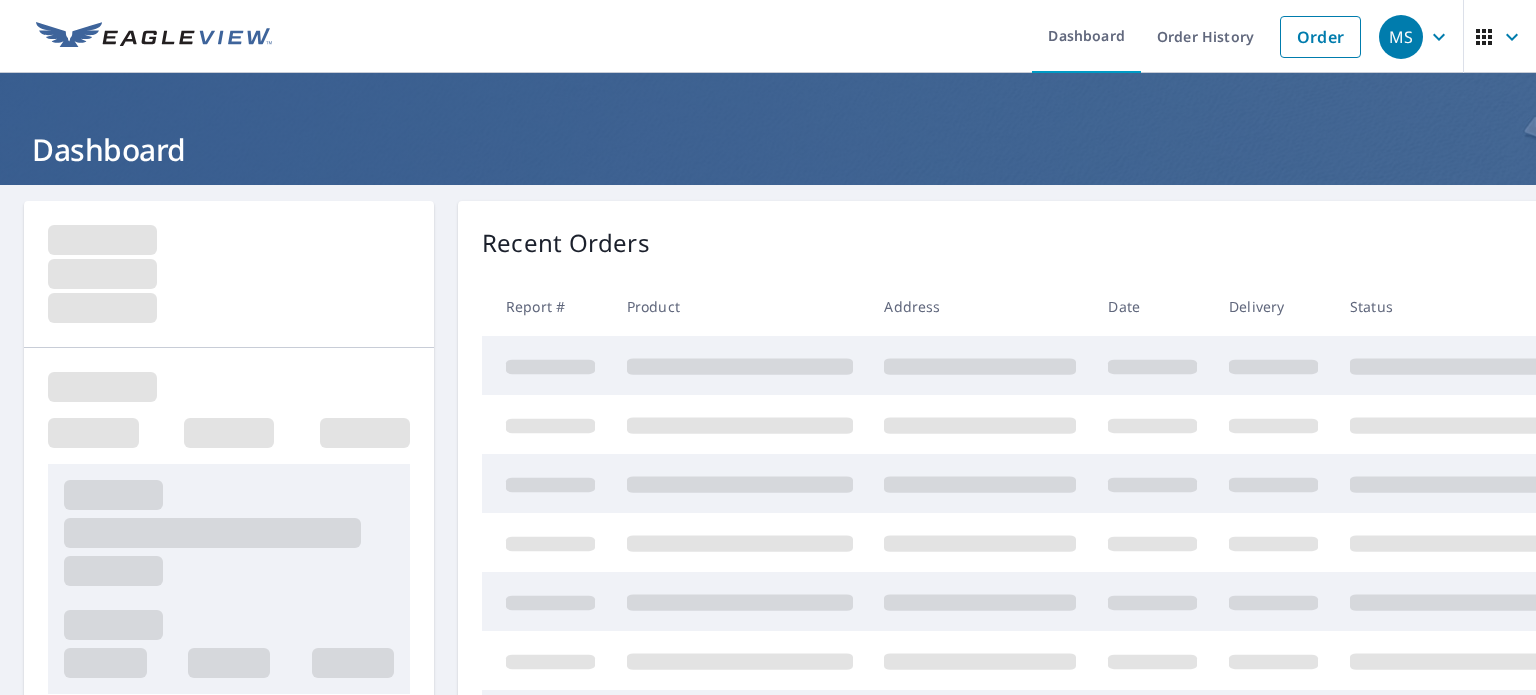 scroll, scrollTop: 0, scrollLeft: 0, axis: both 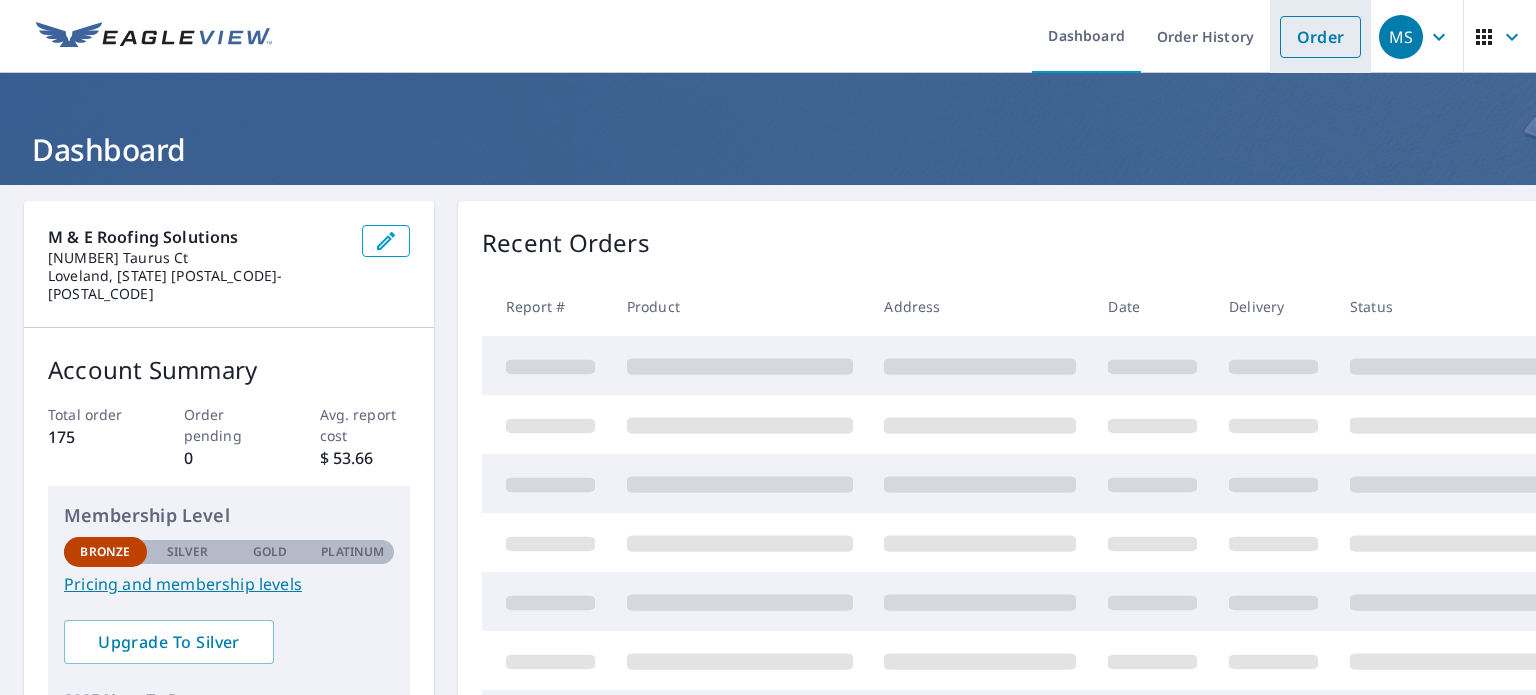 click on "Order" at bounding box center [1320, 37] 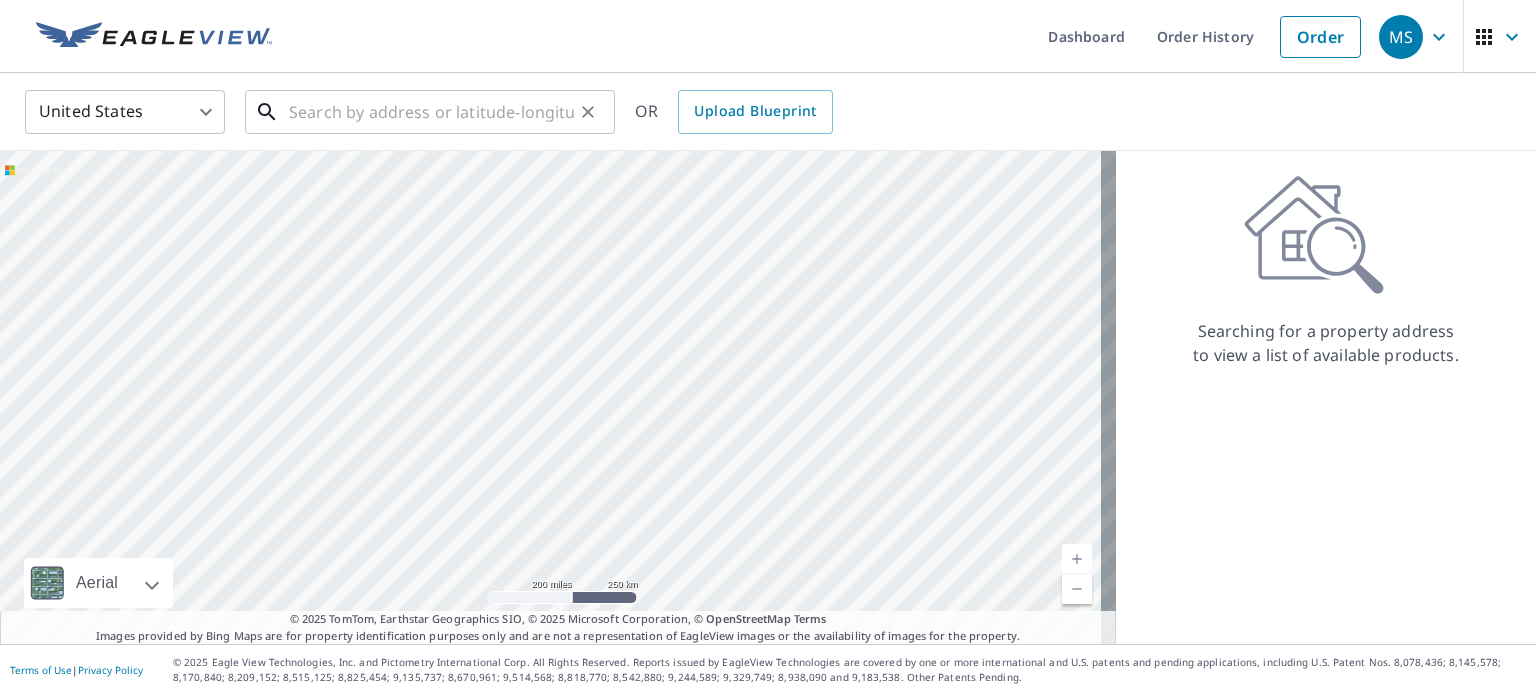 click at bounding box center [431, 112] 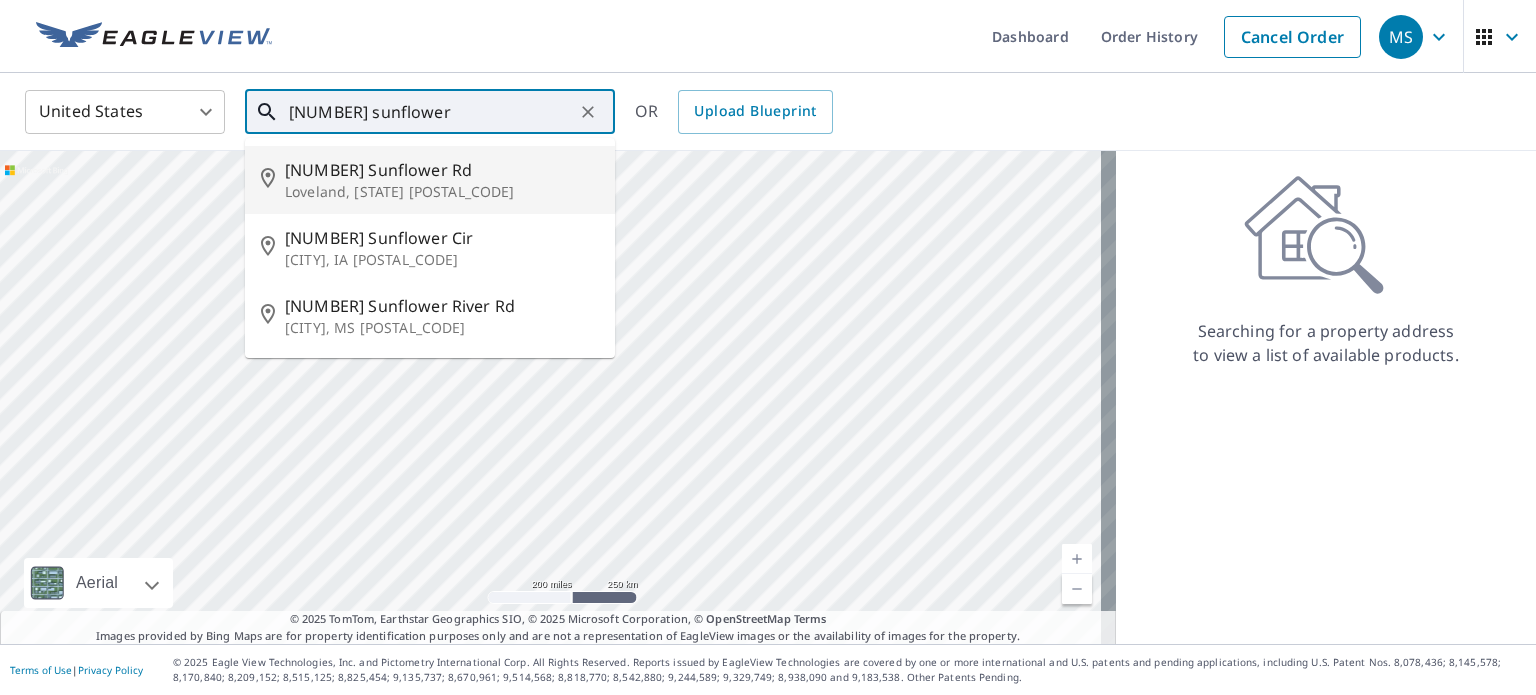 click on "Loveland, [STATE] [POSTAL_CODE]" at bounding box center [442, 192] 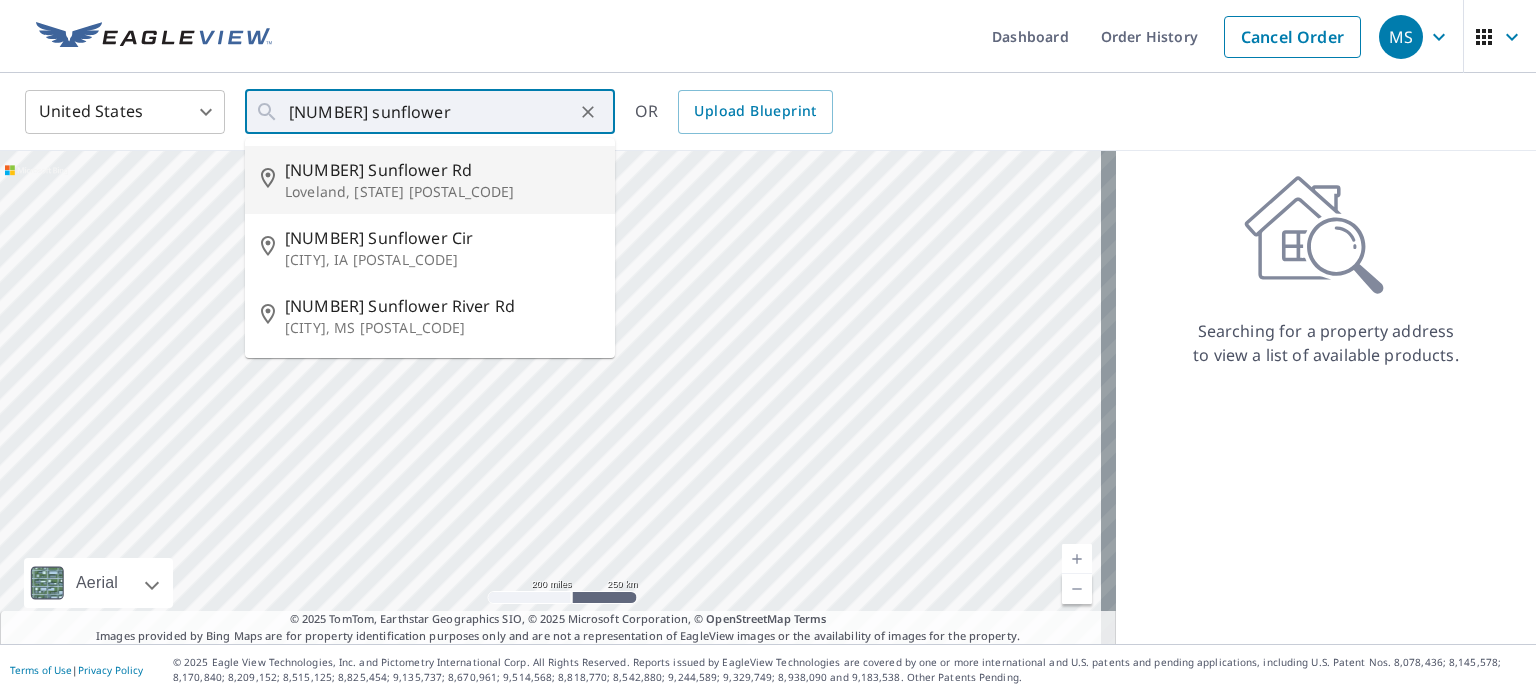 type on "[NUMBER] Sunflower Rd Loveland, [STATE] [POSTAL_CODE]" 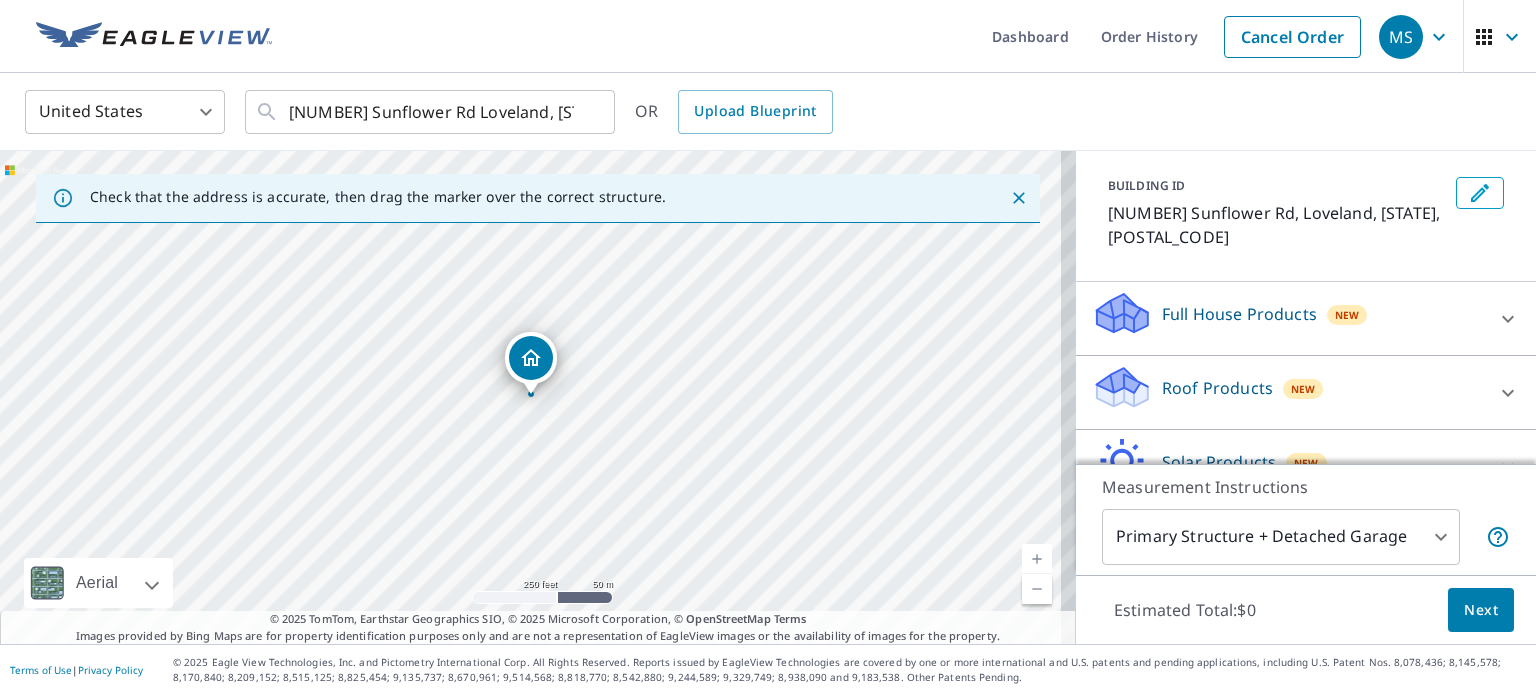 scroll, scrollTop: 188, scrollLeft: 0, axis: vertical 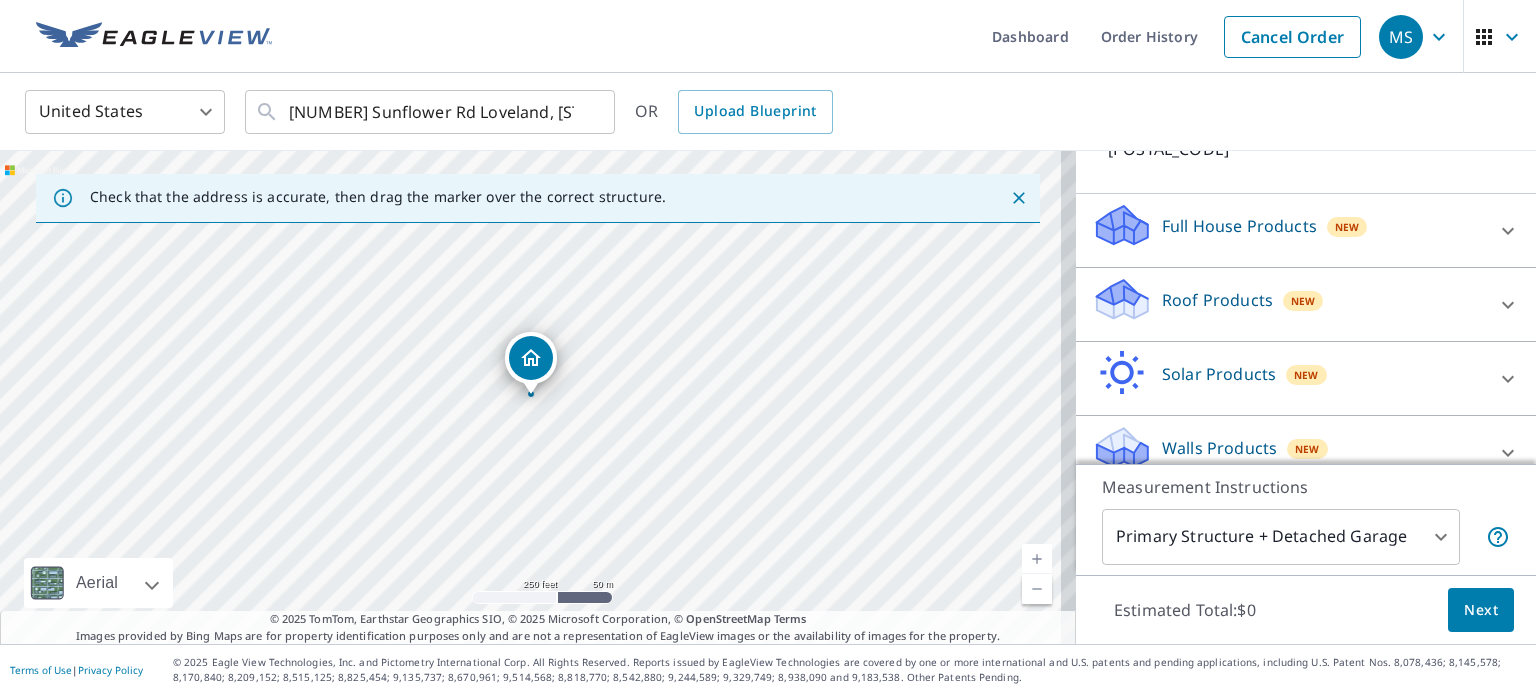 click 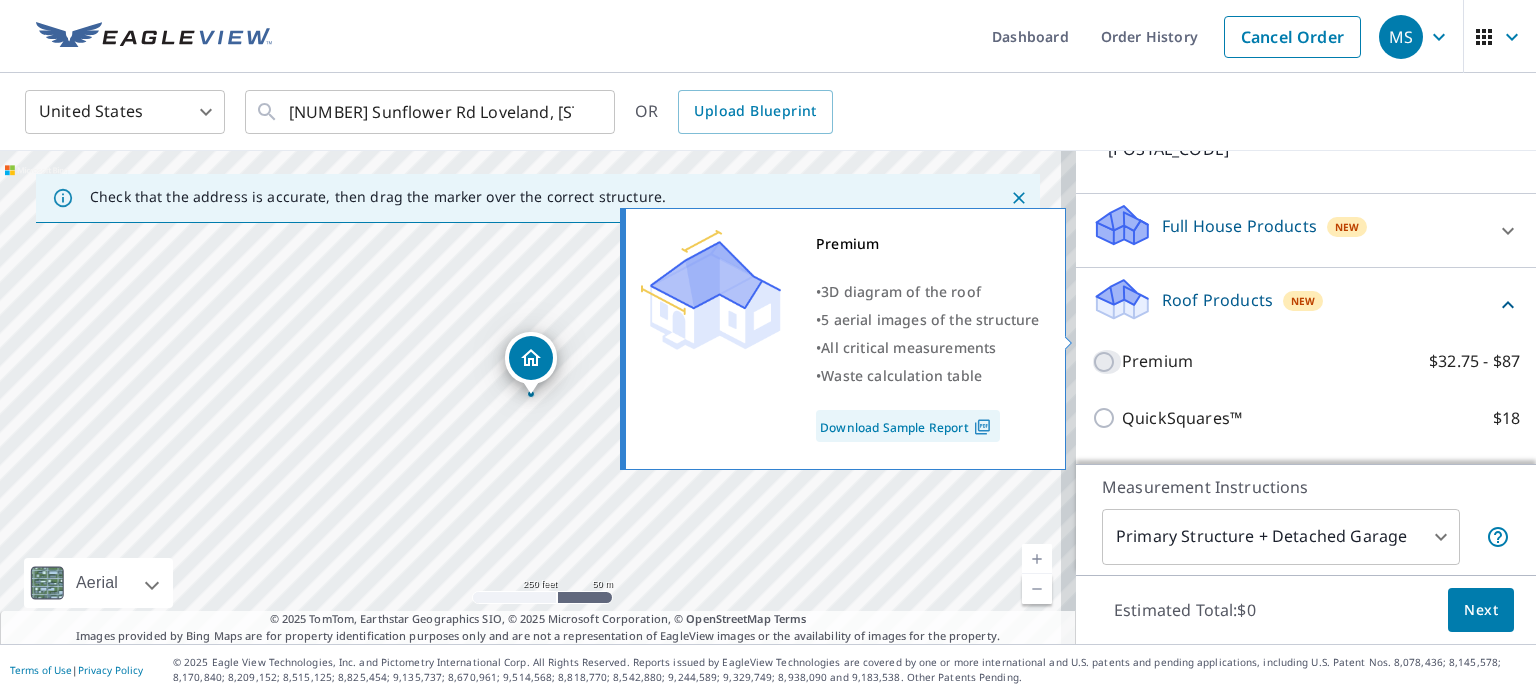 click on "Premium $32.75 - $87" at bounding box center (1107, 362) 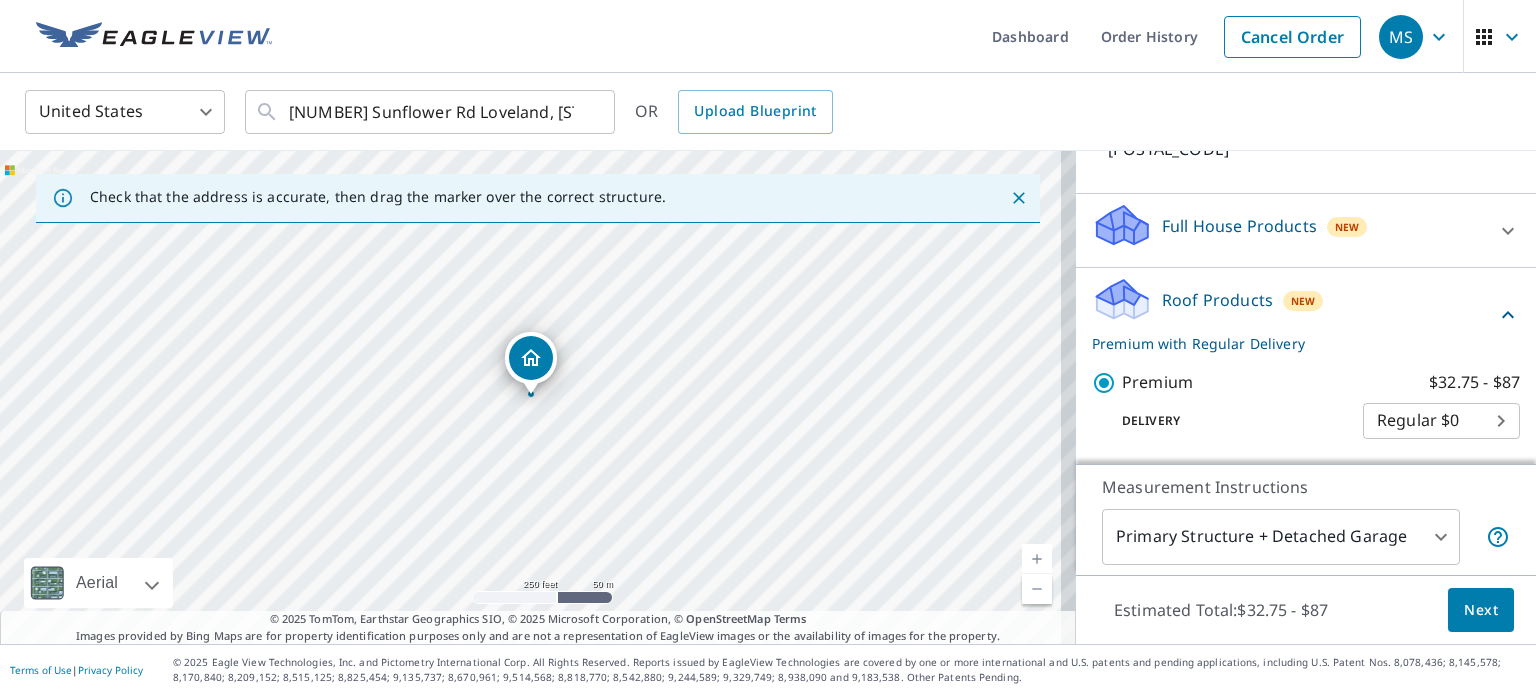 click 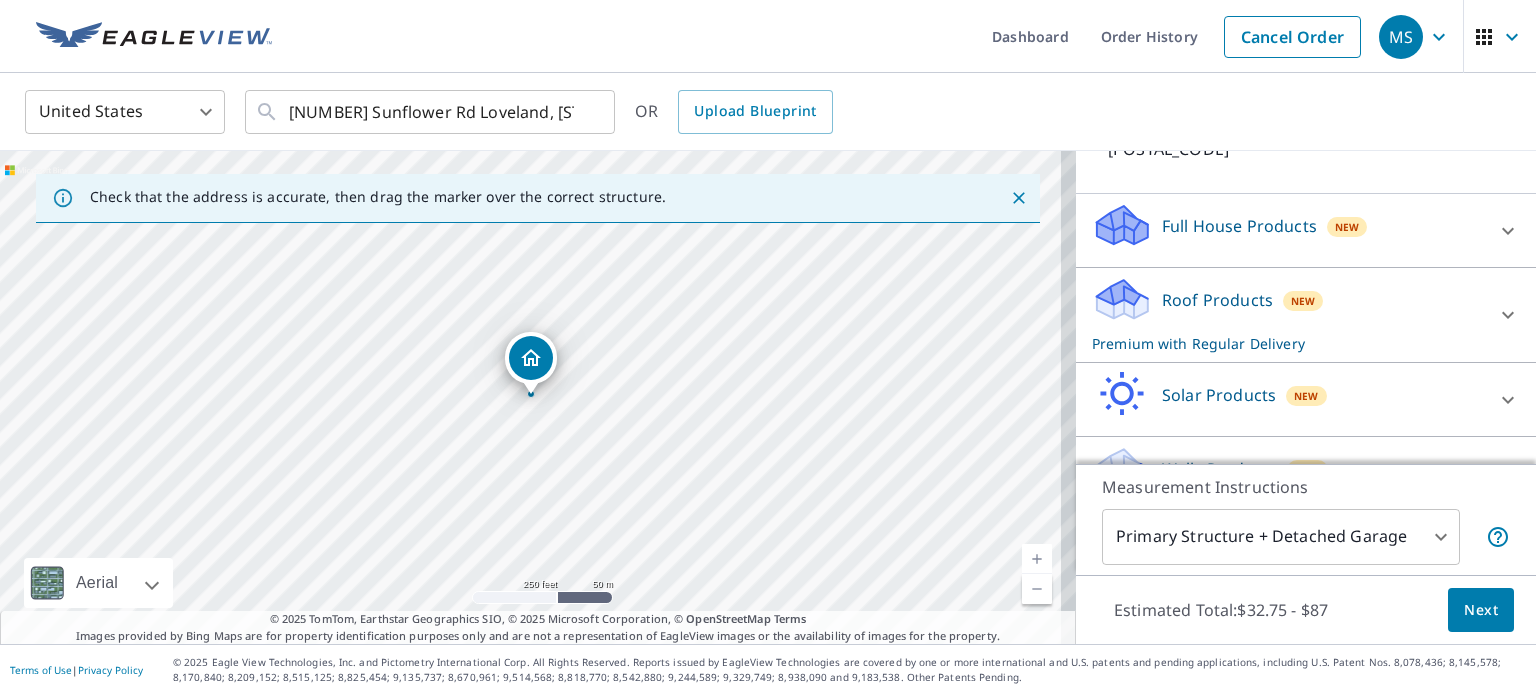 scroll, scrollTop: 209, scrollLeft: 0, axis: vertical 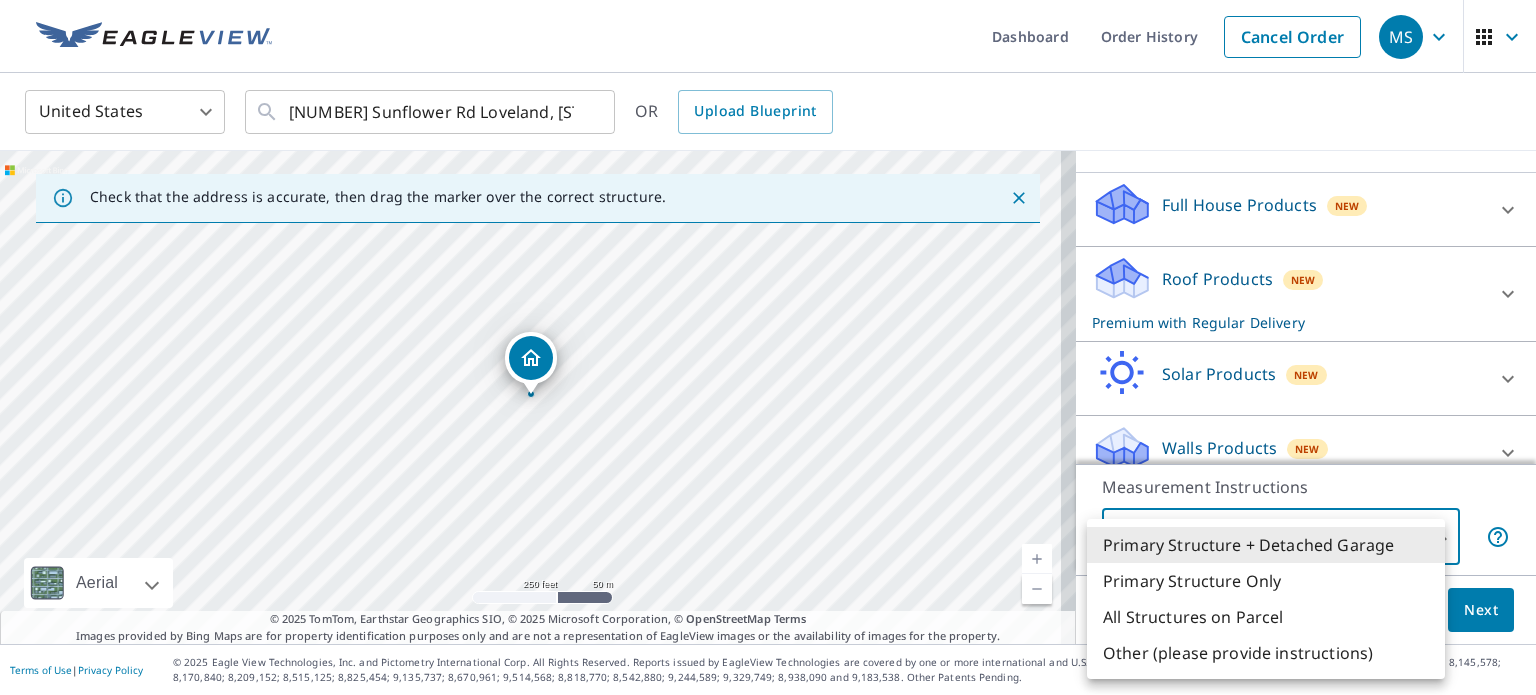 click on "MS MS
Dashboard Order History Cancel Order MS United States US ​ [NUMBER] Sunflower Rd Loveland, [STATE] [POSTAL_CODE] ​ OR Upload Blueprint Check that the address is accurate, then drag the marker over the correct structure. [NUMBER] Sunflower Rd Loveland, [STATE] [POSTAL_CODE] Aerial Road A standard road map Aerial A detailed look from above Labels Labels 250 feet 50 m © 2025 TomTom, © Vexcel Imaging, © 2025 Microsoft Corporation,  © OpenStreetMap Terms © 2025 TomTom, Earthstar Geographics SIO, © 2025 Microsoft Corporation, ©   OpenStreetMap   Terms Images provided by Bing Maps are for property identification purposes only and are not a representation of EagleView images or the availability of images for the property. PROPERTY TYPE Residential Commercial Multi-Family This is a complex BUILDING ID [NUMBER] Sunflower Rd, Loveland, [STATE], [POSTAL_CODE] Full House Products New Full House™ $105 Roof Products New Premium with Regular Delivery Premium $32.75 - $87 Delivery Regular $0 8 ​ QuickSquares™ $18 Gutter $13.75 Bid Perfect™ $18 1" at bounding box center (768, 347) 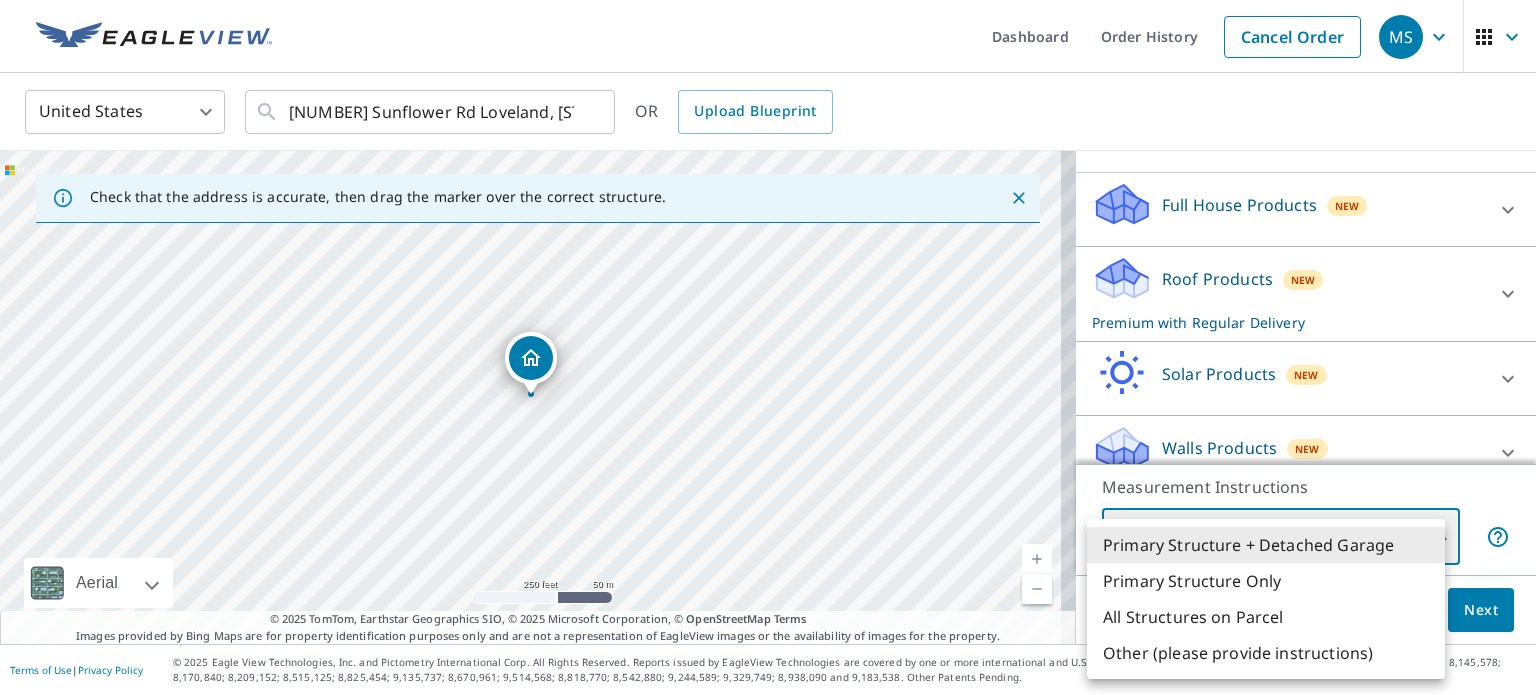 type on "3" 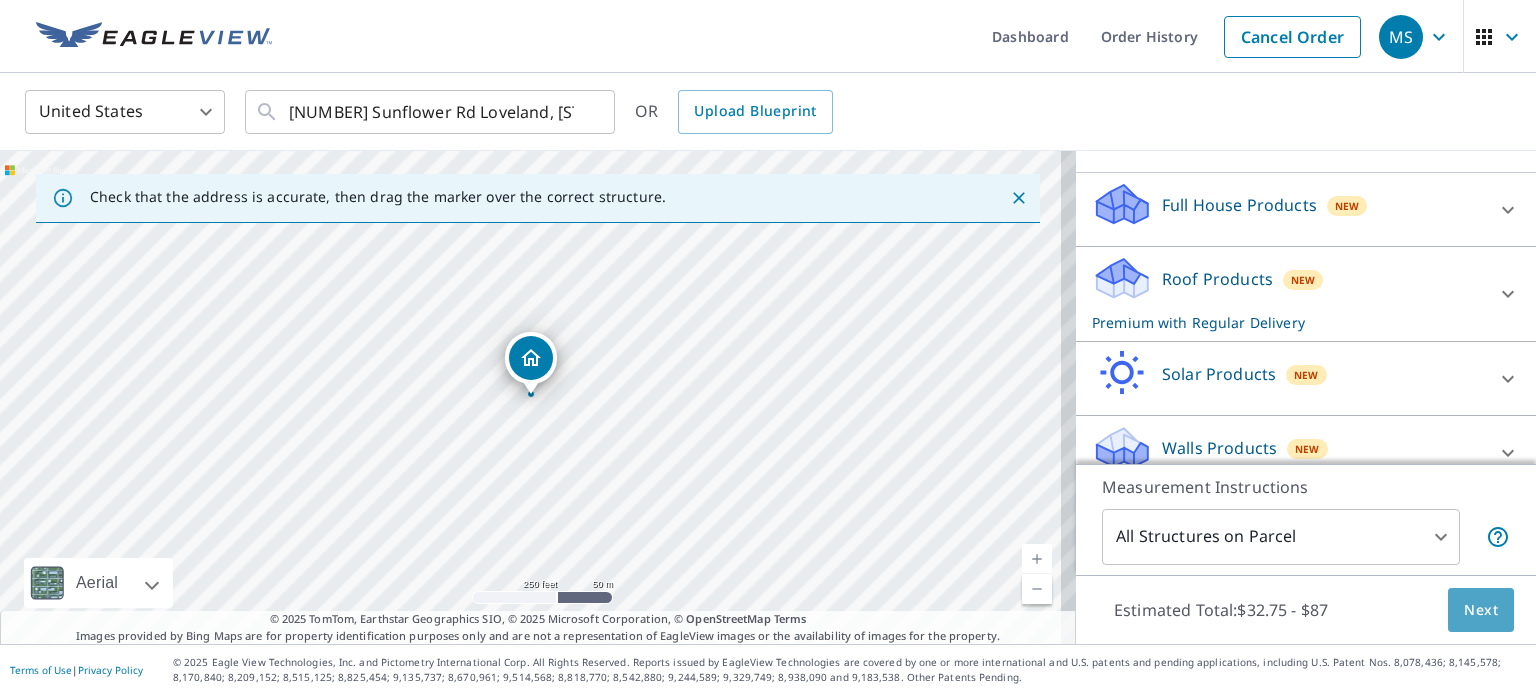 click on "Next" at bounding box center [1481, 610] 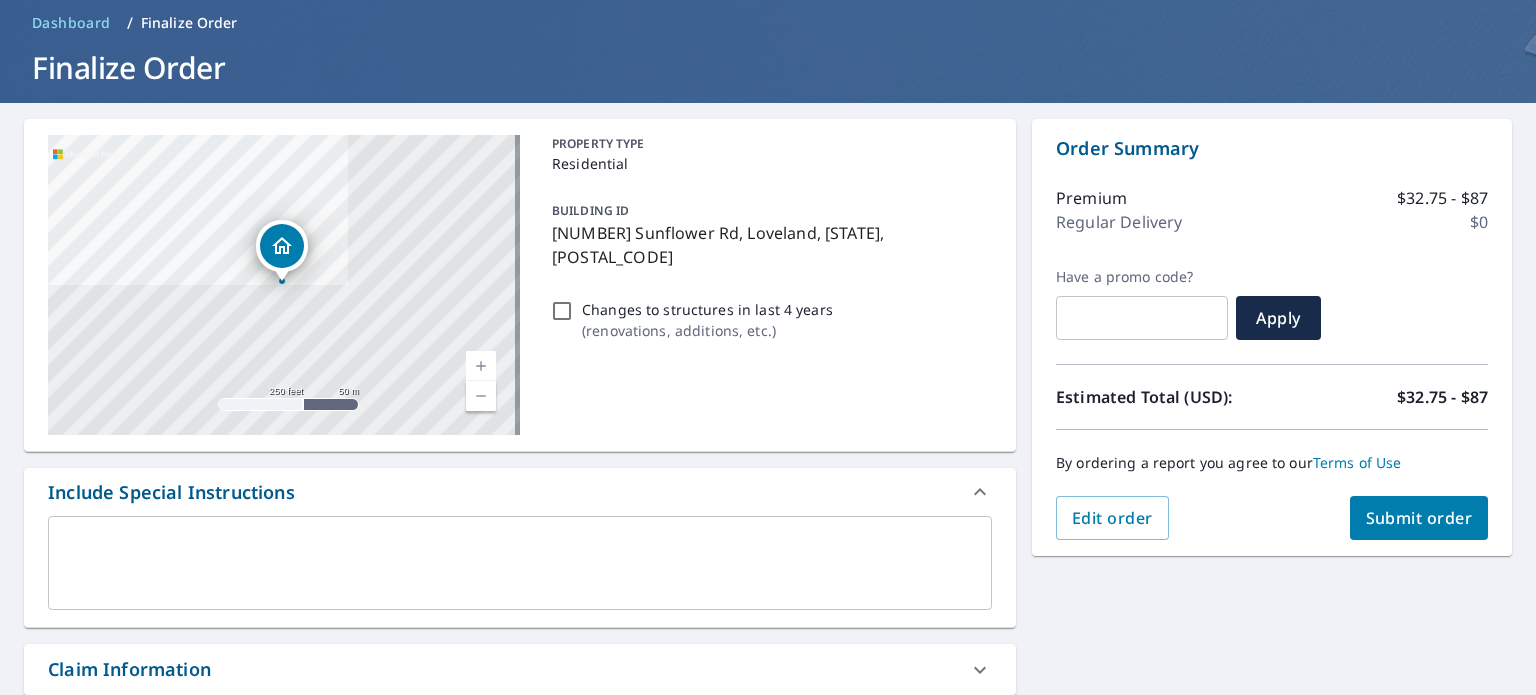 scroll, scrollTop: 200, scrollLeft: 0, axis: vertical 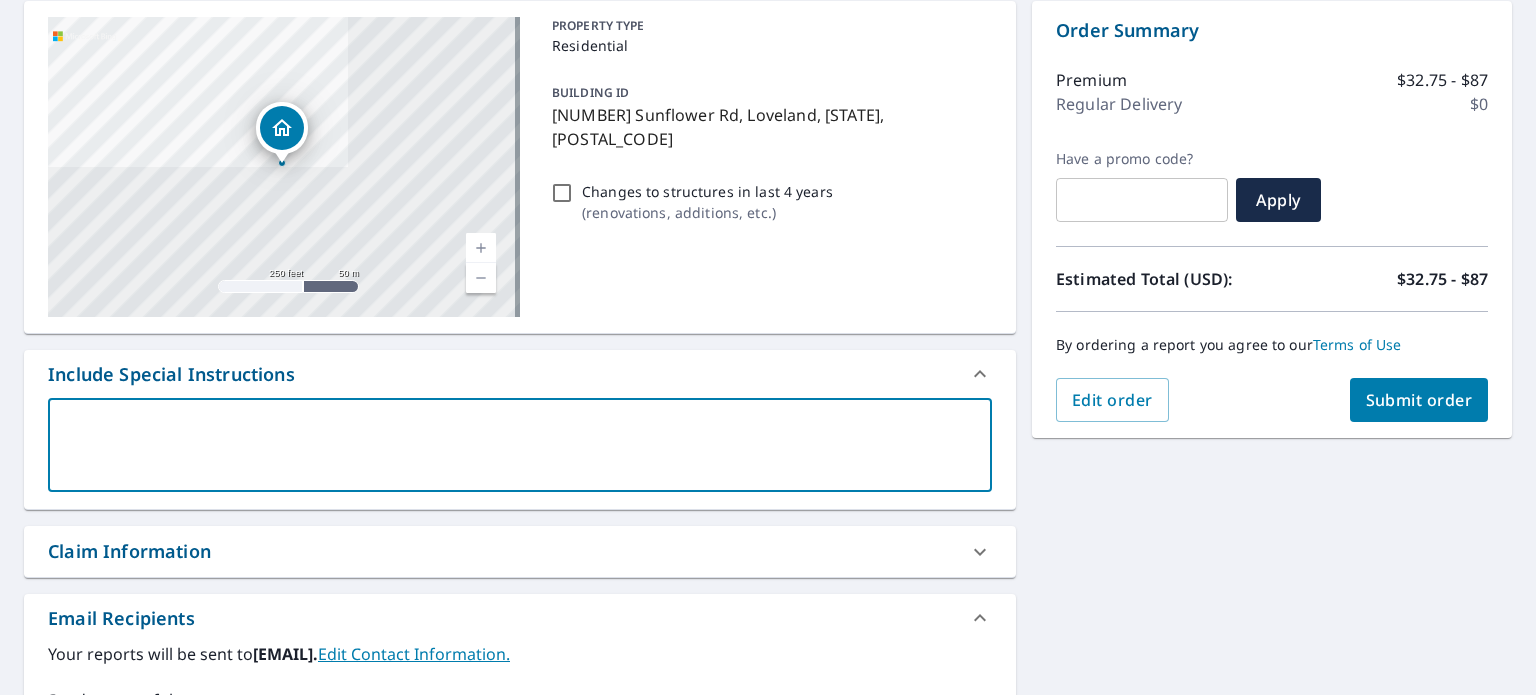 click at bounding box center [520, 445] 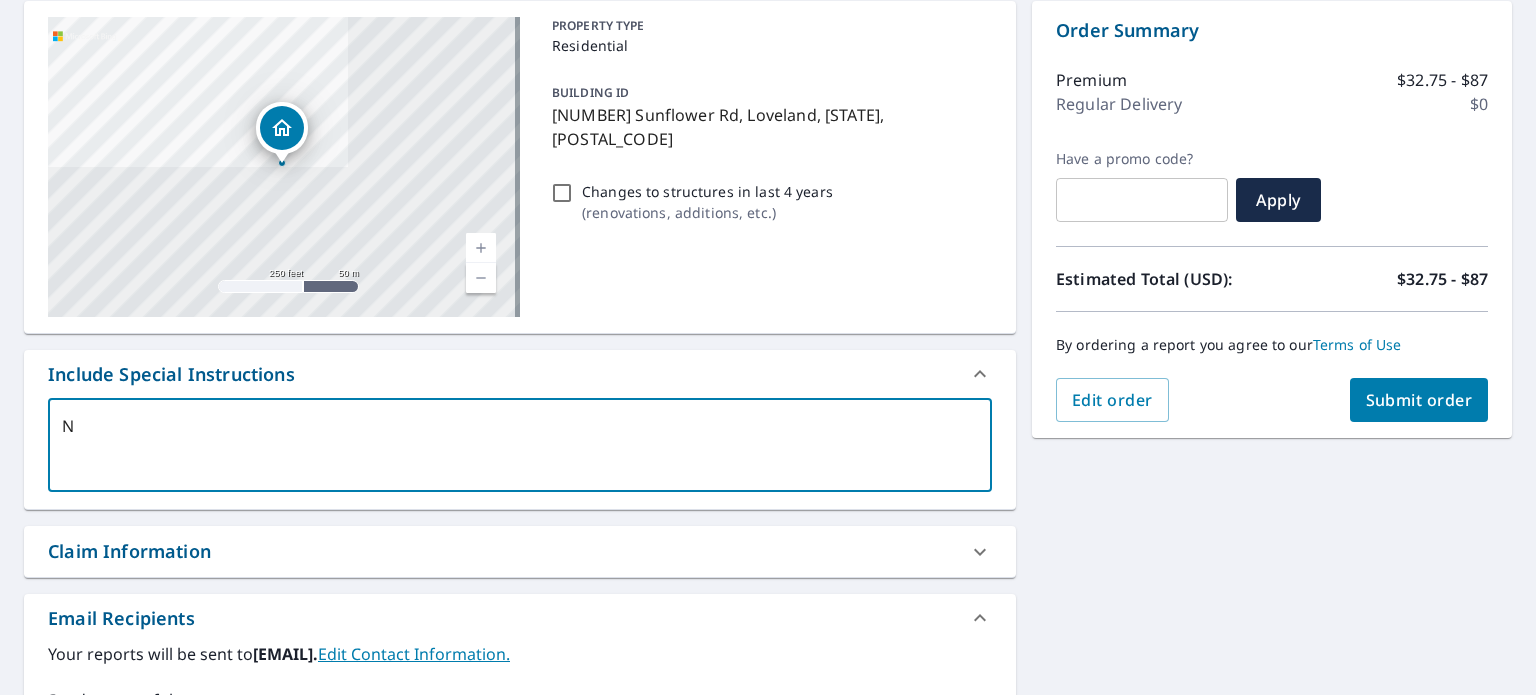 type on "No" 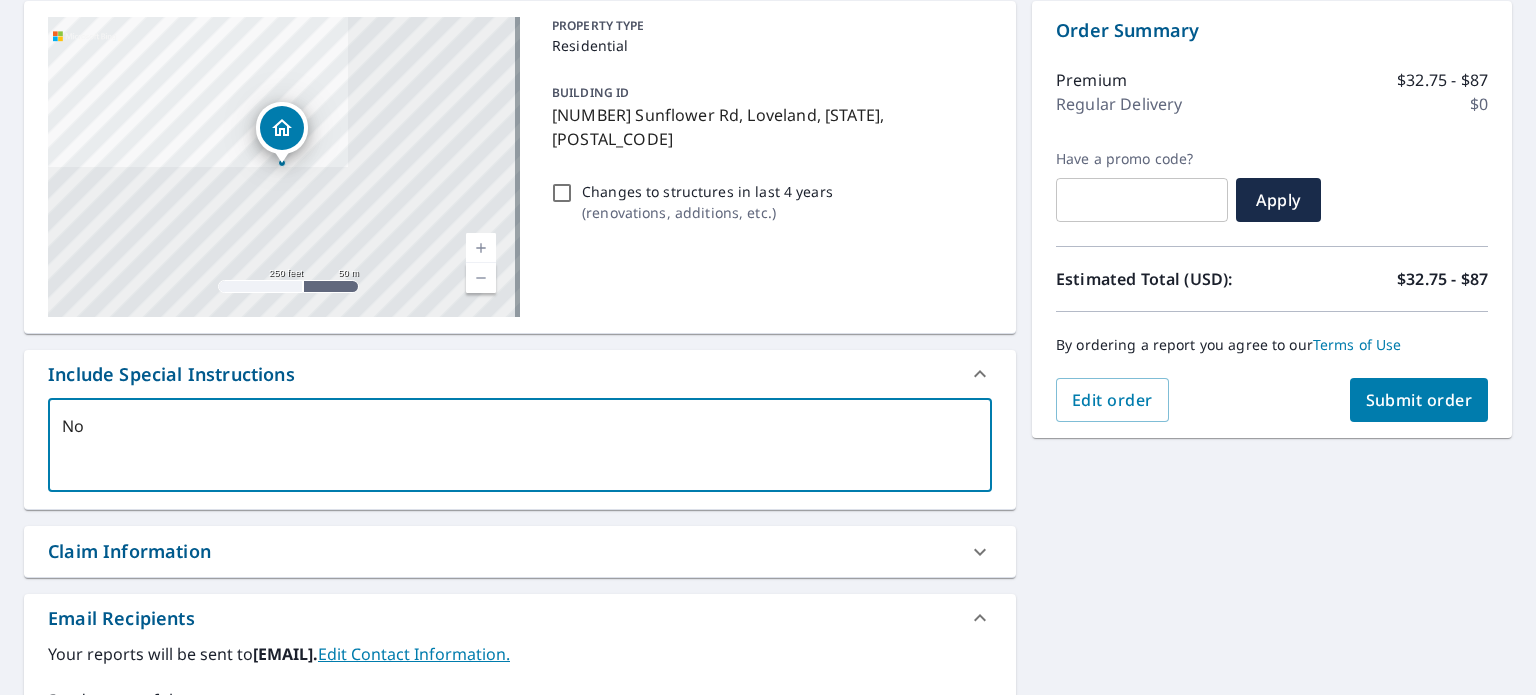 type on "x" 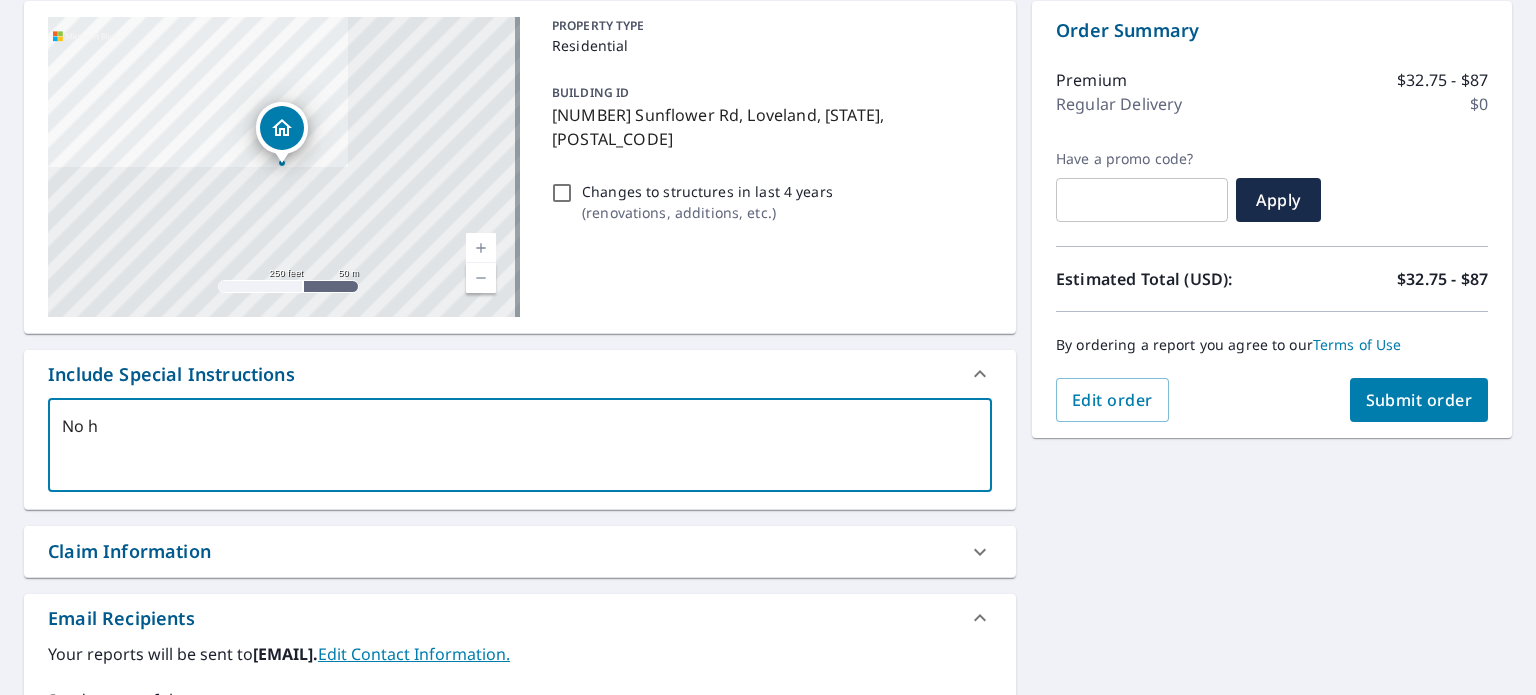 type on "No hu" 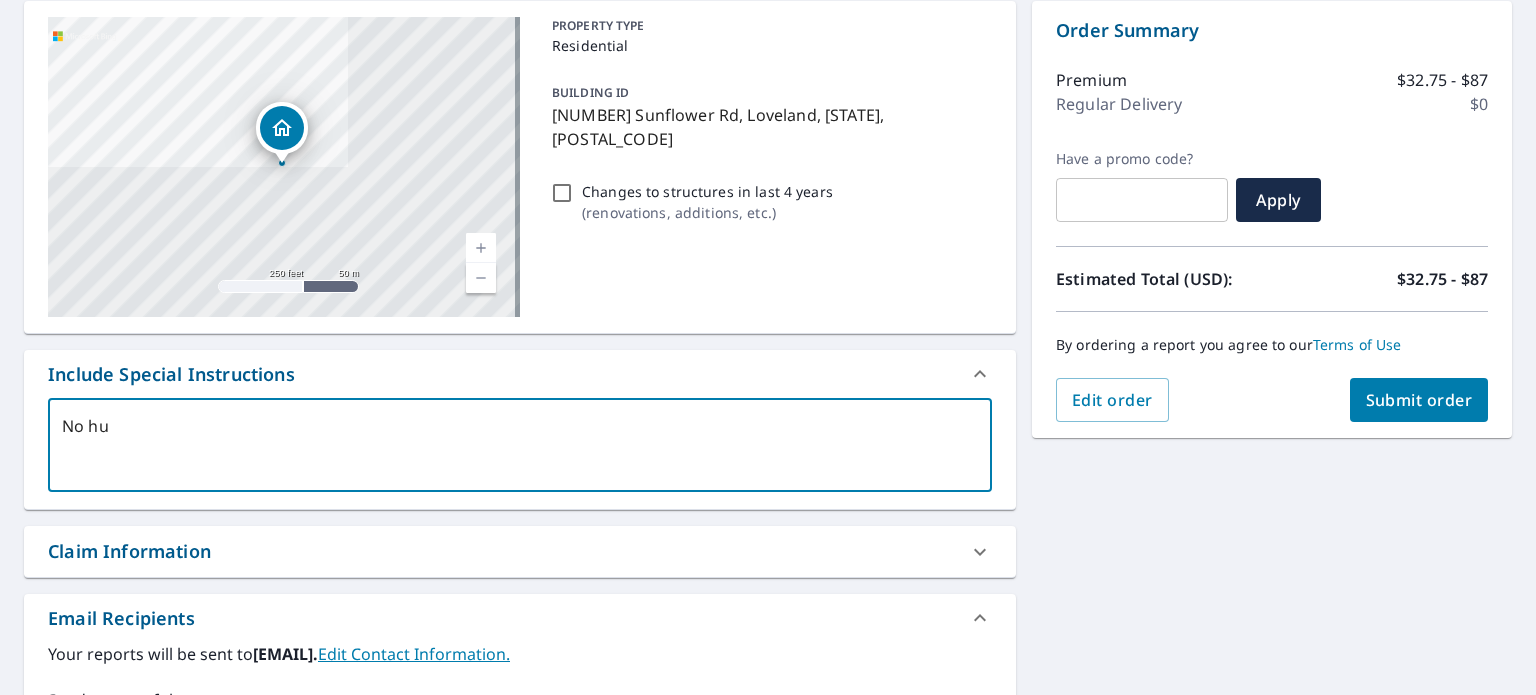 type on "No hur" 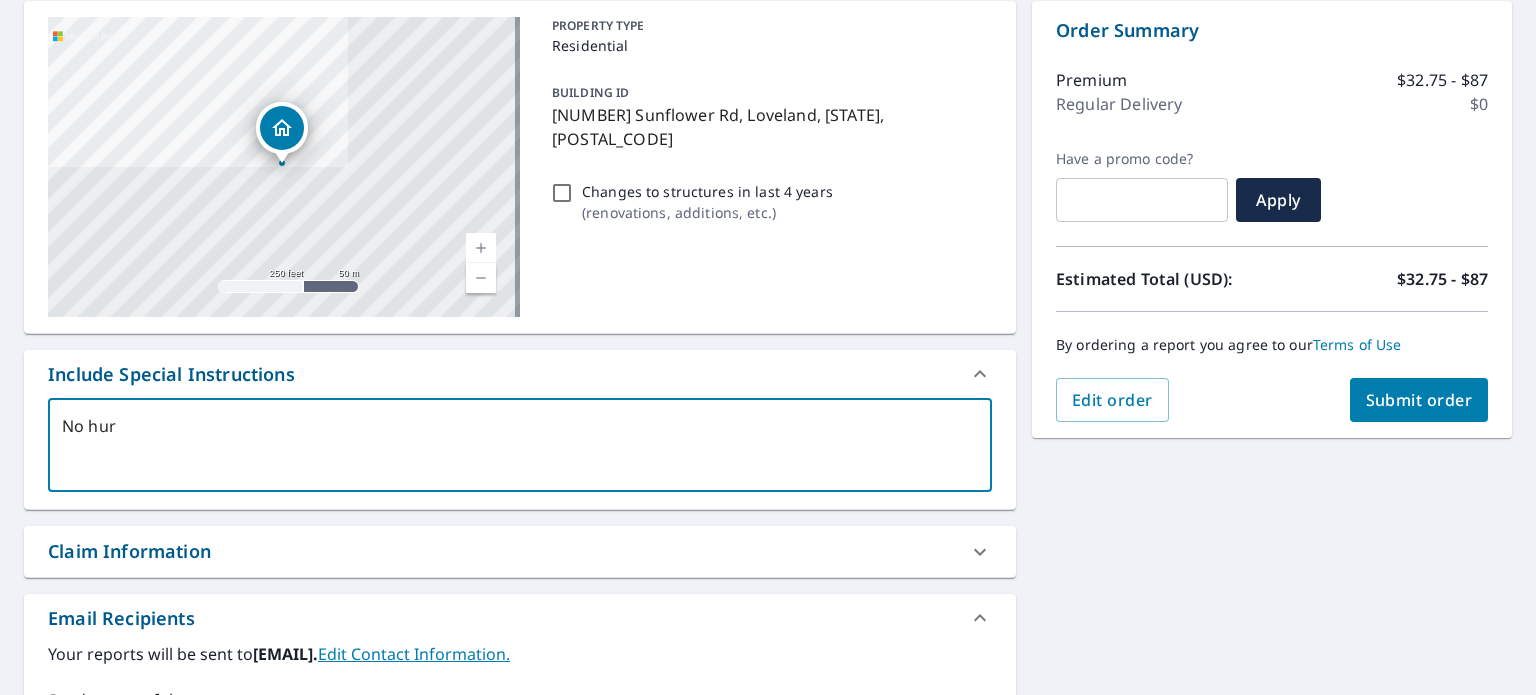 type on "x" 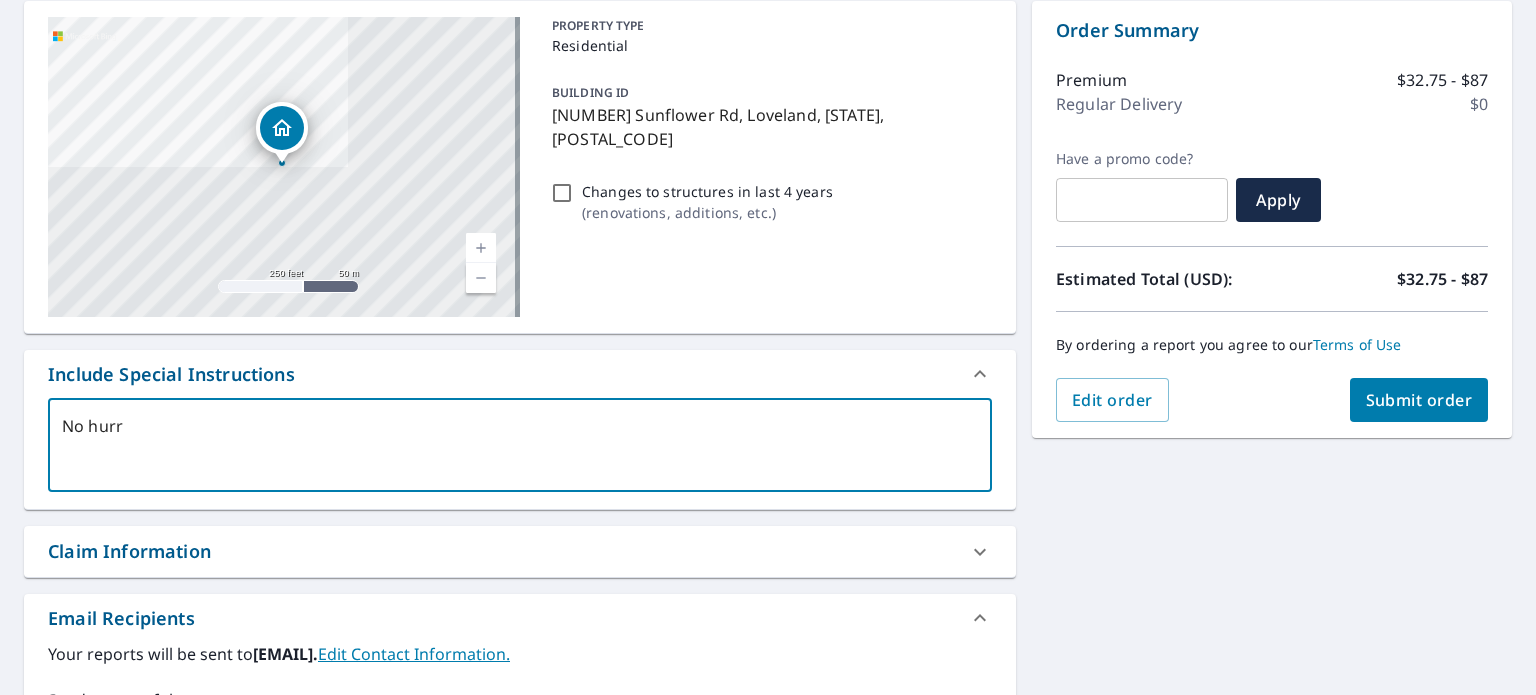 type on "No hurry" 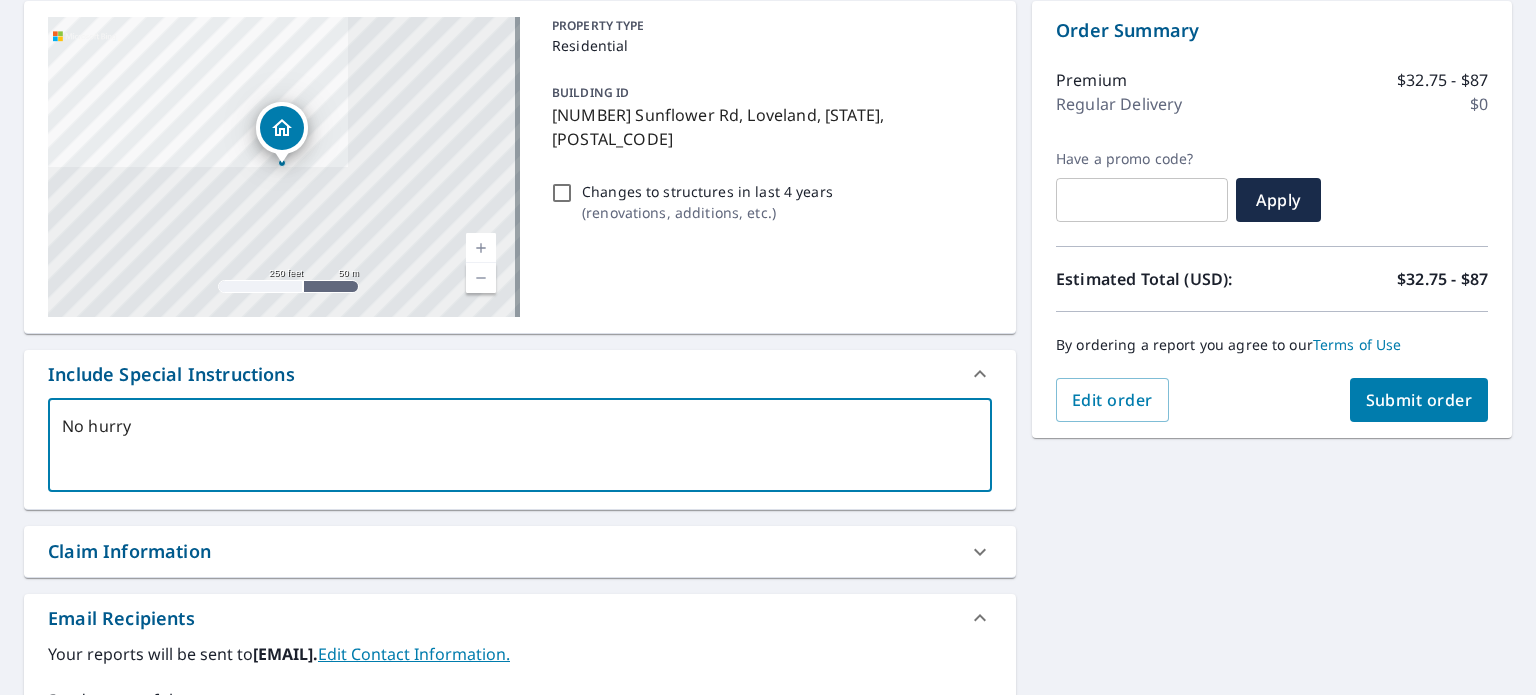 type on "x" 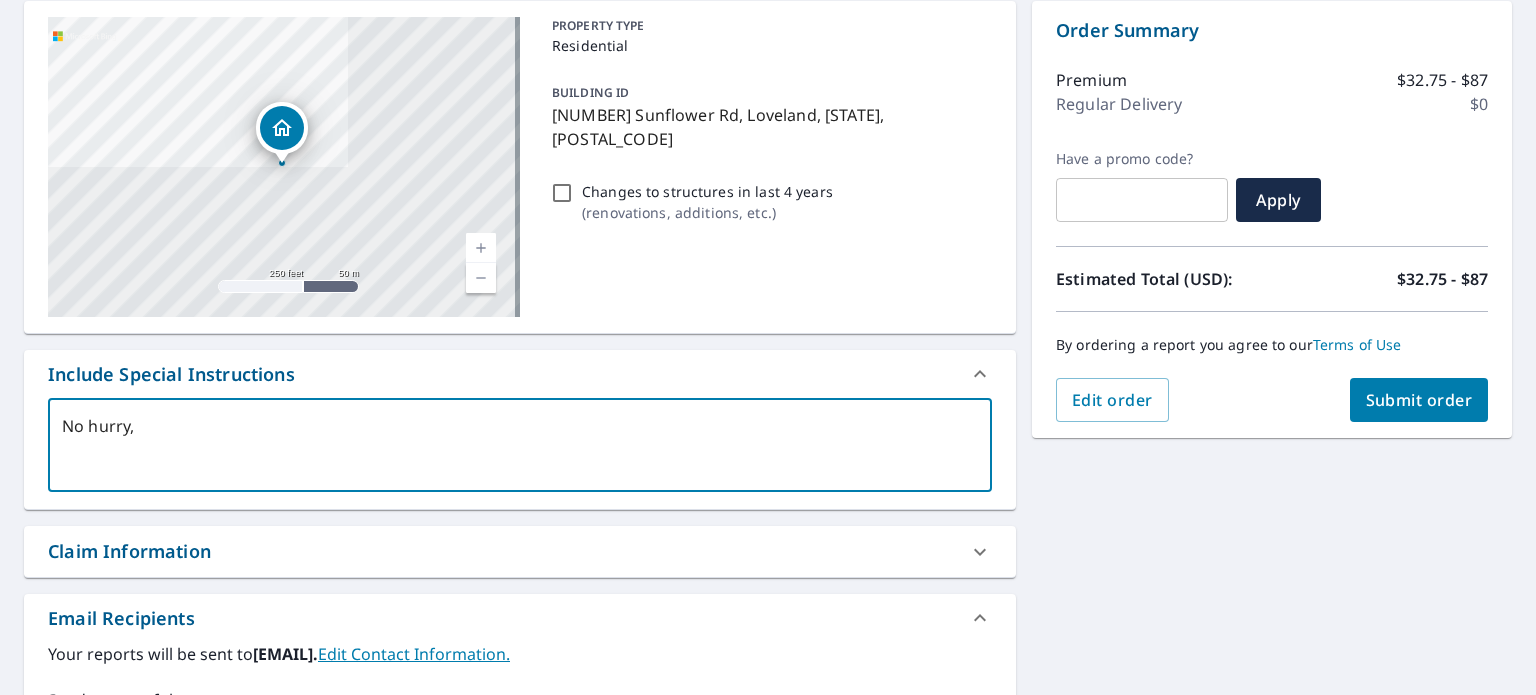 type on "No hurry," 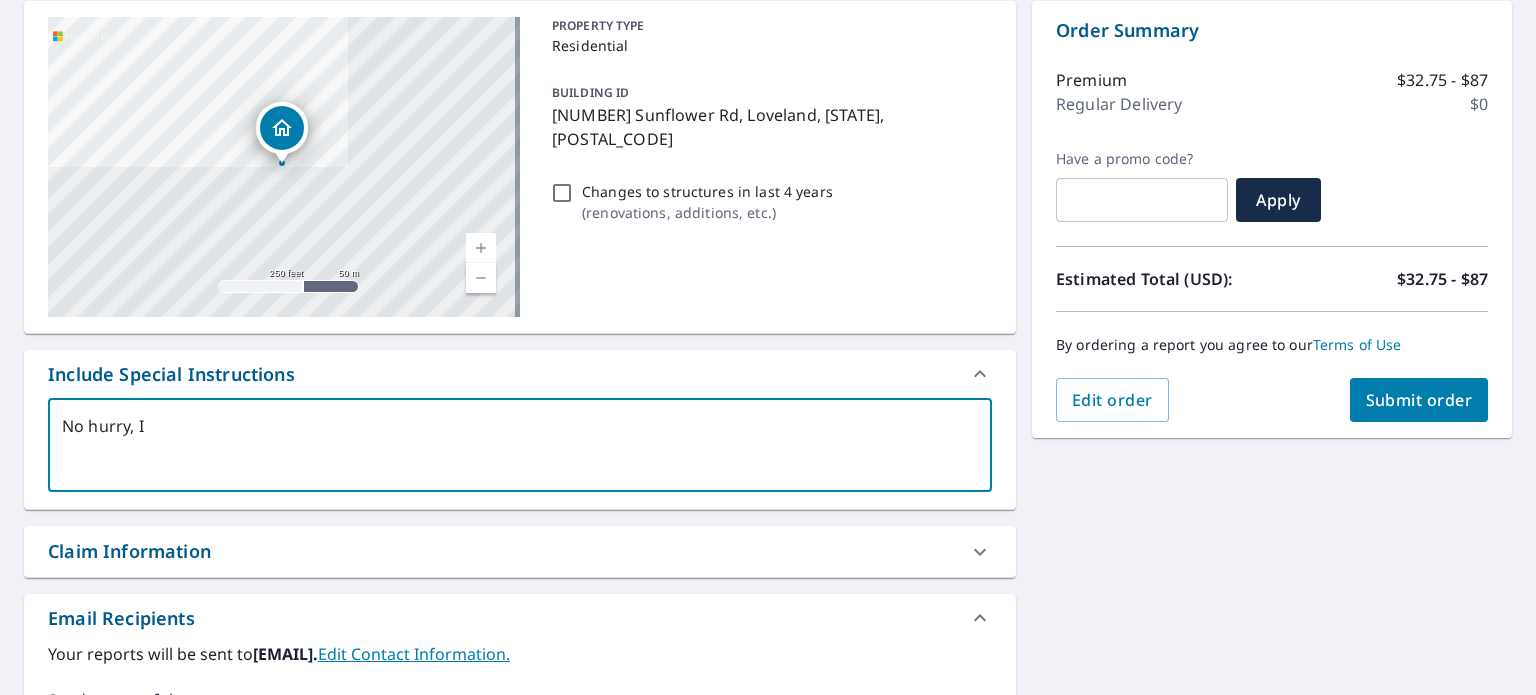 type on "No hurry, I'" 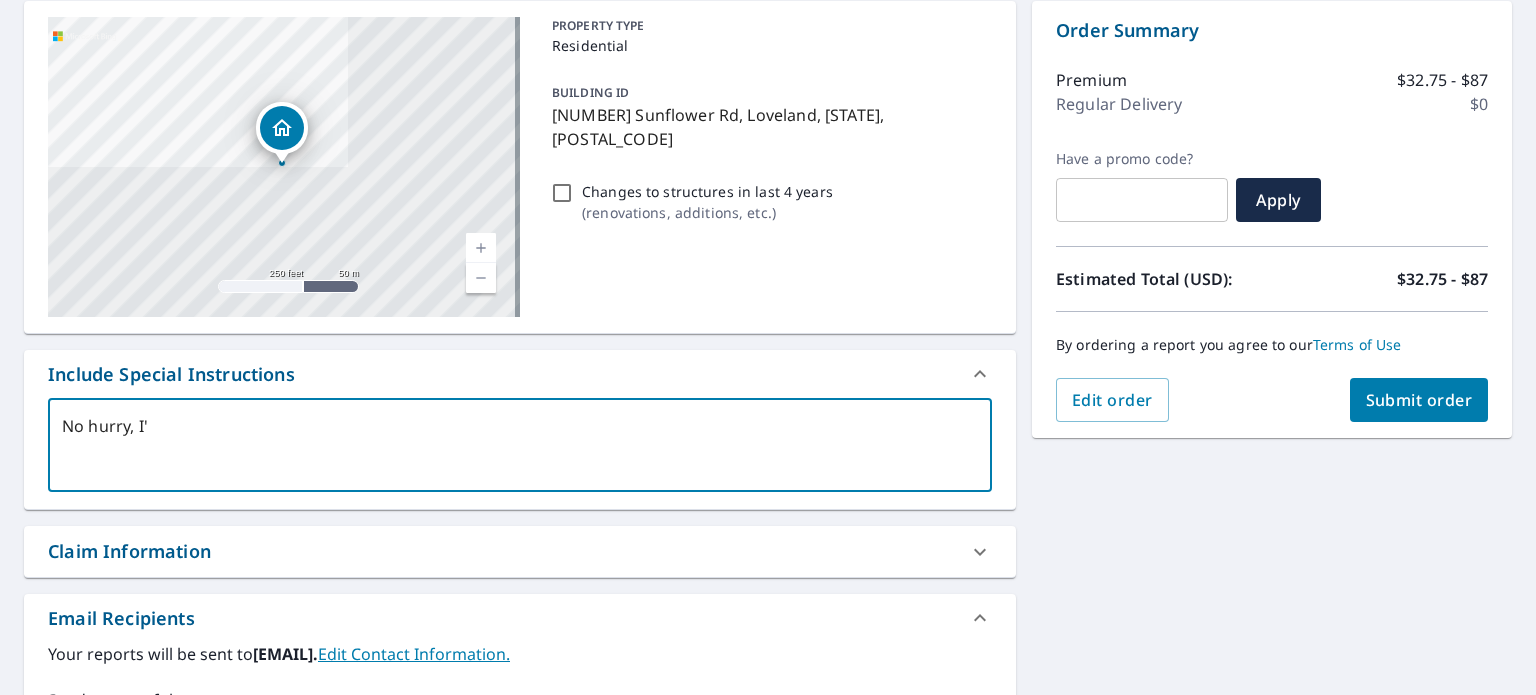type on "No hurry, I'm" 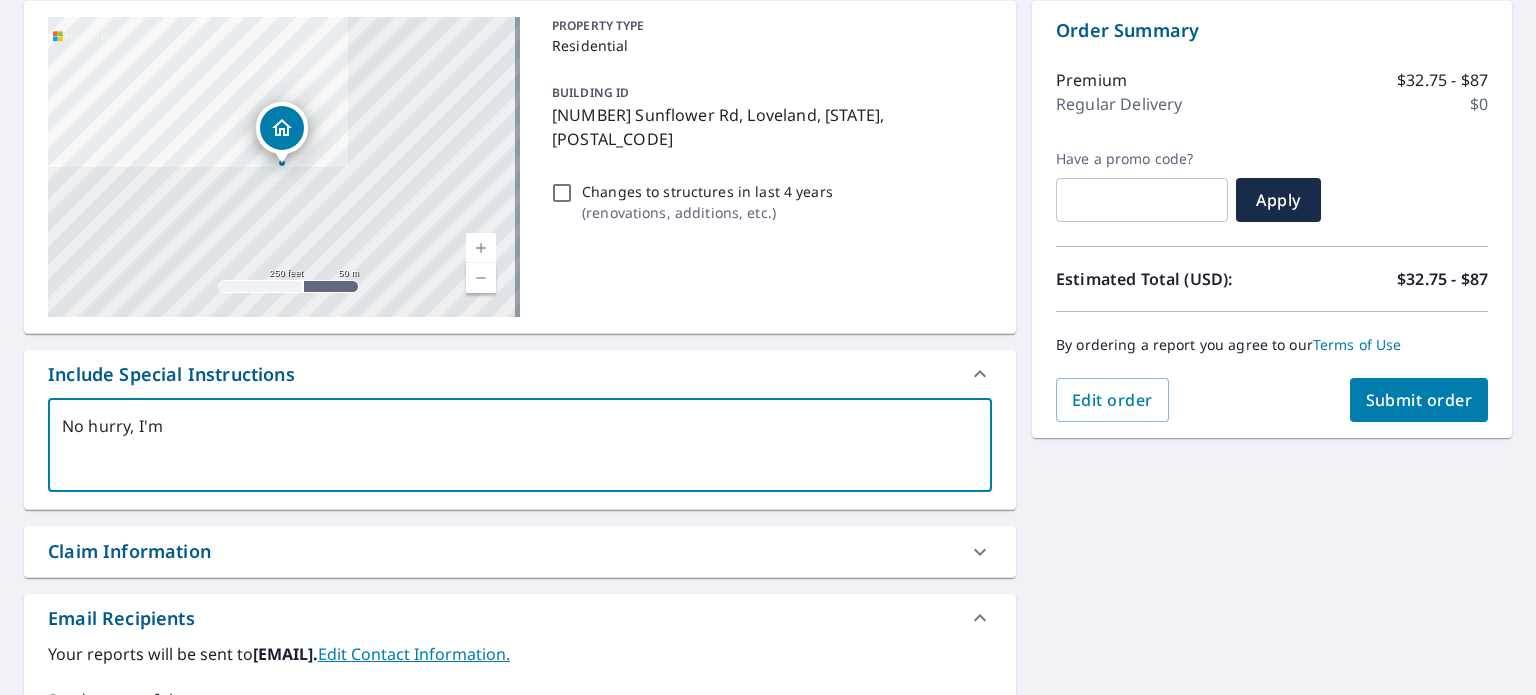 type on "No hurry, I'm" 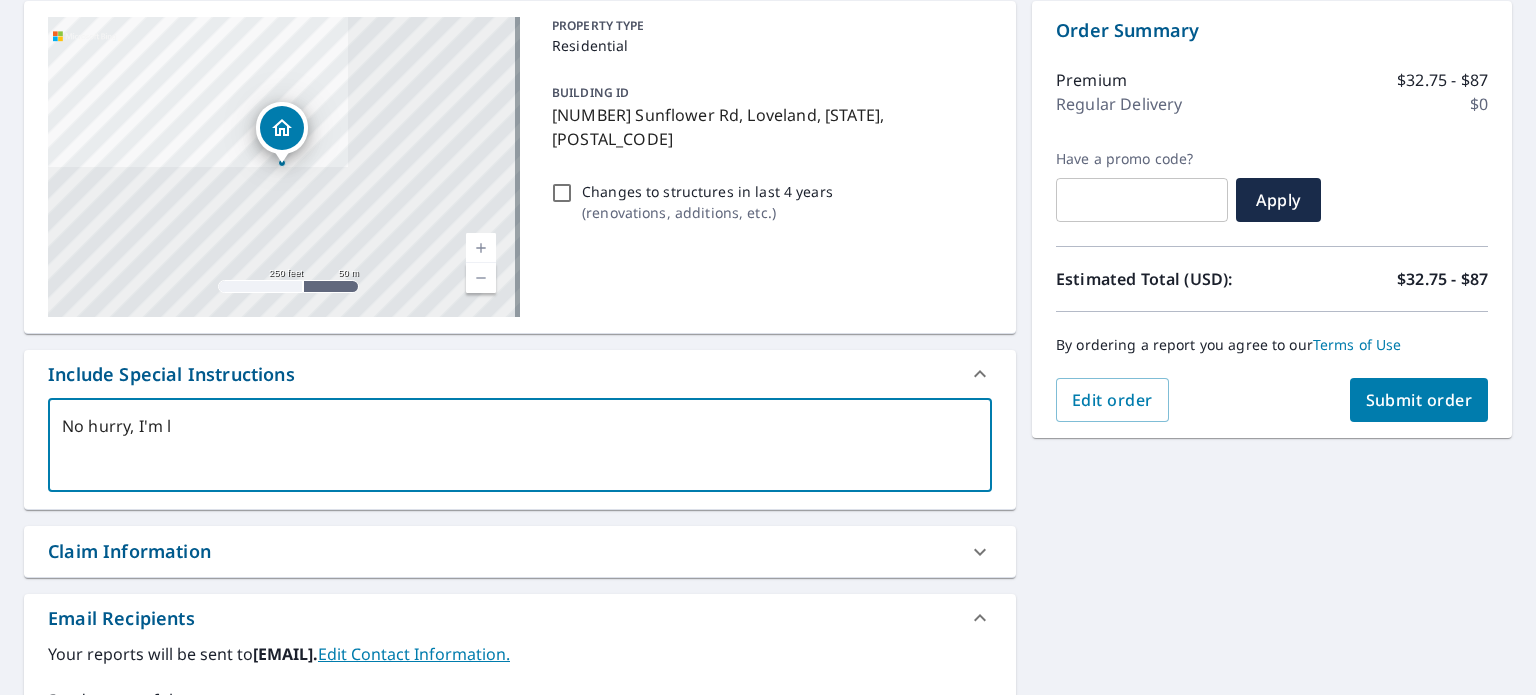 type on "No hurry, I'm lo" 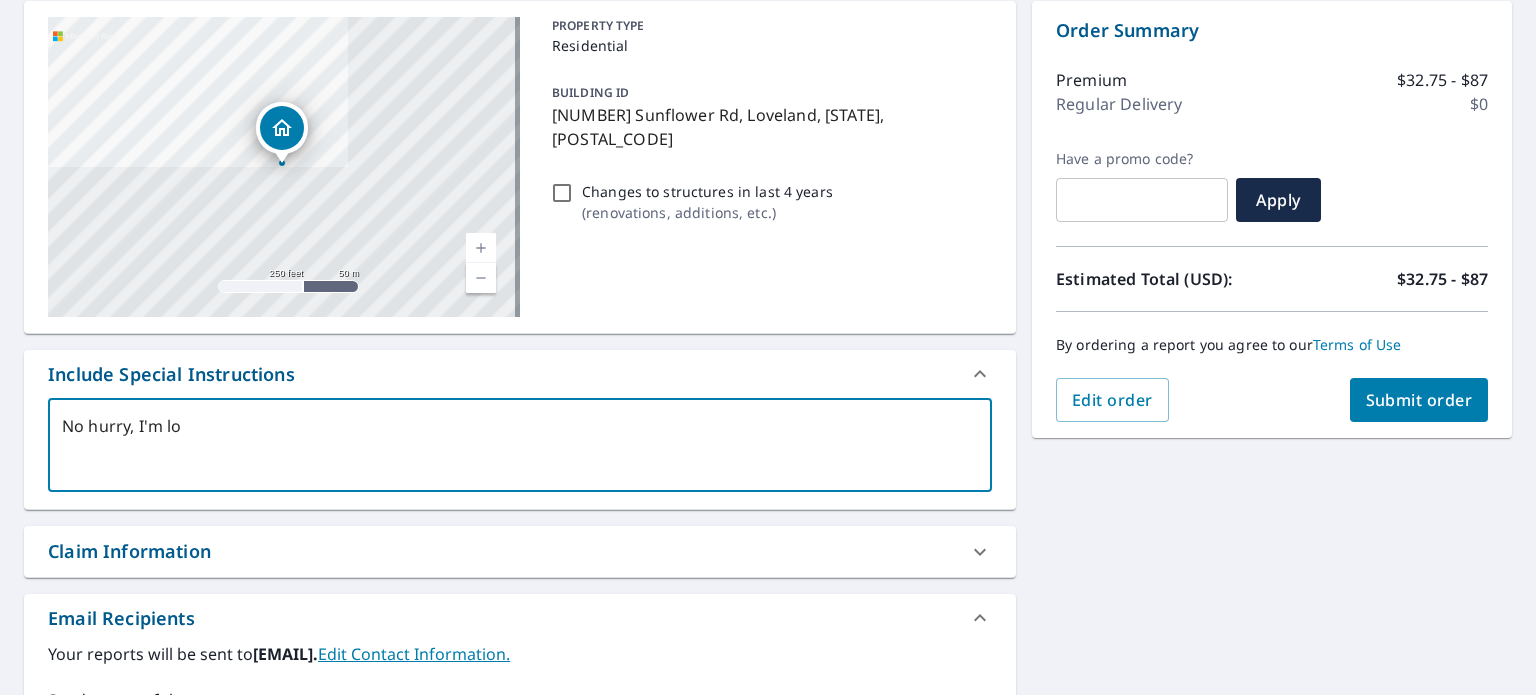 type on "No hurry, I'm lok" 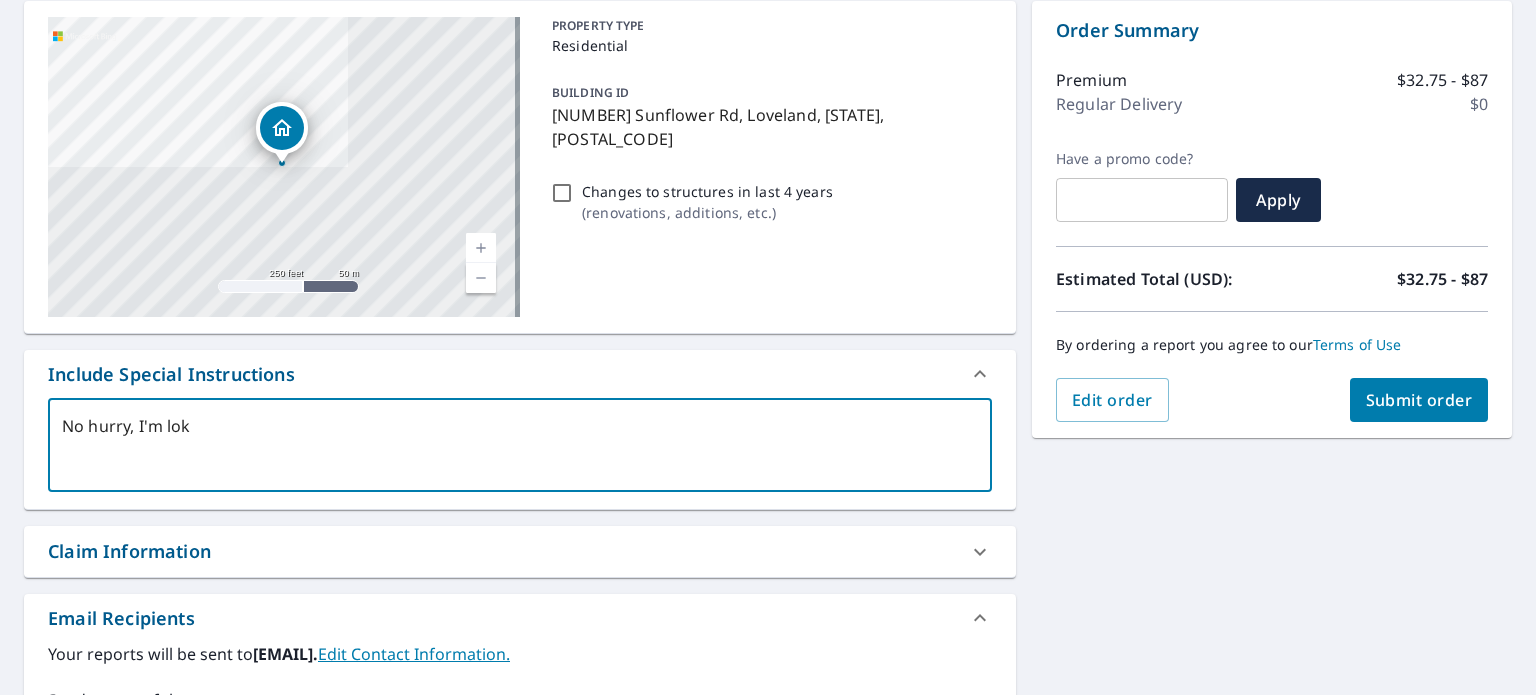type on "No hurry, I'm lo" 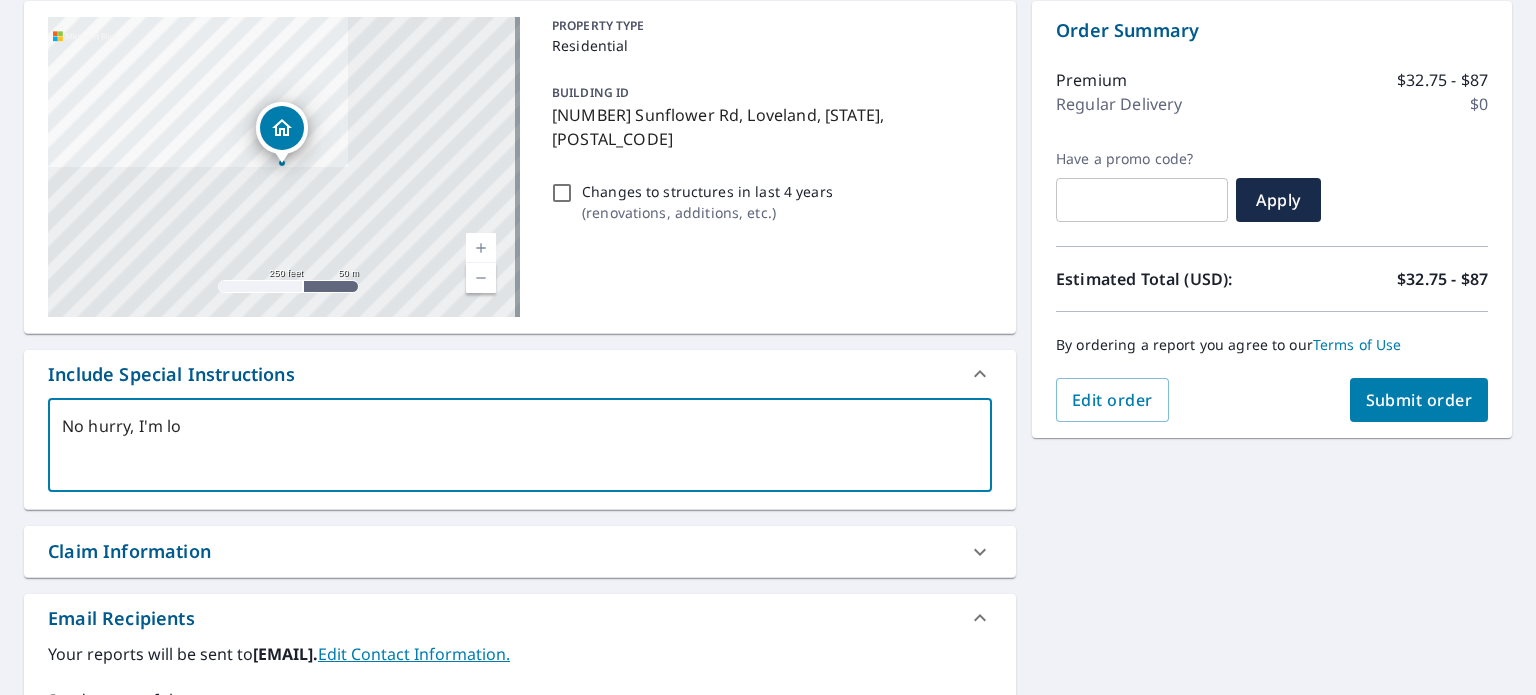 type on "No hurry, I'm loo" 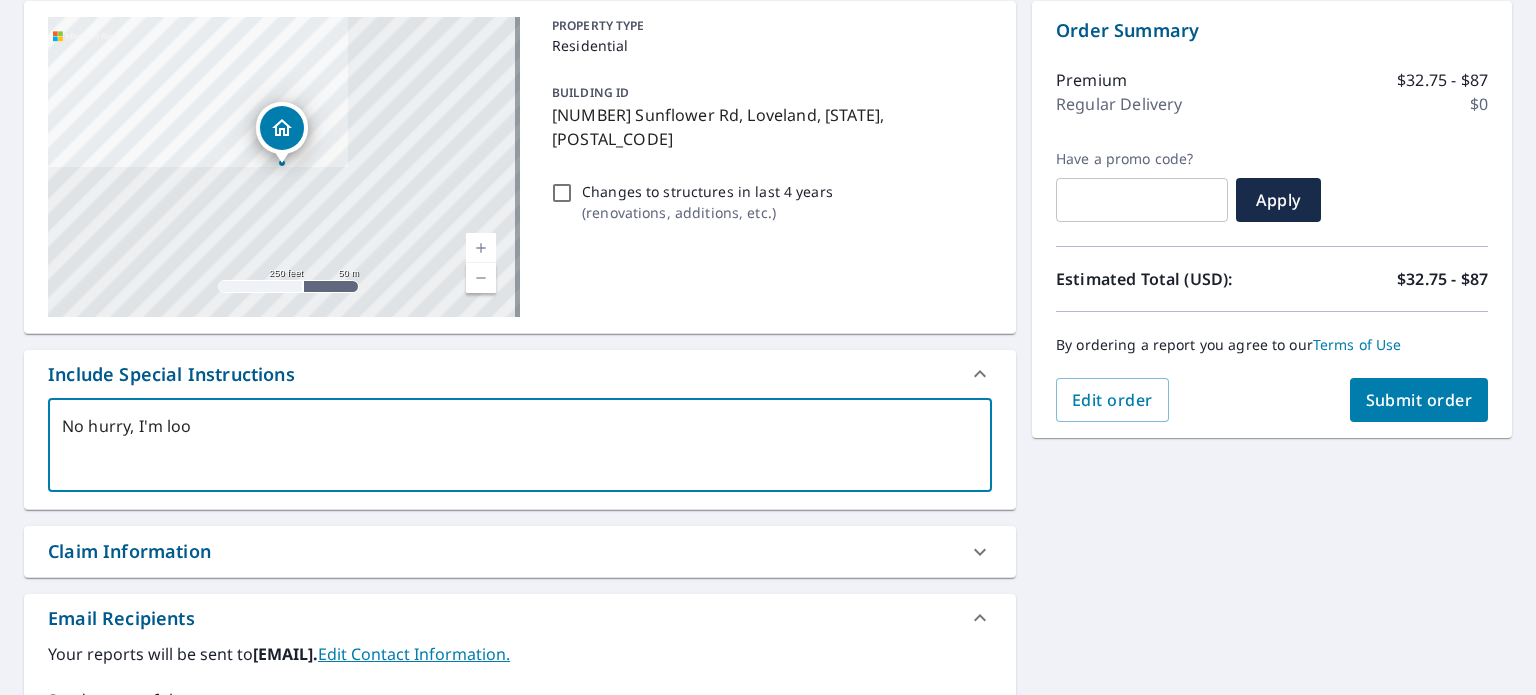 type on "No hurry, I'm look" 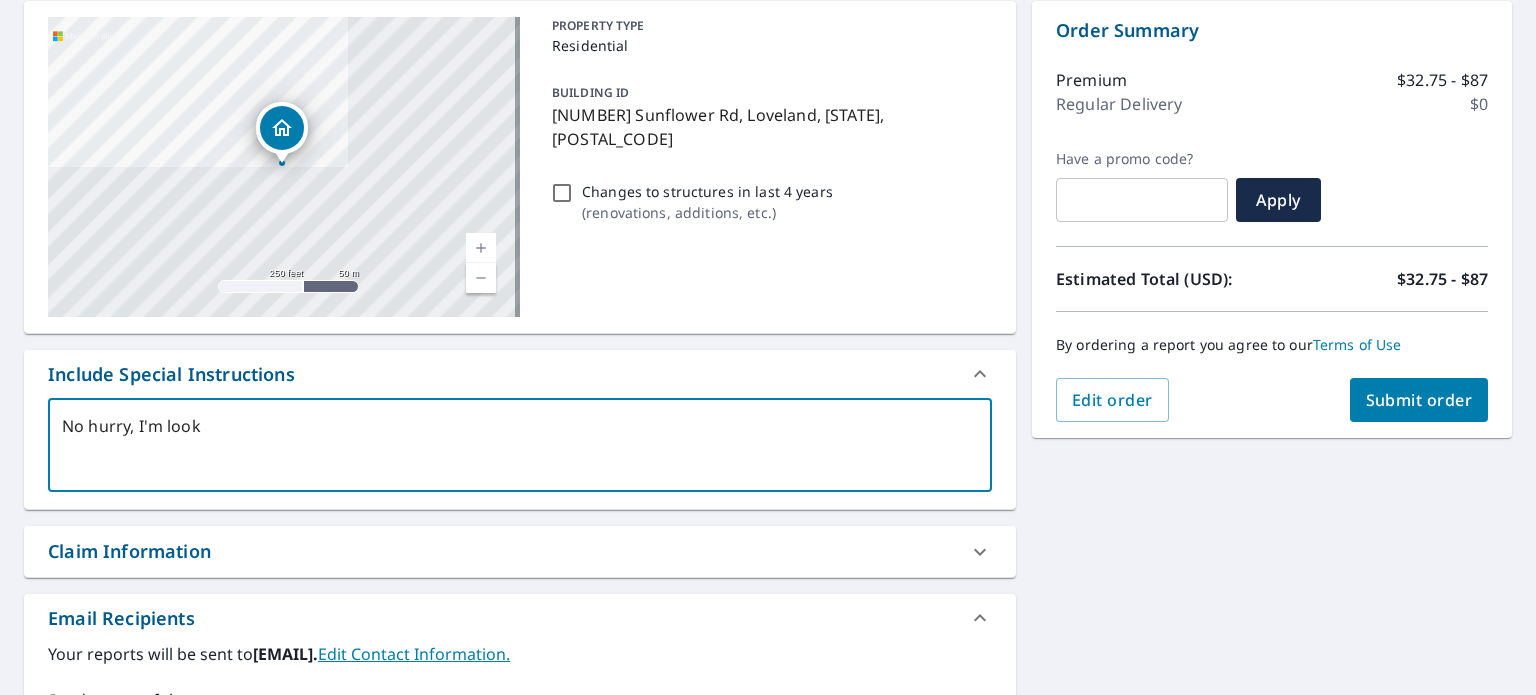 type on "No hurry, I'm looki" 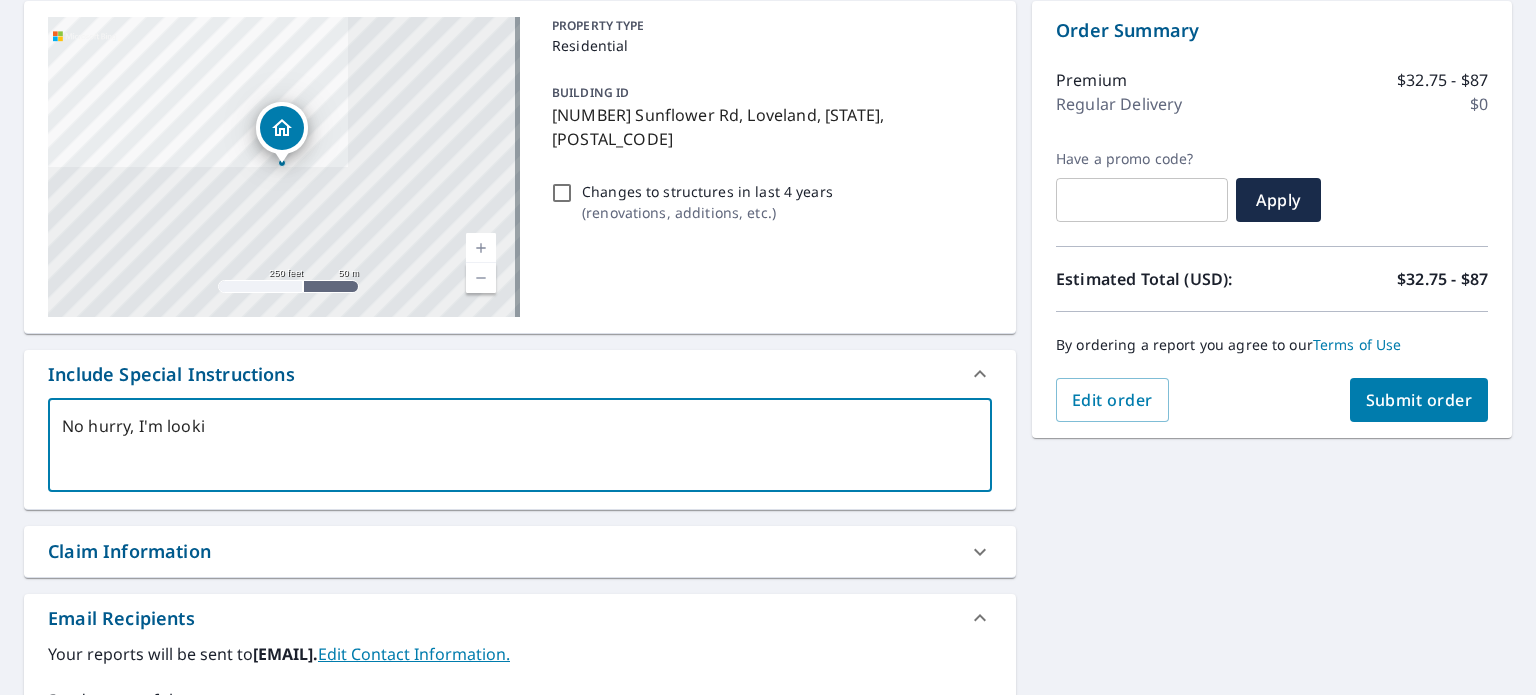 type on "No hurry, I'm lookin" 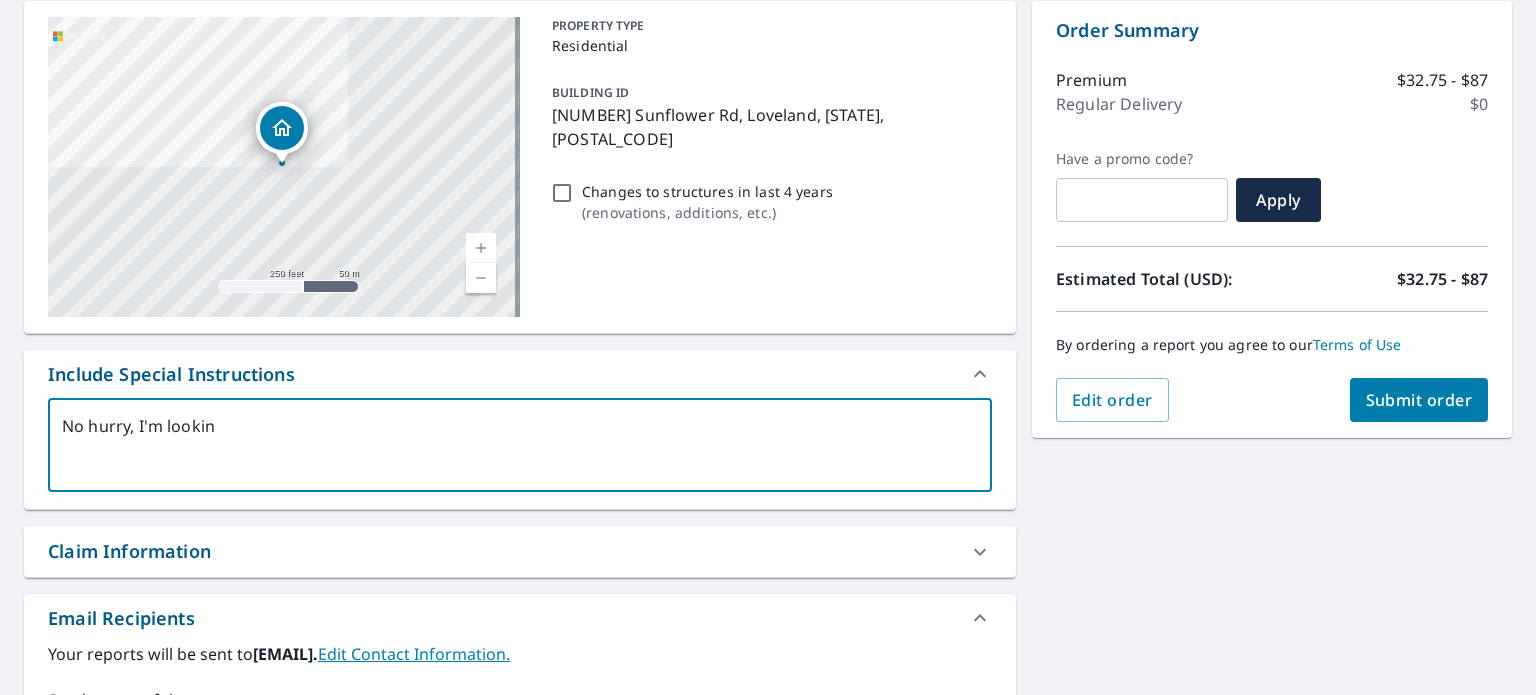 type on "No hurry, I'm looking" 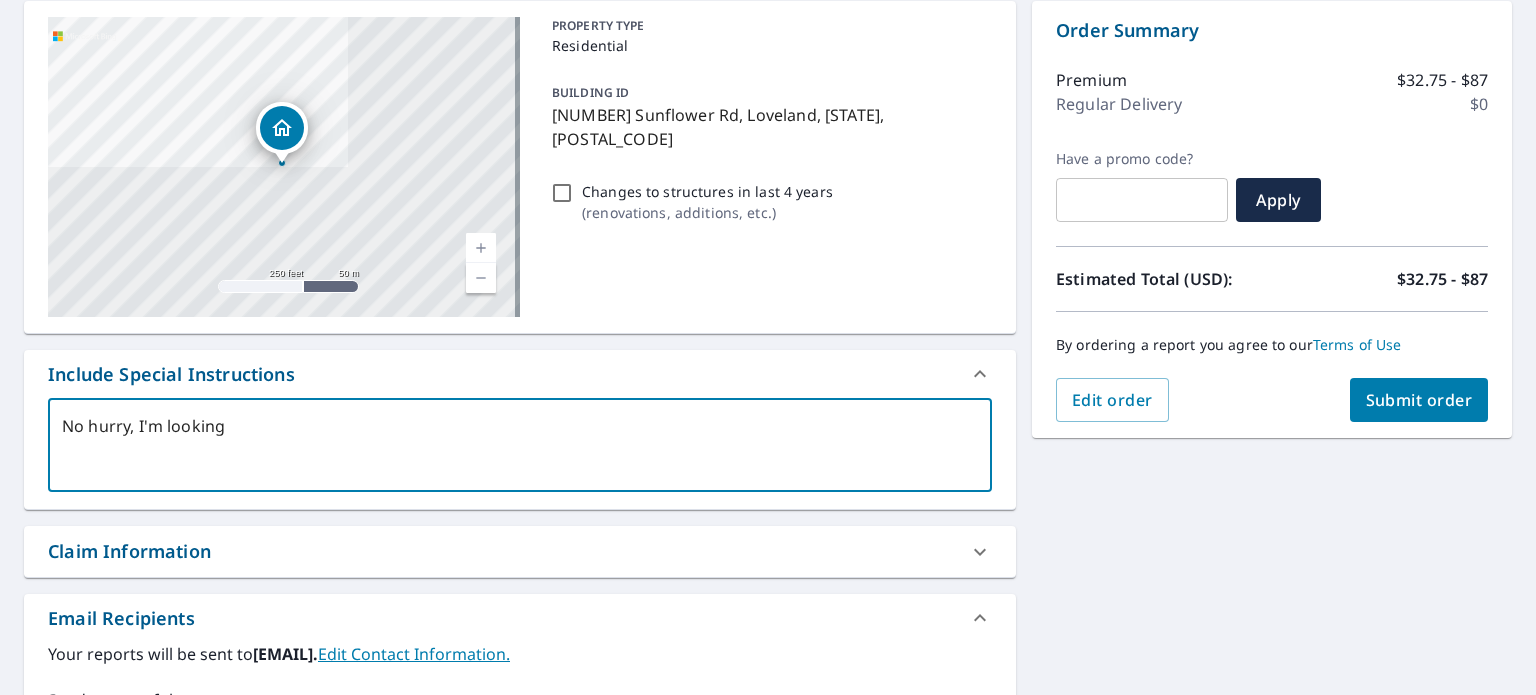 type on "No hurry, I'm looking" 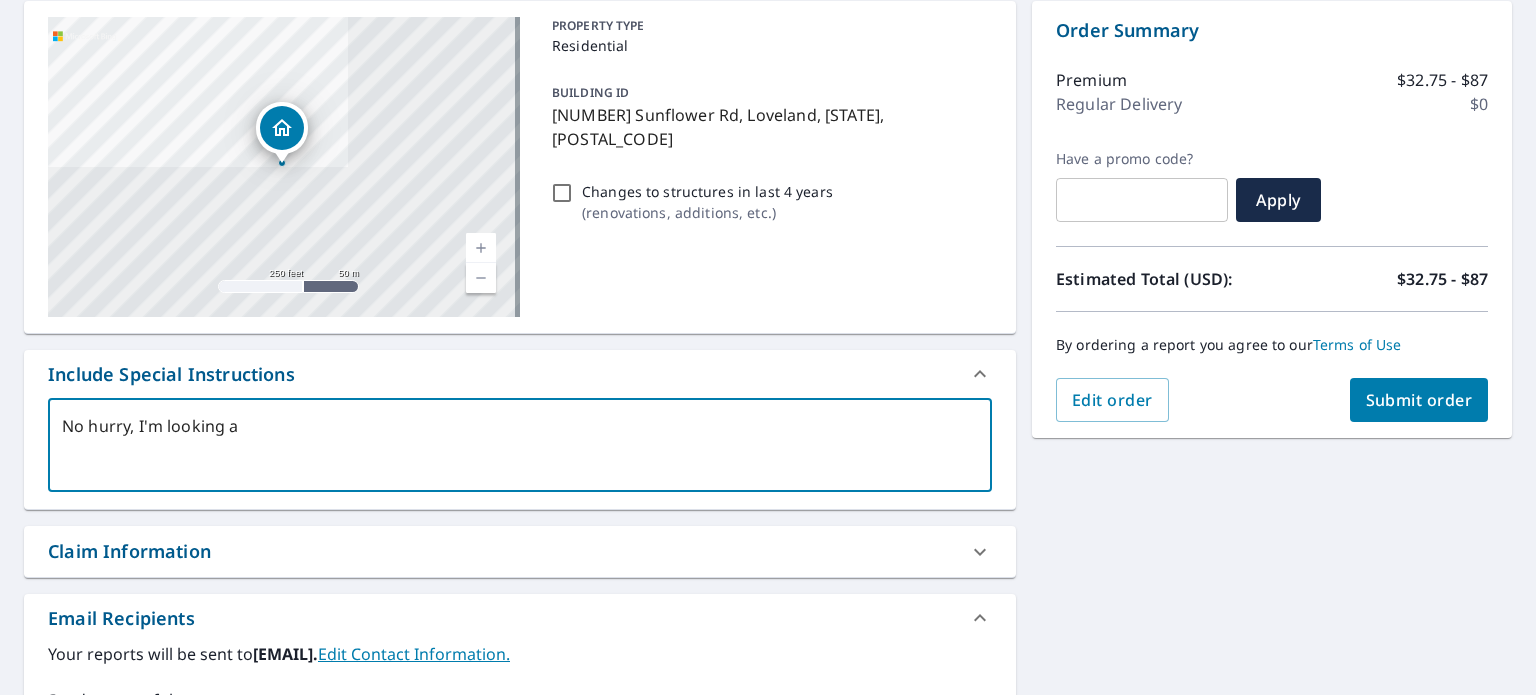type on "No hurry, I'm looking at" 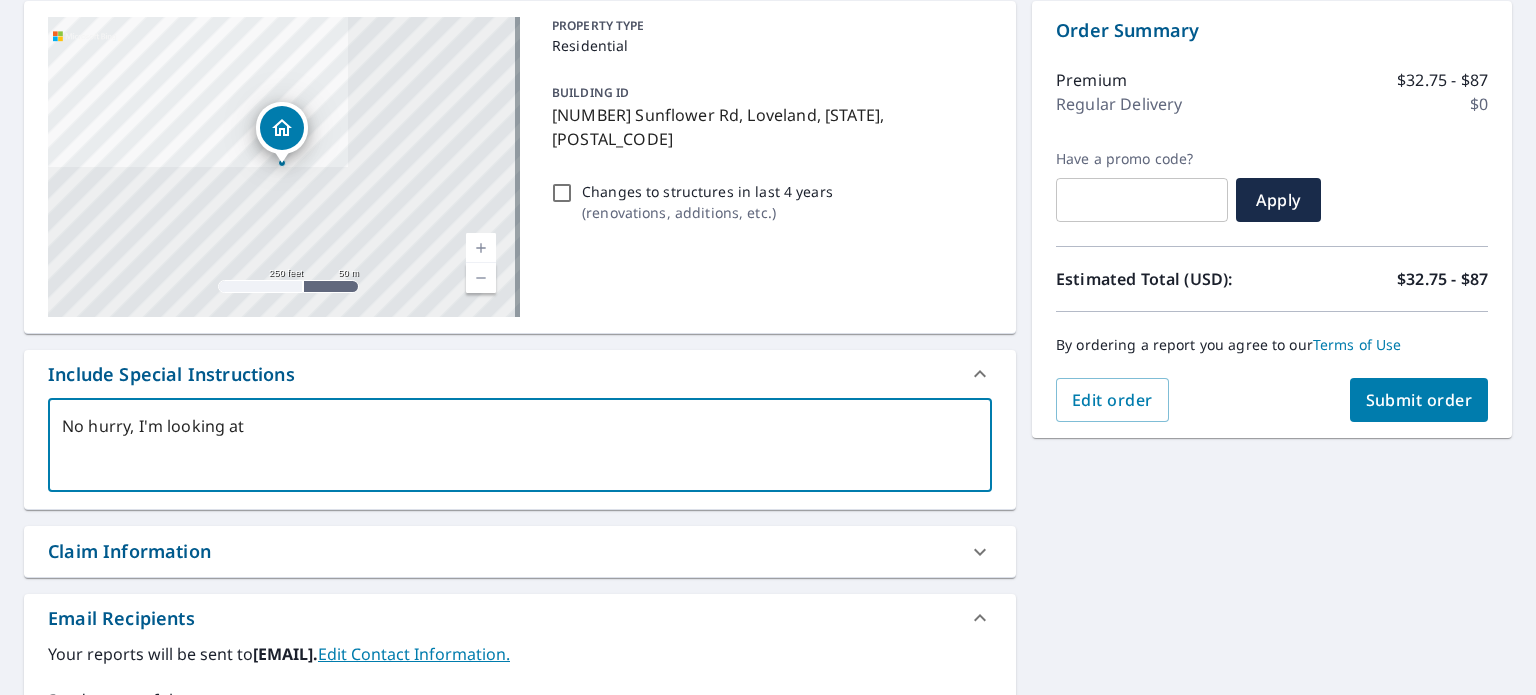 type on "No hurry, I'm looking at" 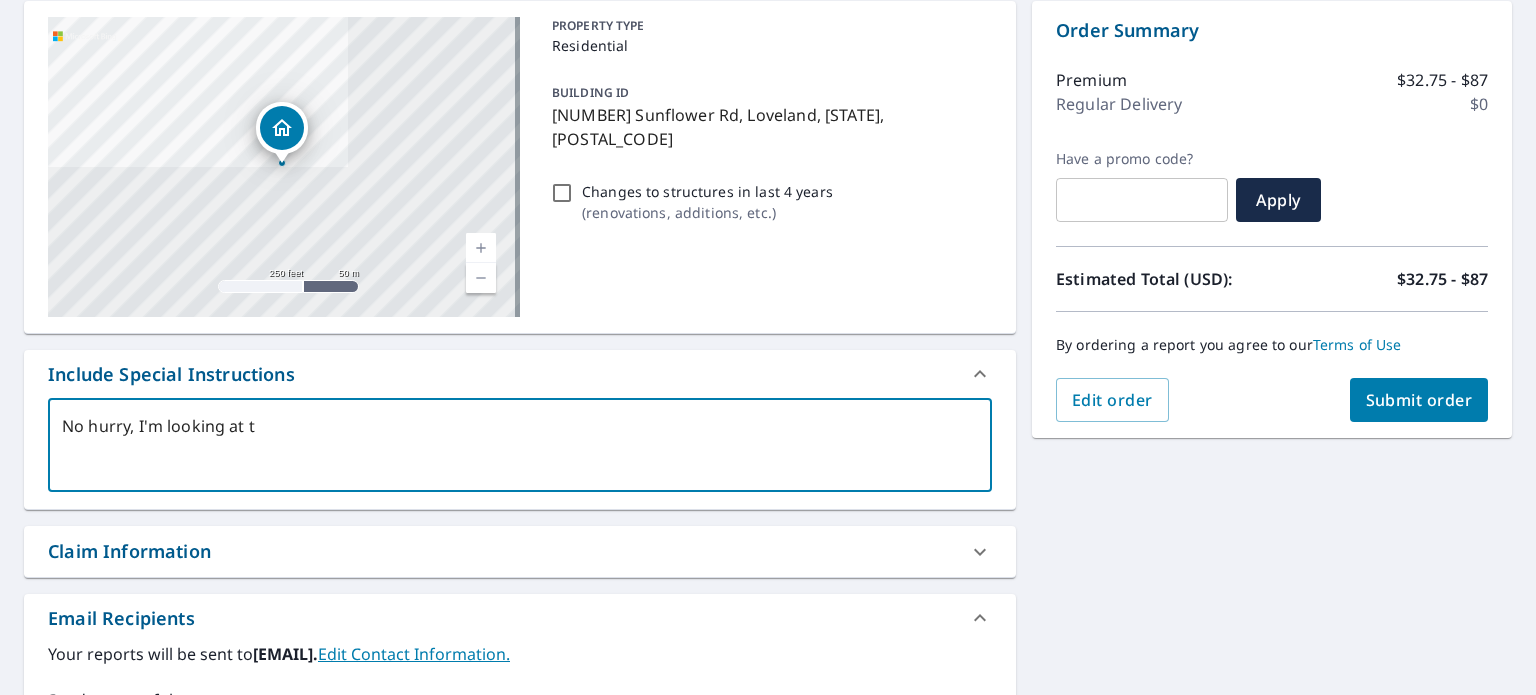 type on "No hurry, I'm looking at th" 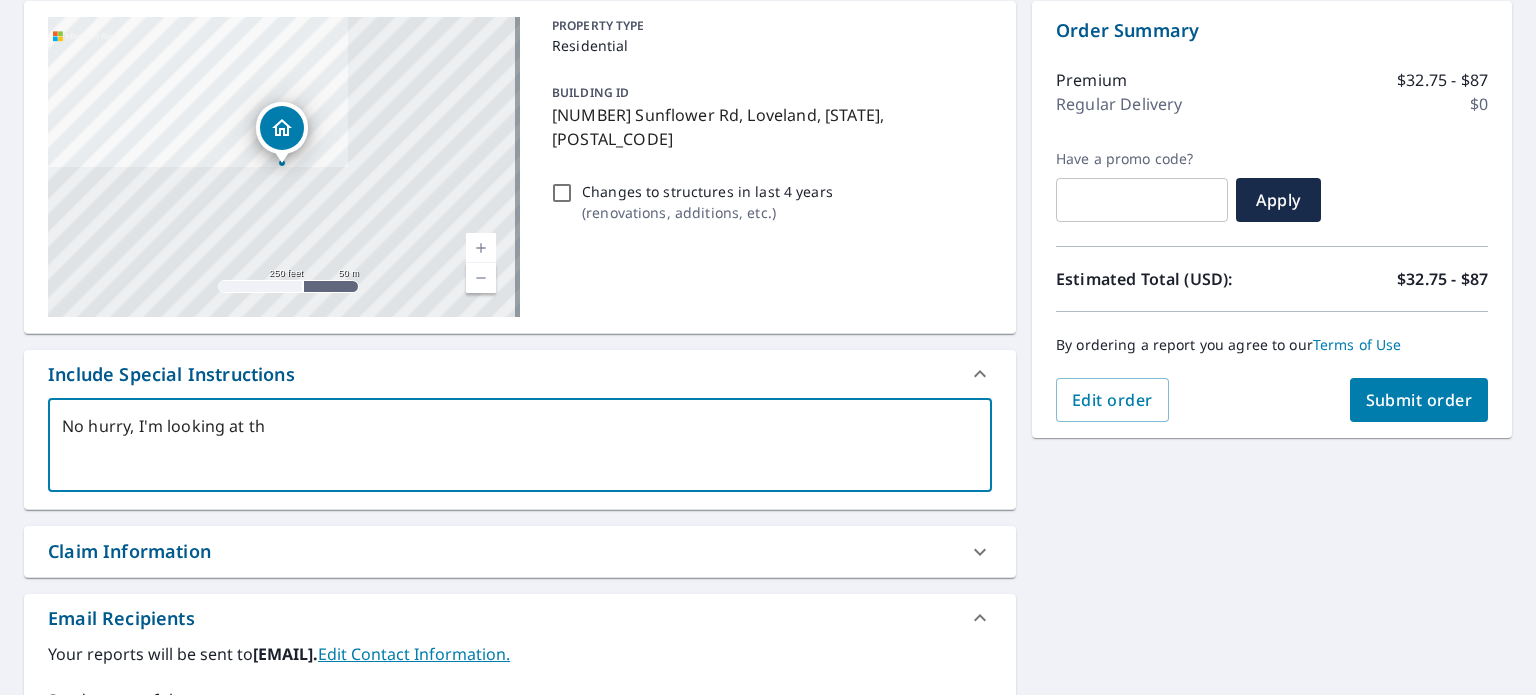 type on "No hurry, I'm looking at thi" 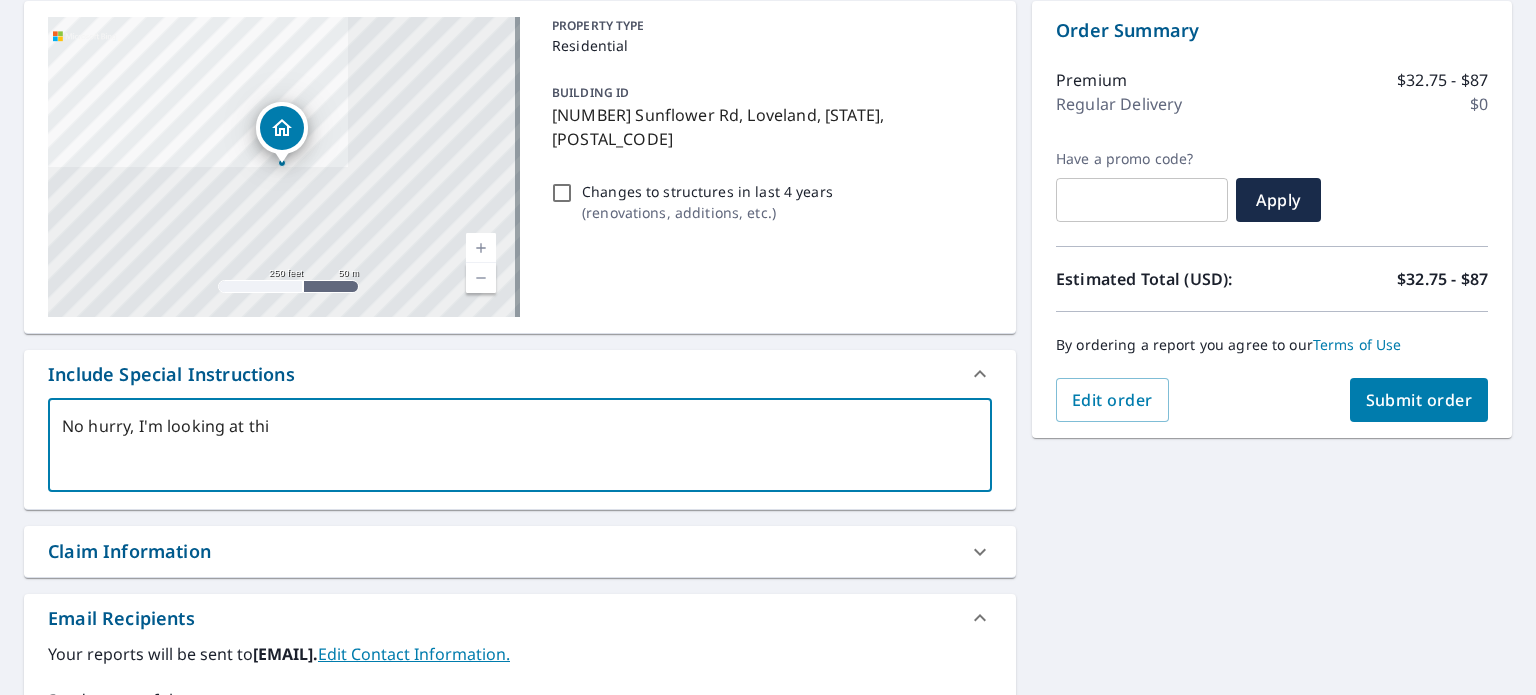 type on "No hurry, I'm looking at this" 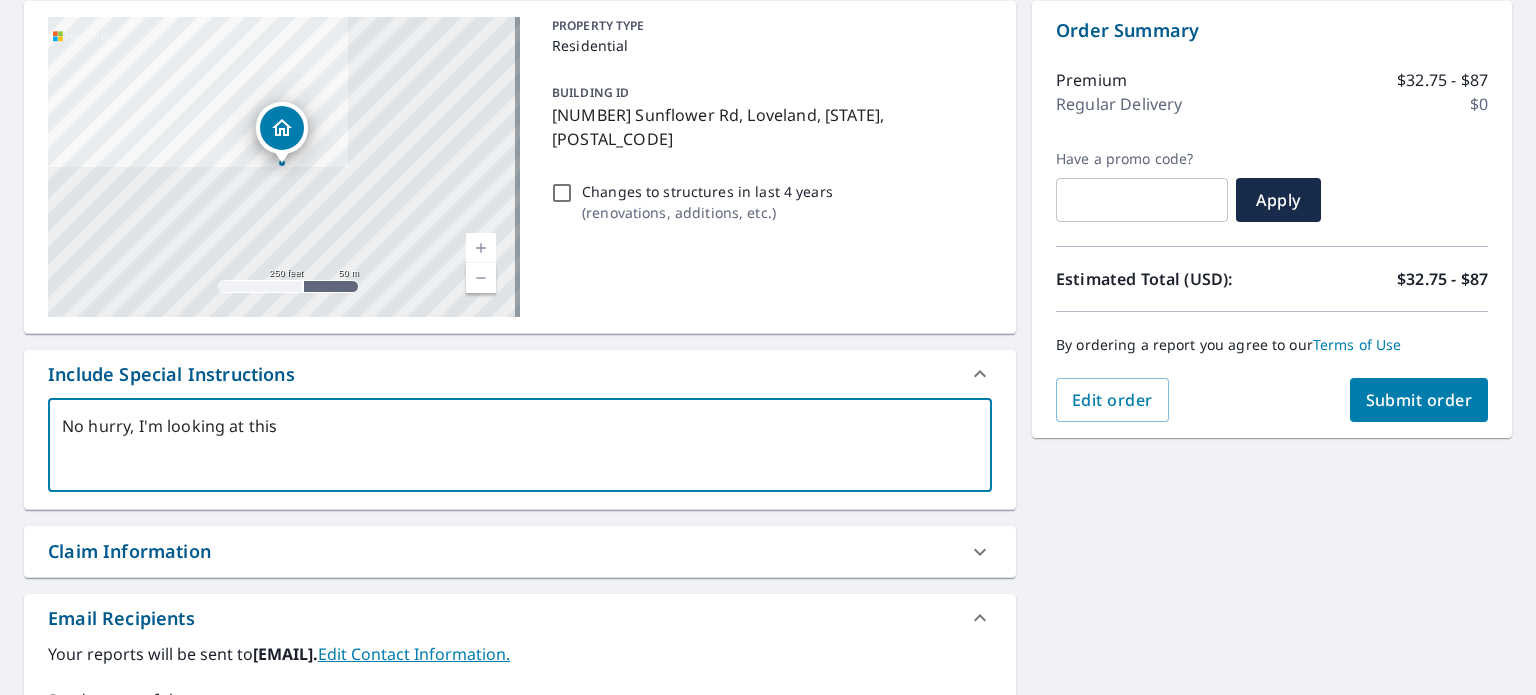 type on "x" 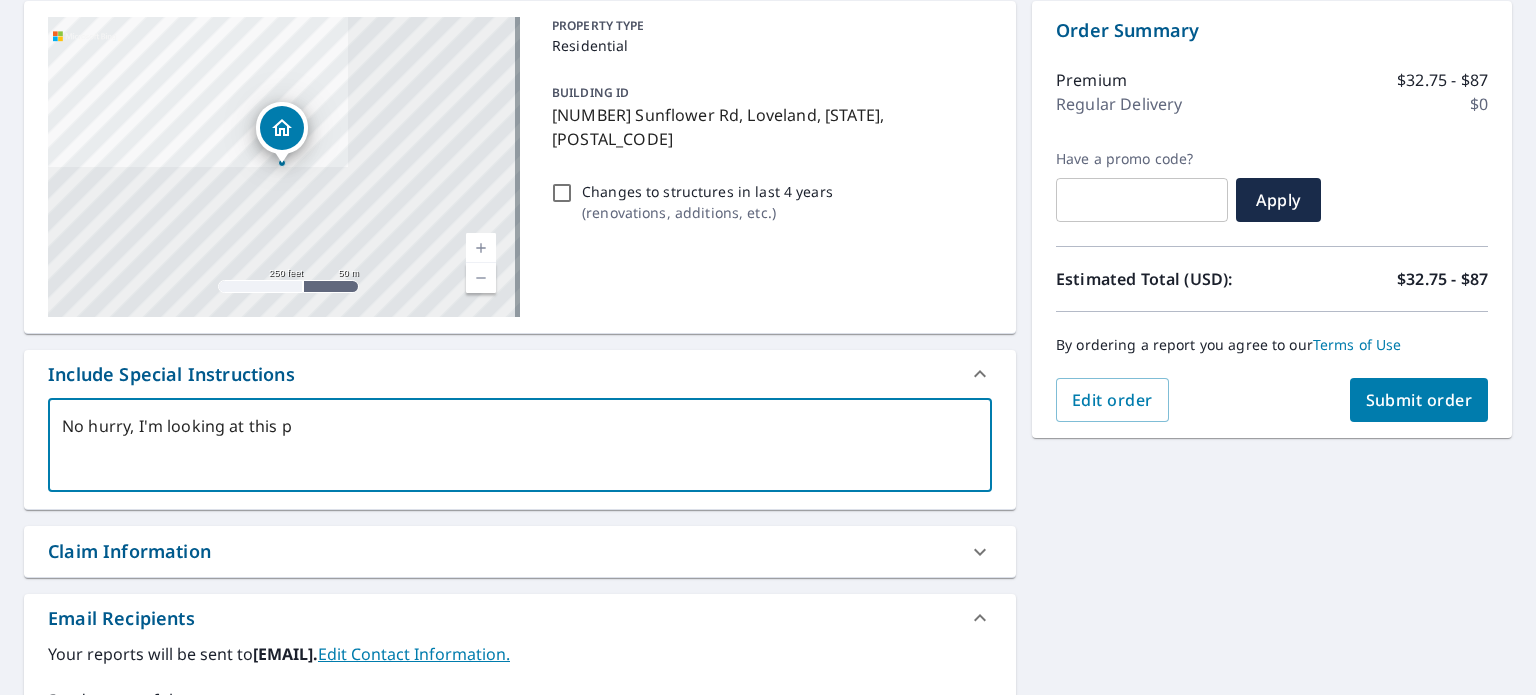 type on "x" 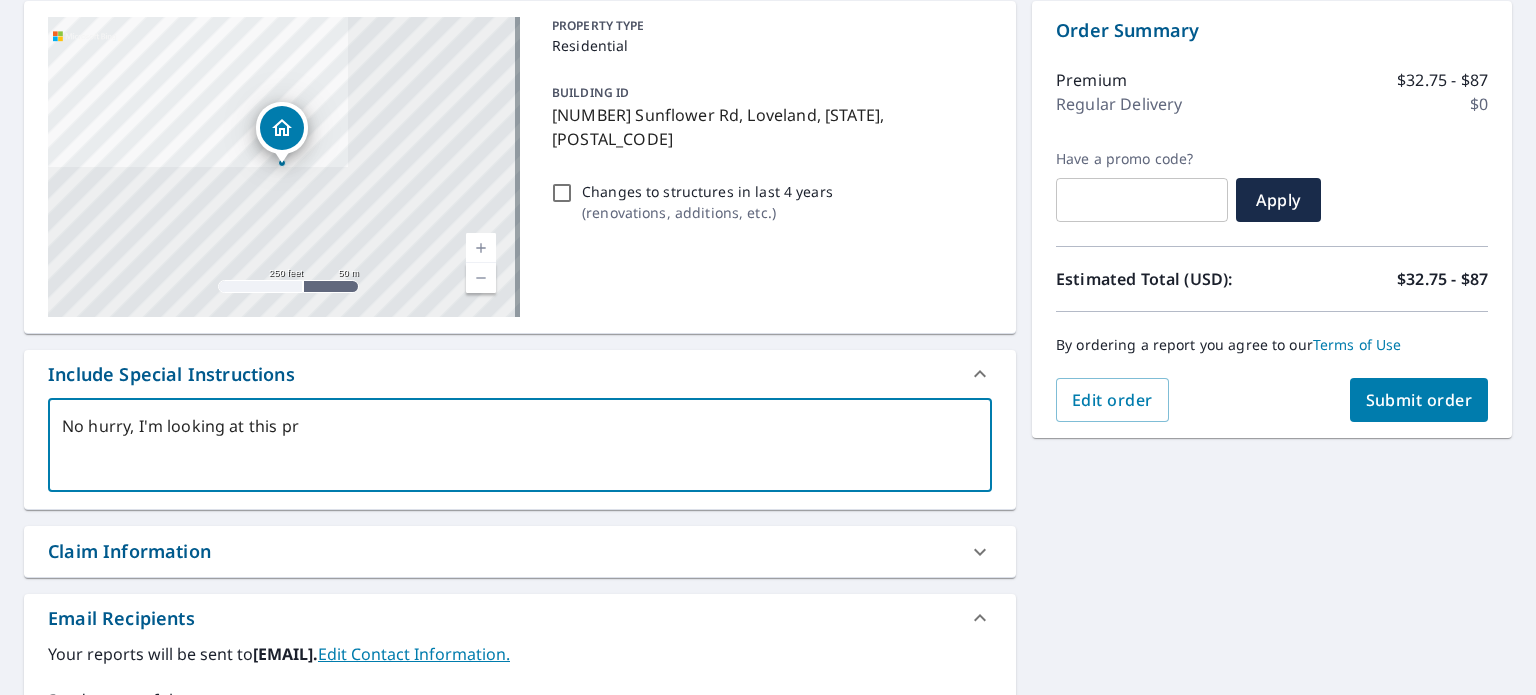 type on "x" 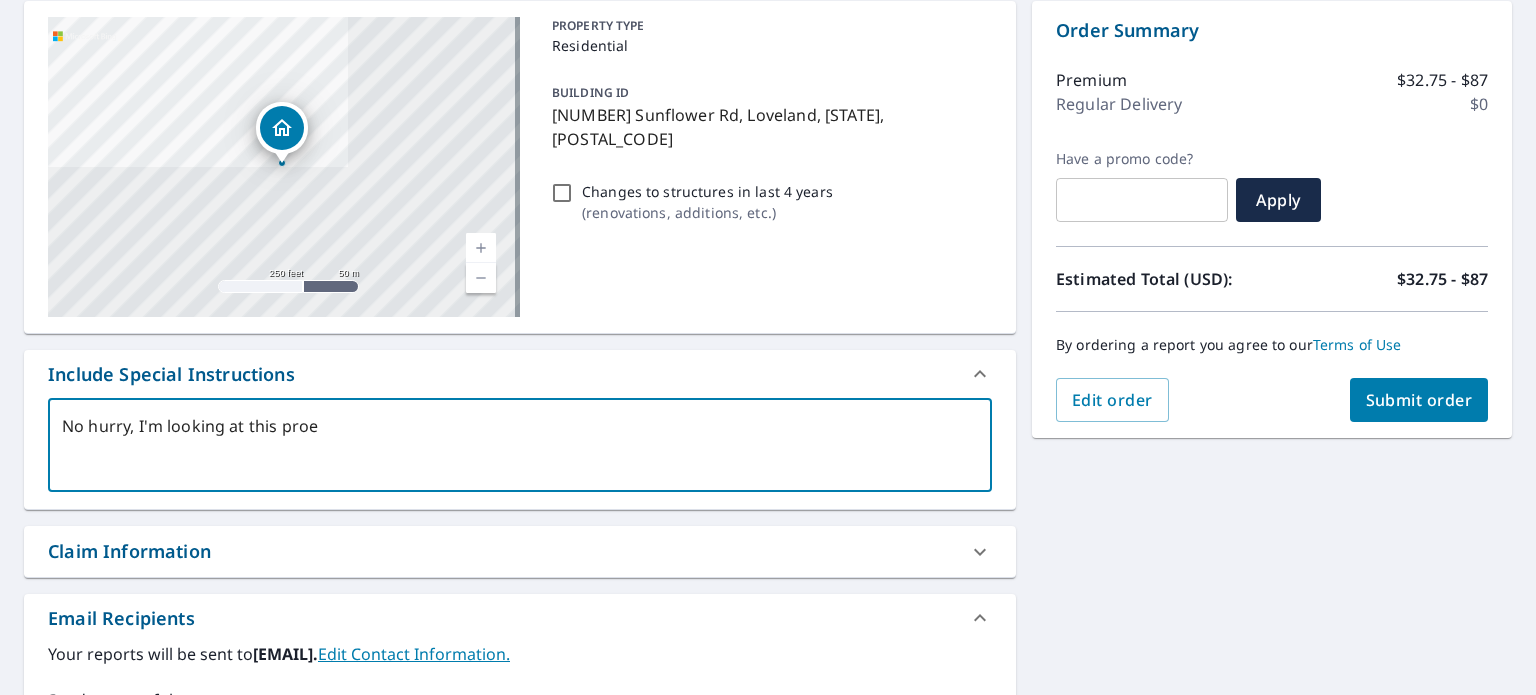 type on "No hurry, I'm looking at this proep" 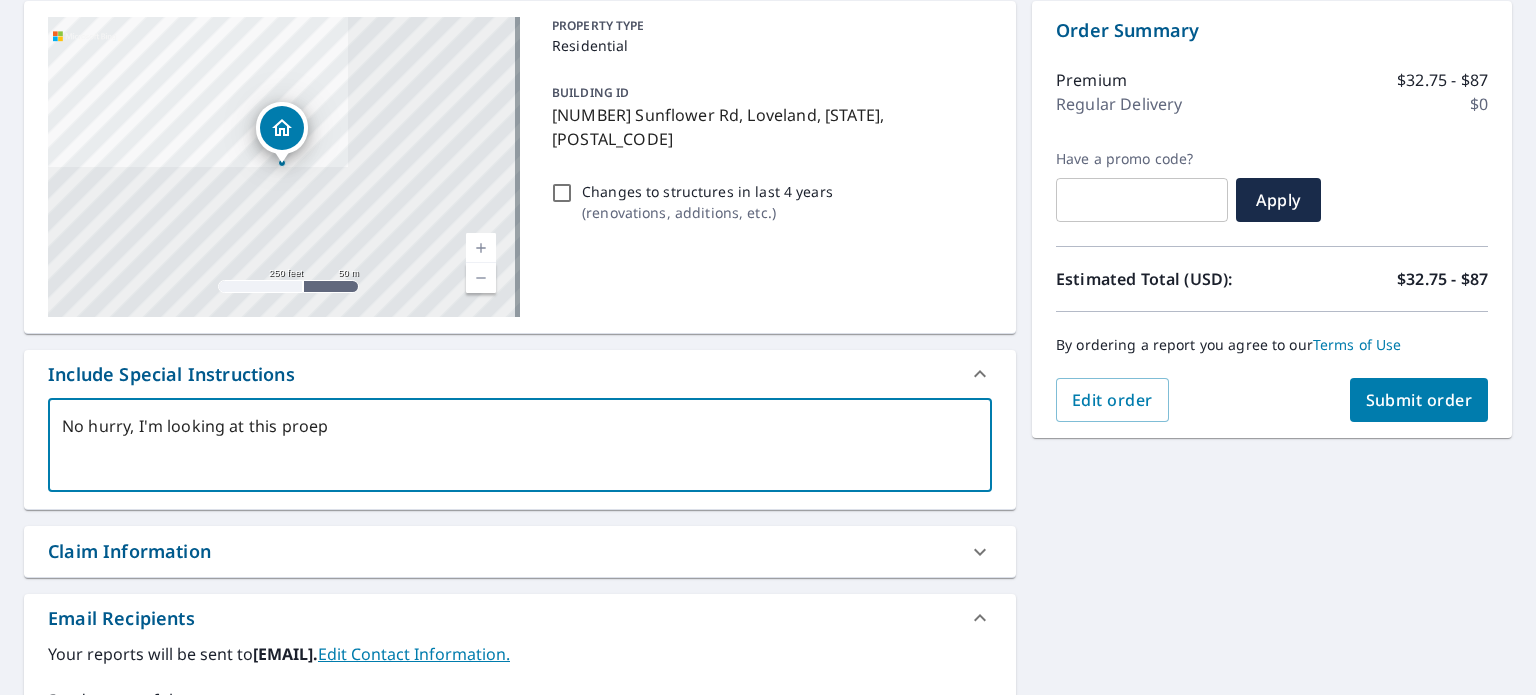 type on "No hurry, I'm looking at this proepr" 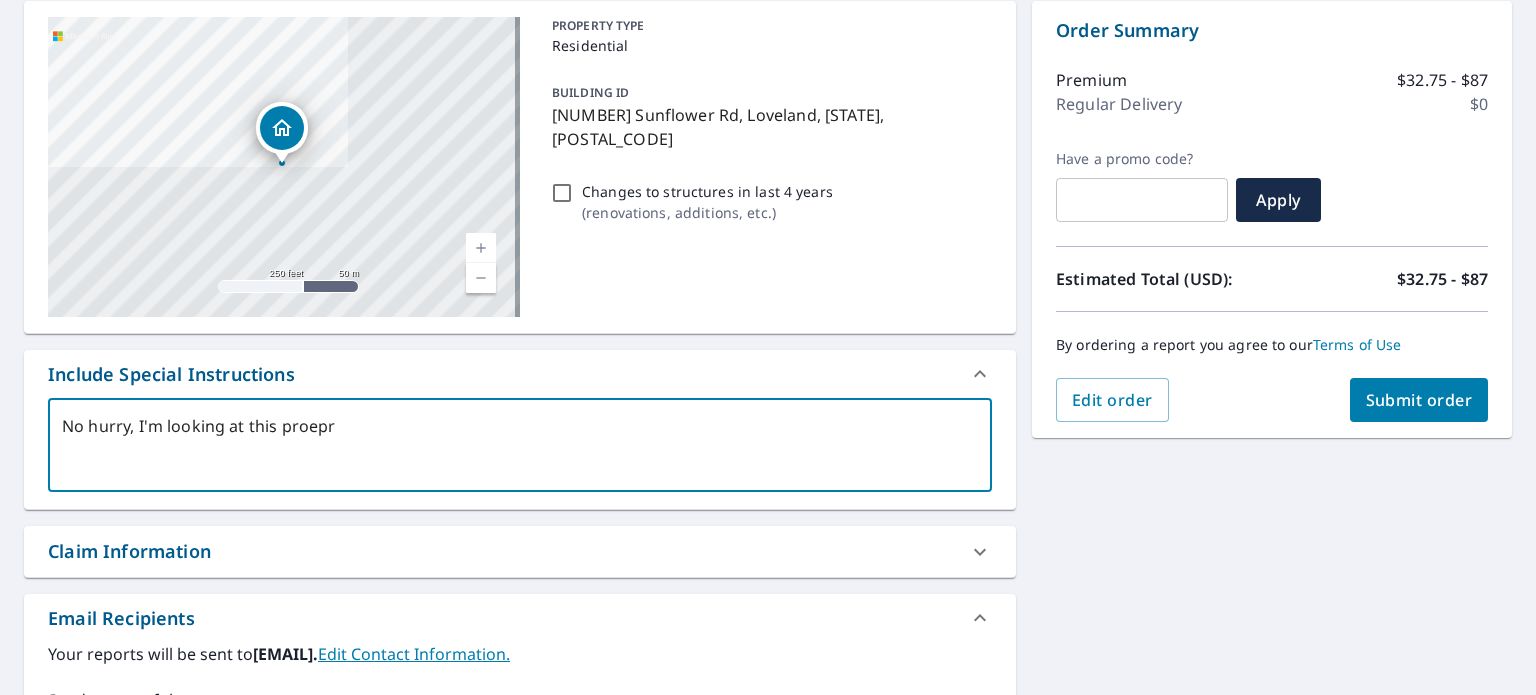 type on "x" 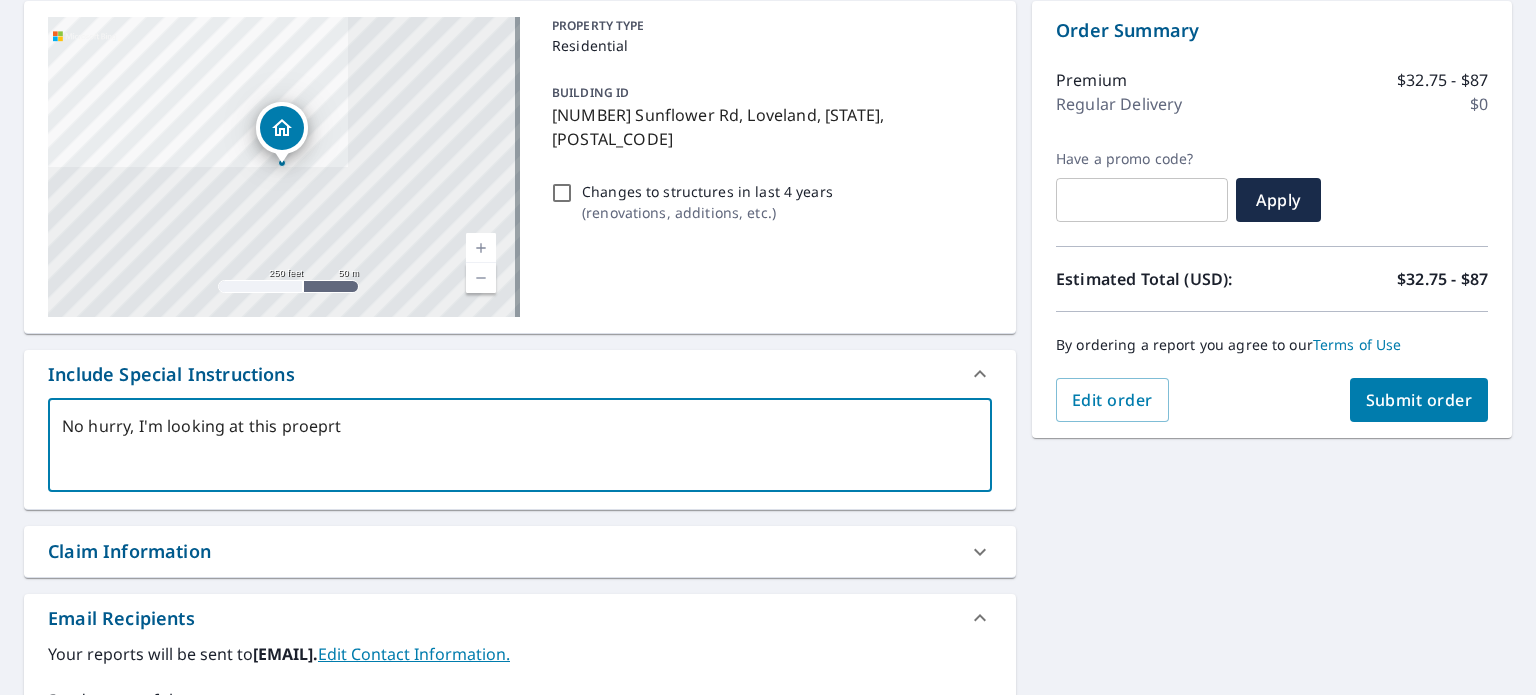 type on "No hurry, I'm looking at this proeprty" 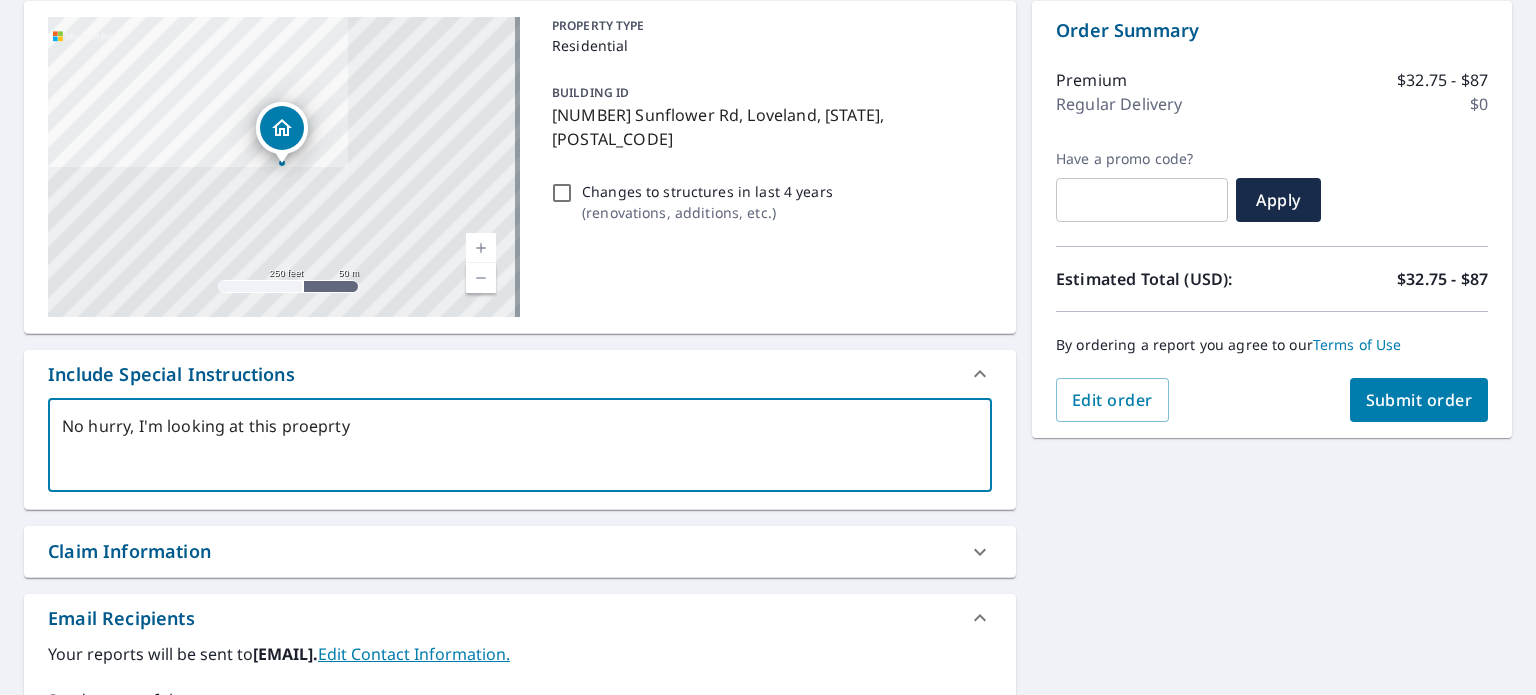 type on "No hurry, I'm looking at this proeprty" 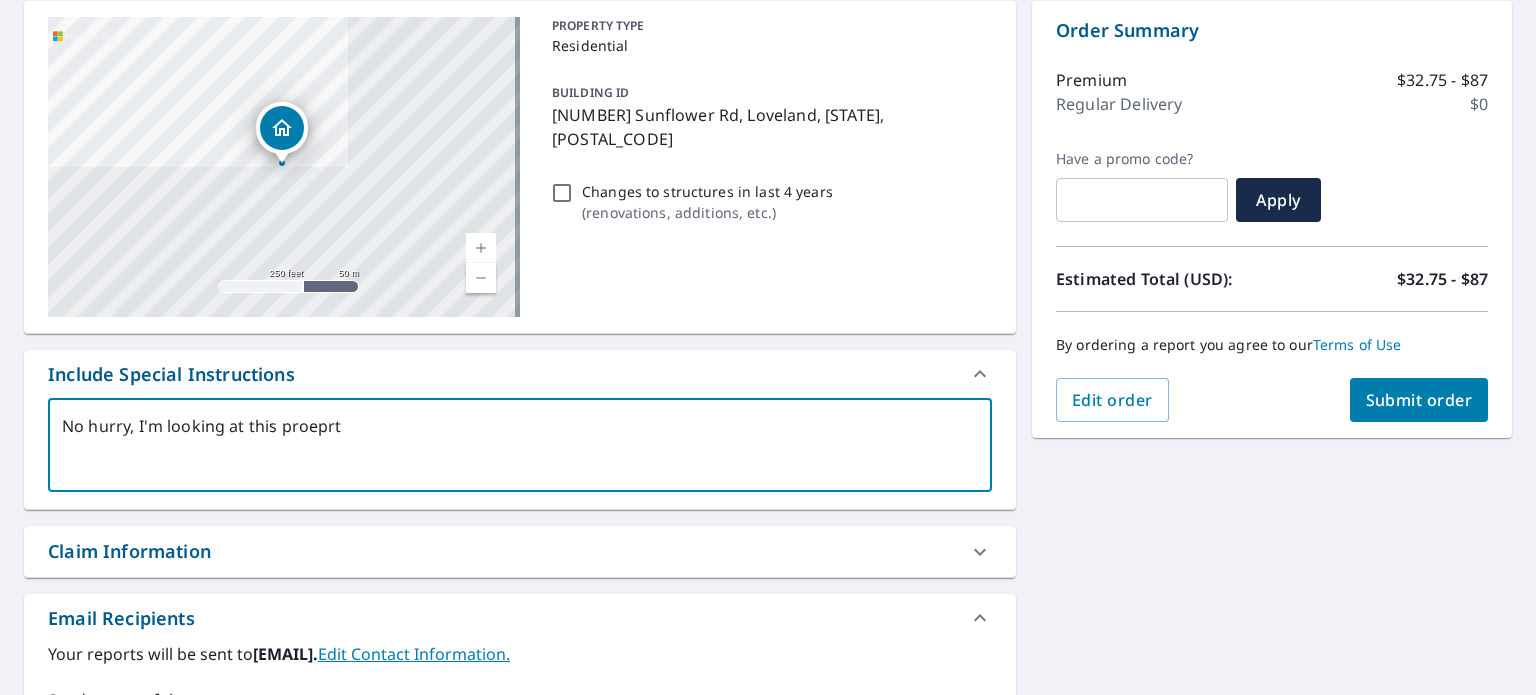 type on "No hurry, I'm looking at this proepr" 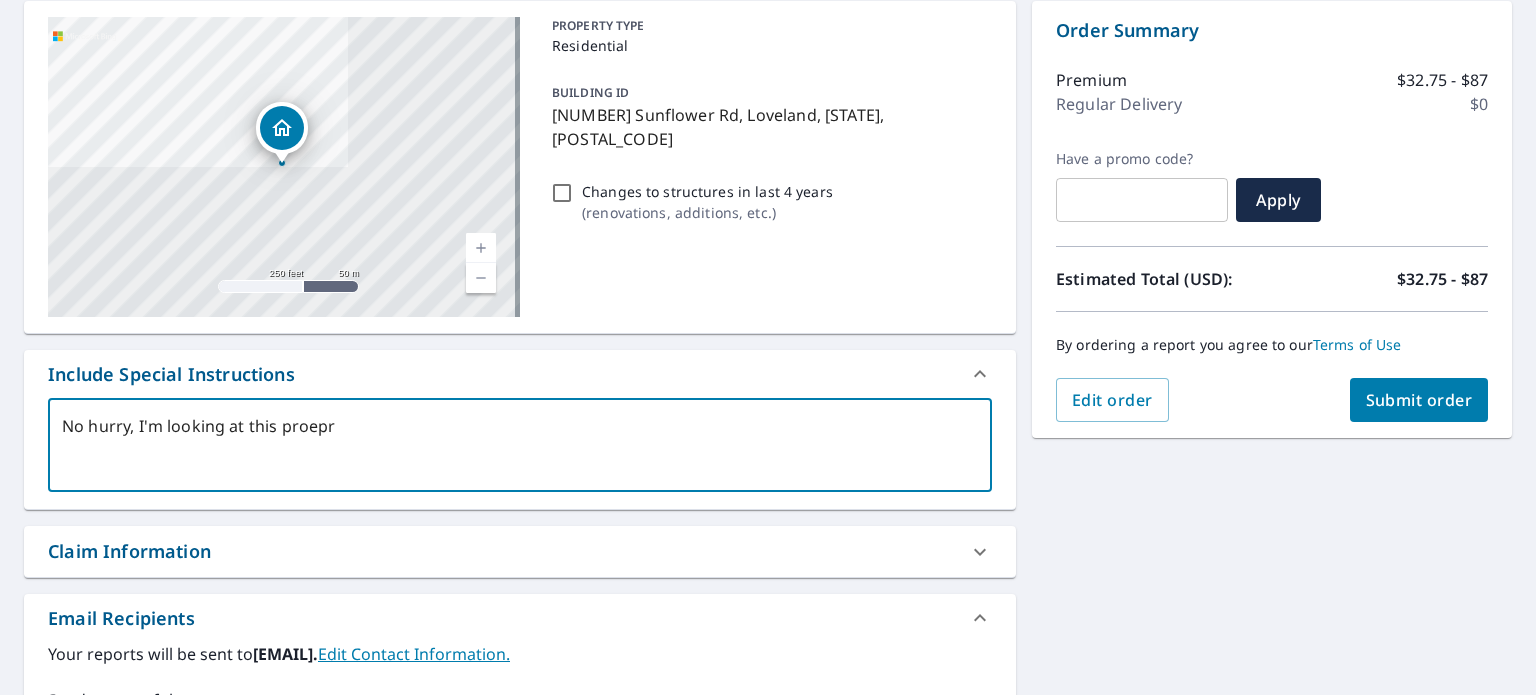 type on "No hurry, I'm looking at this proep" 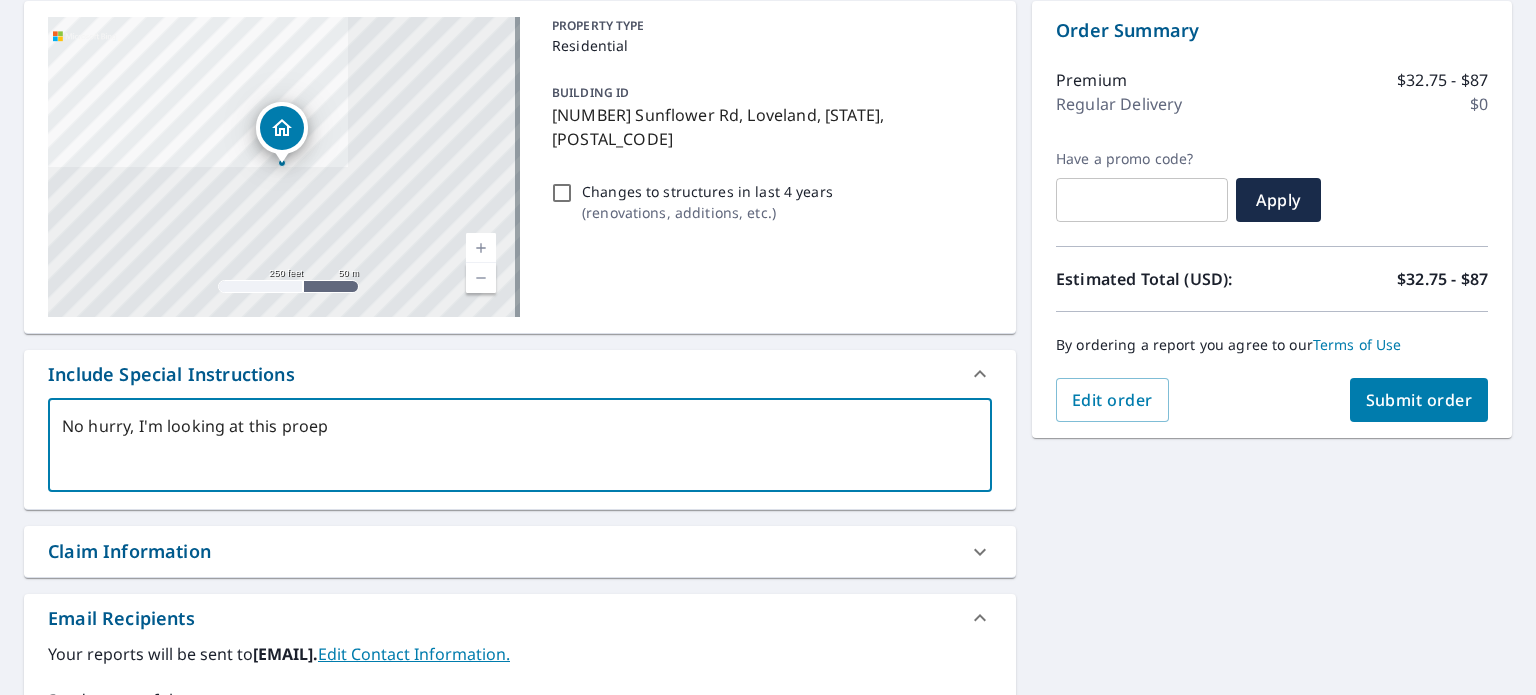 type on "No hurry, I'm looking at this proe" 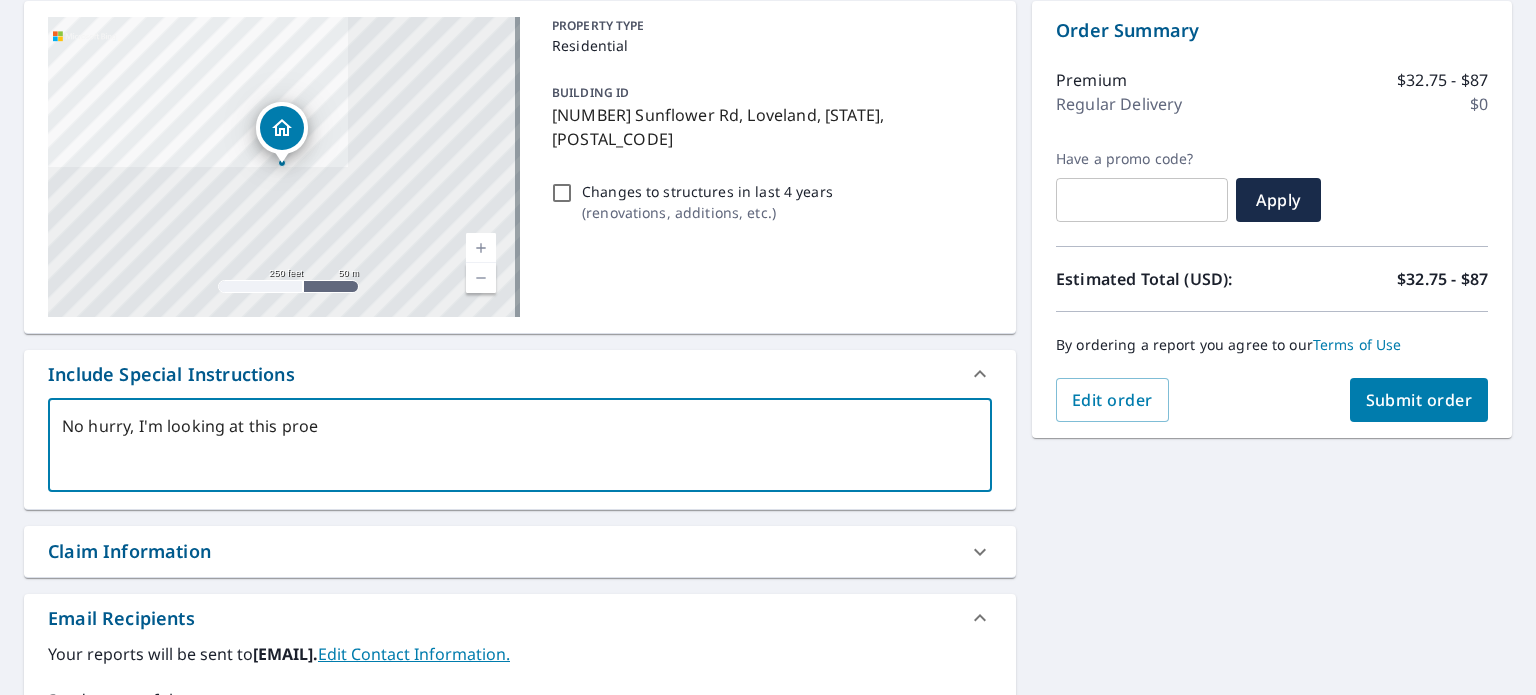 type on "No hurry, I'm looking at this pro" 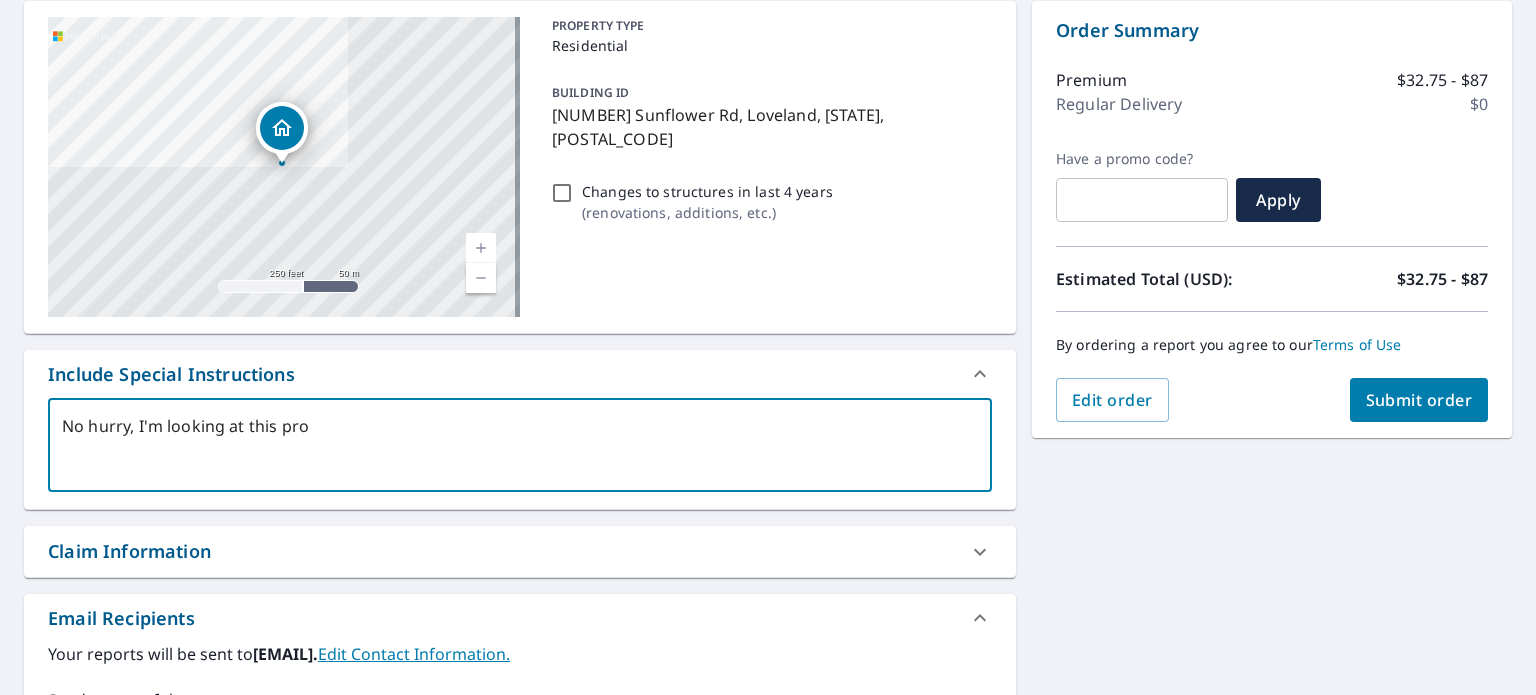 type on "No hurry, I'm looking at this prop" 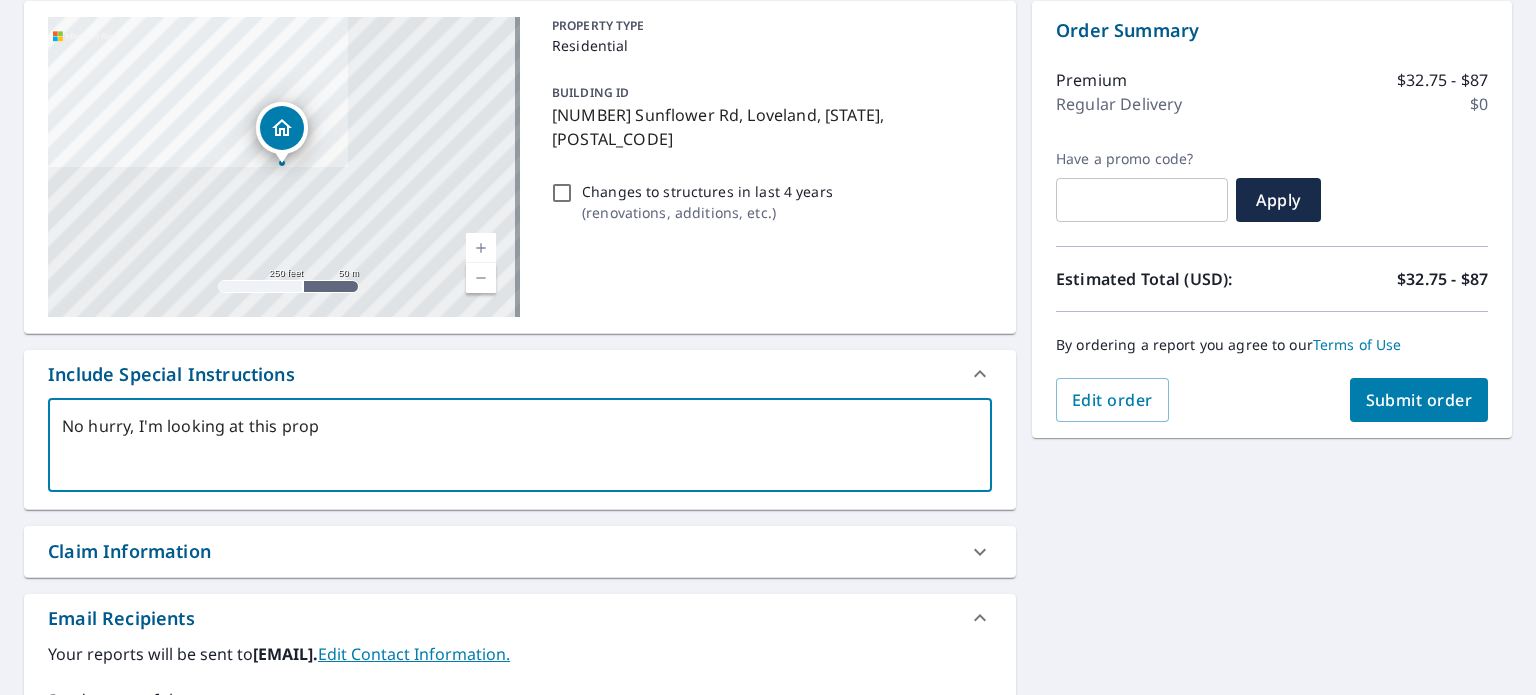 type on "No hurry, I'm looking at this prope" 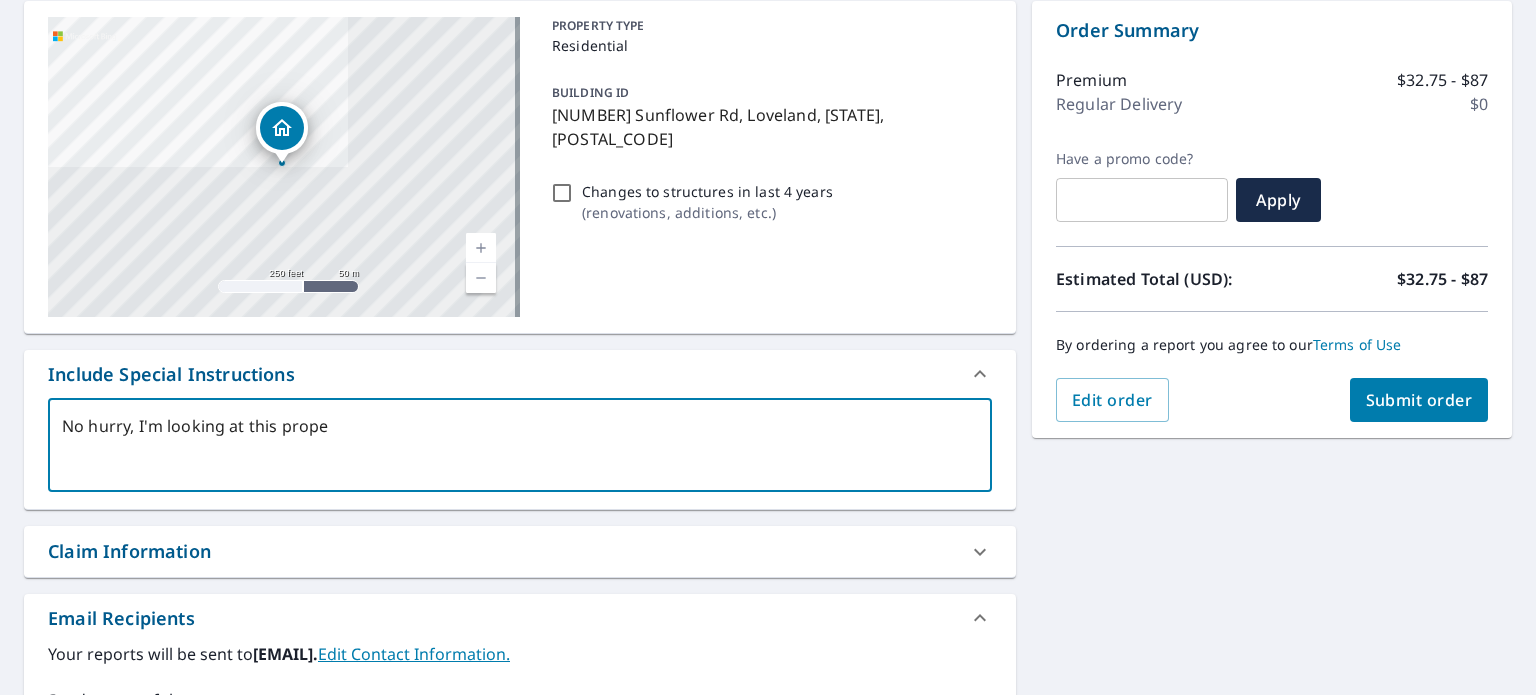 type on "No hurry, I'm looking at this proper" 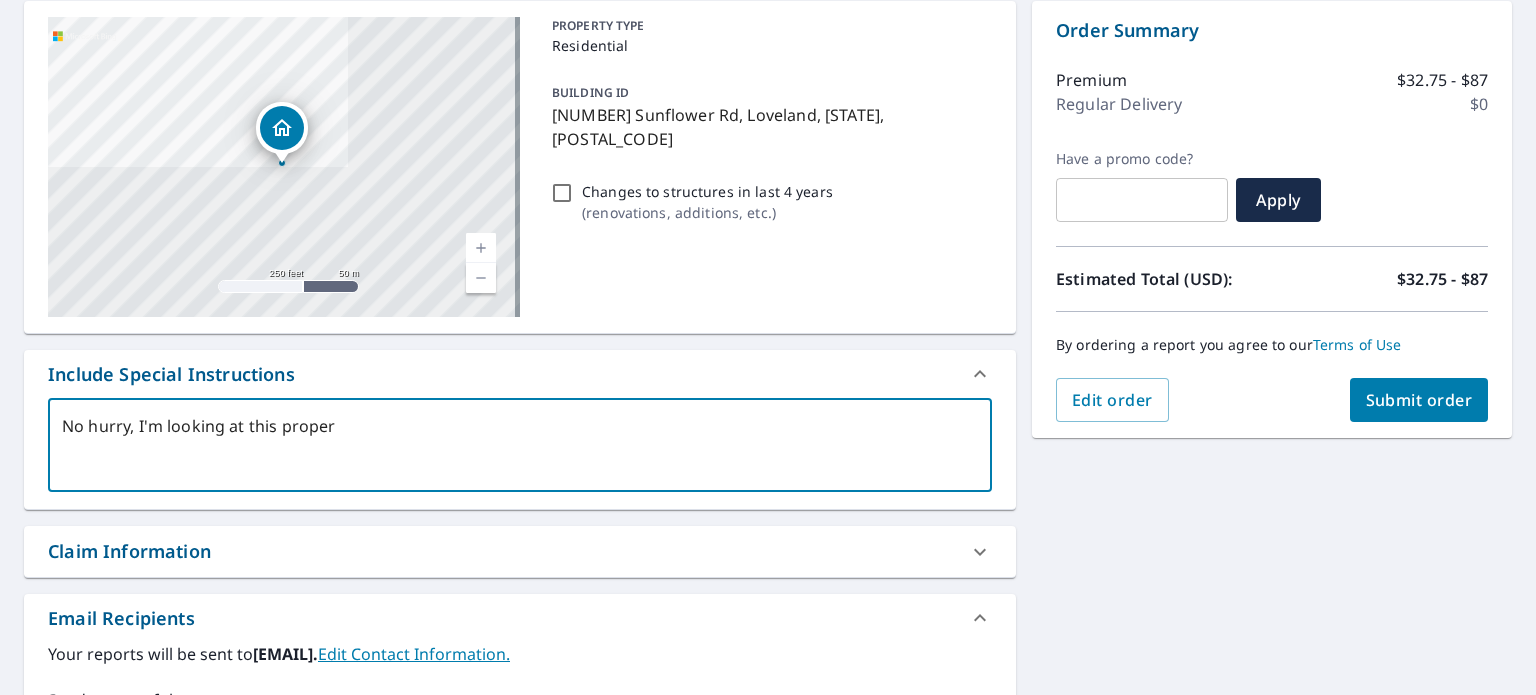type on "x" 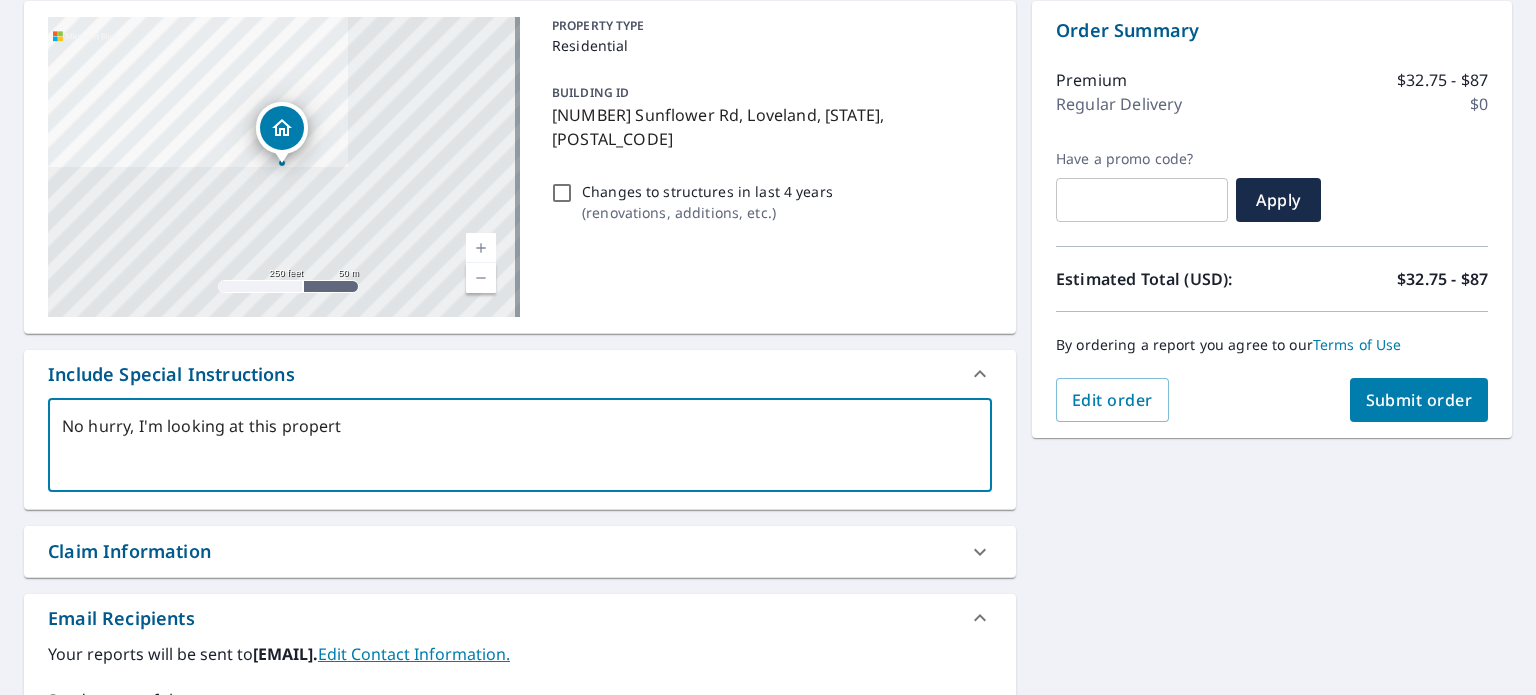 type on "No hurry, I'm looking at this property" 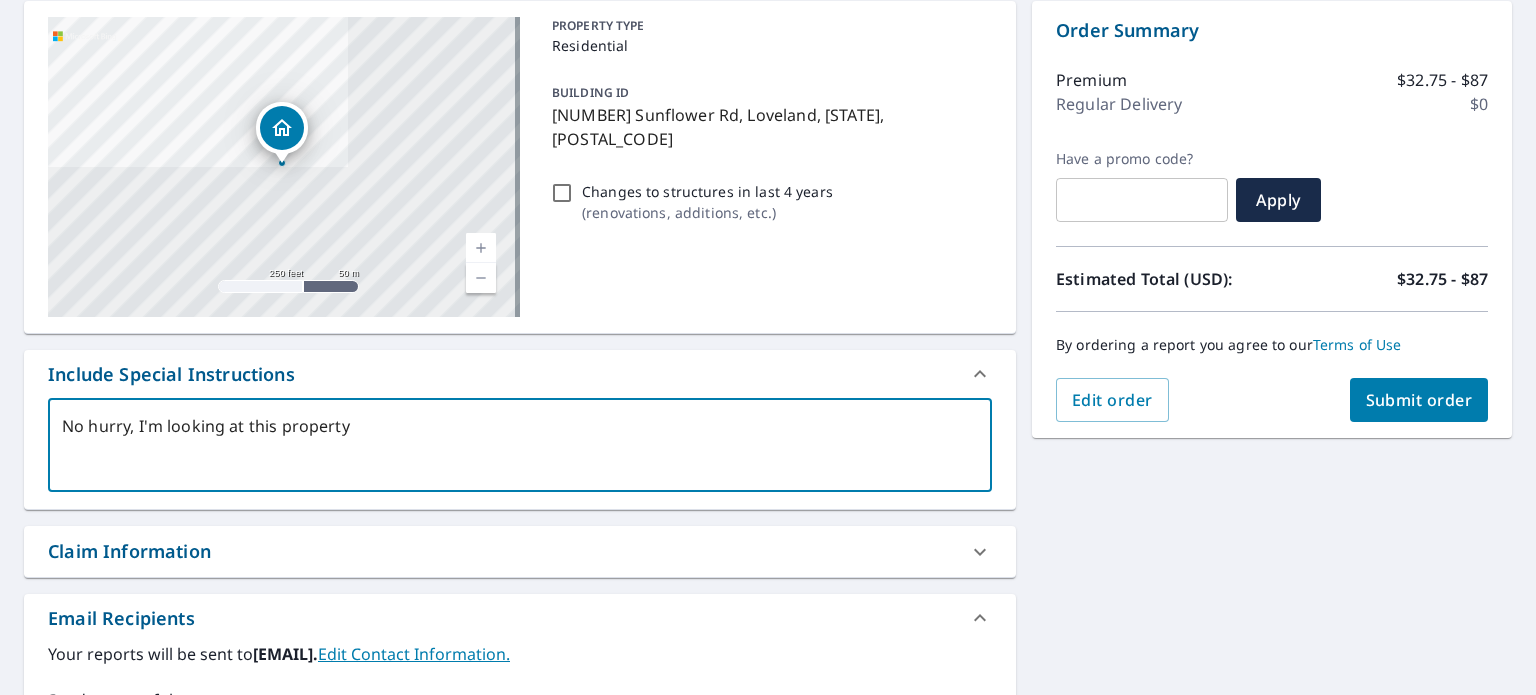 type on "x" 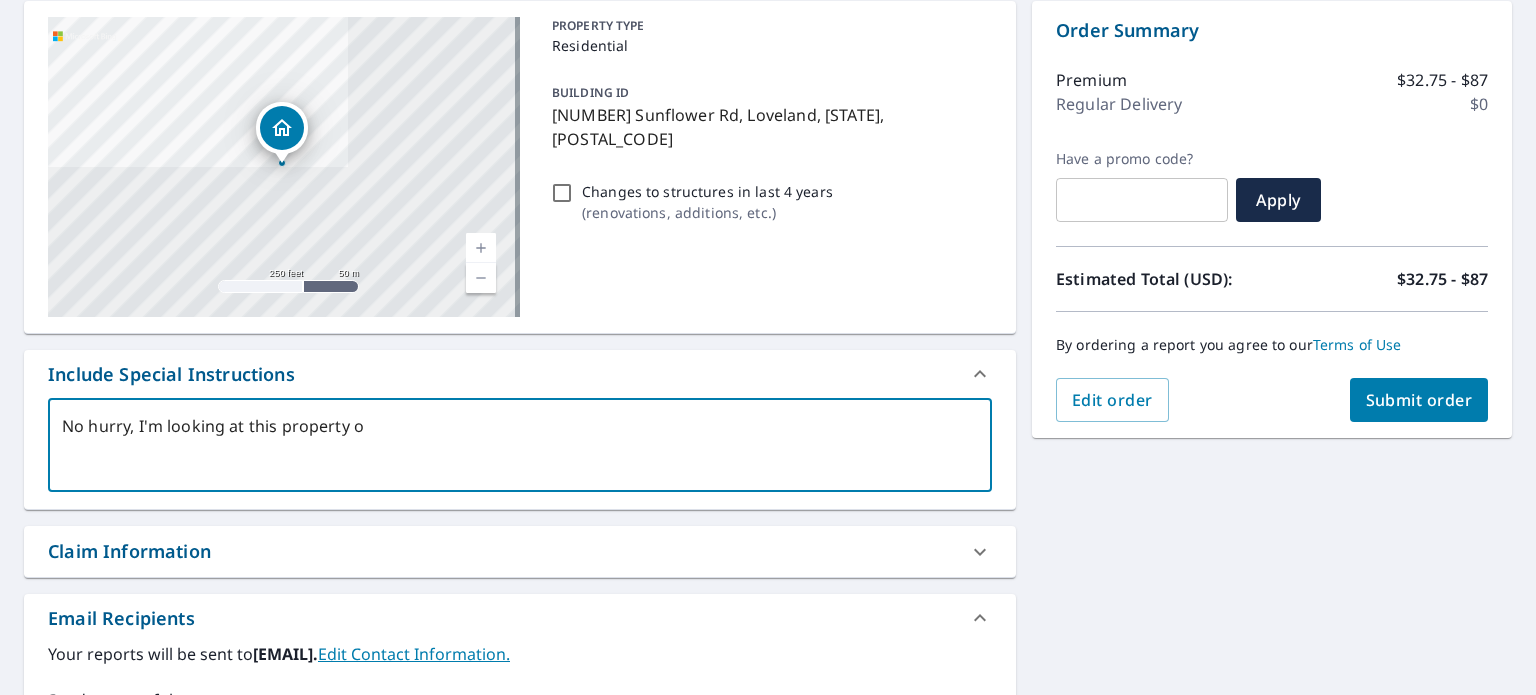 type on "x" 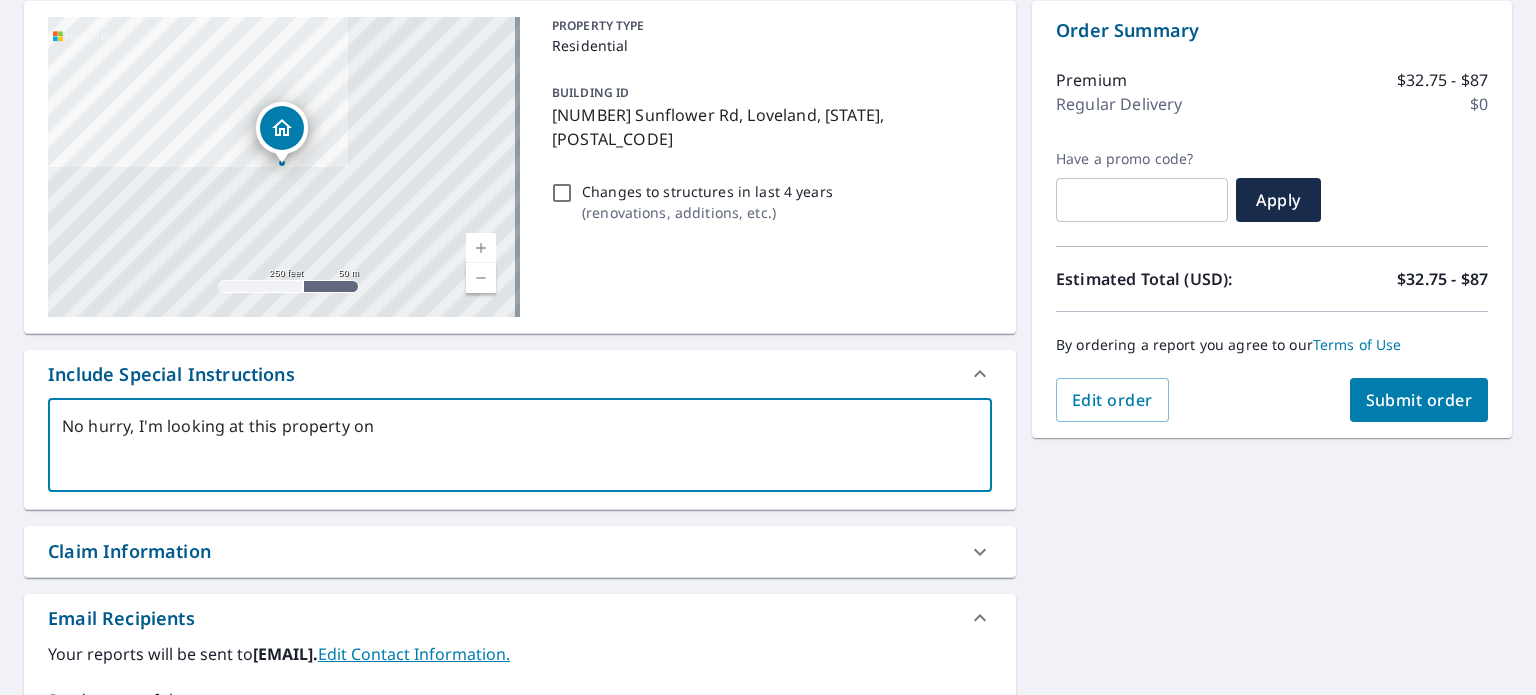 type on "No hurry, I'm looking at this property on" 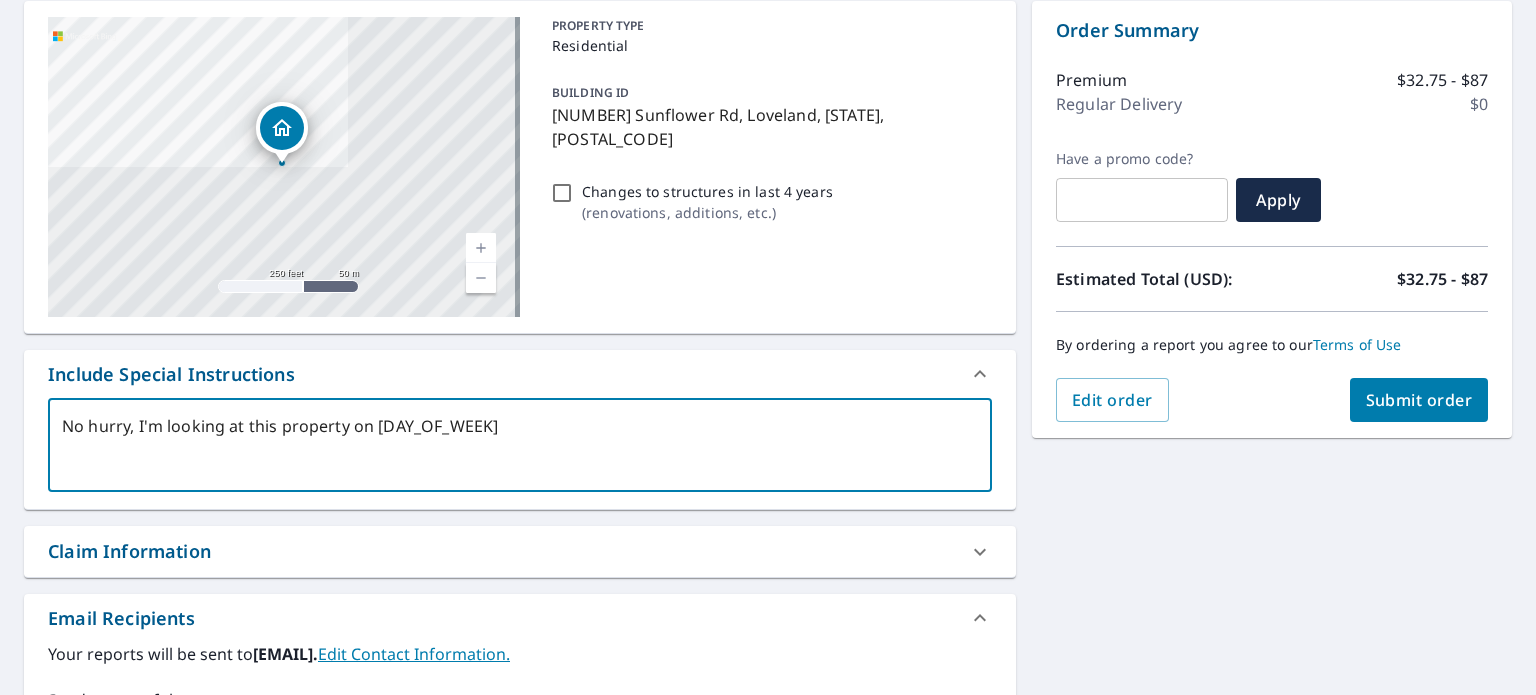 type on "No hurry, I'm looking at this property on Tu" 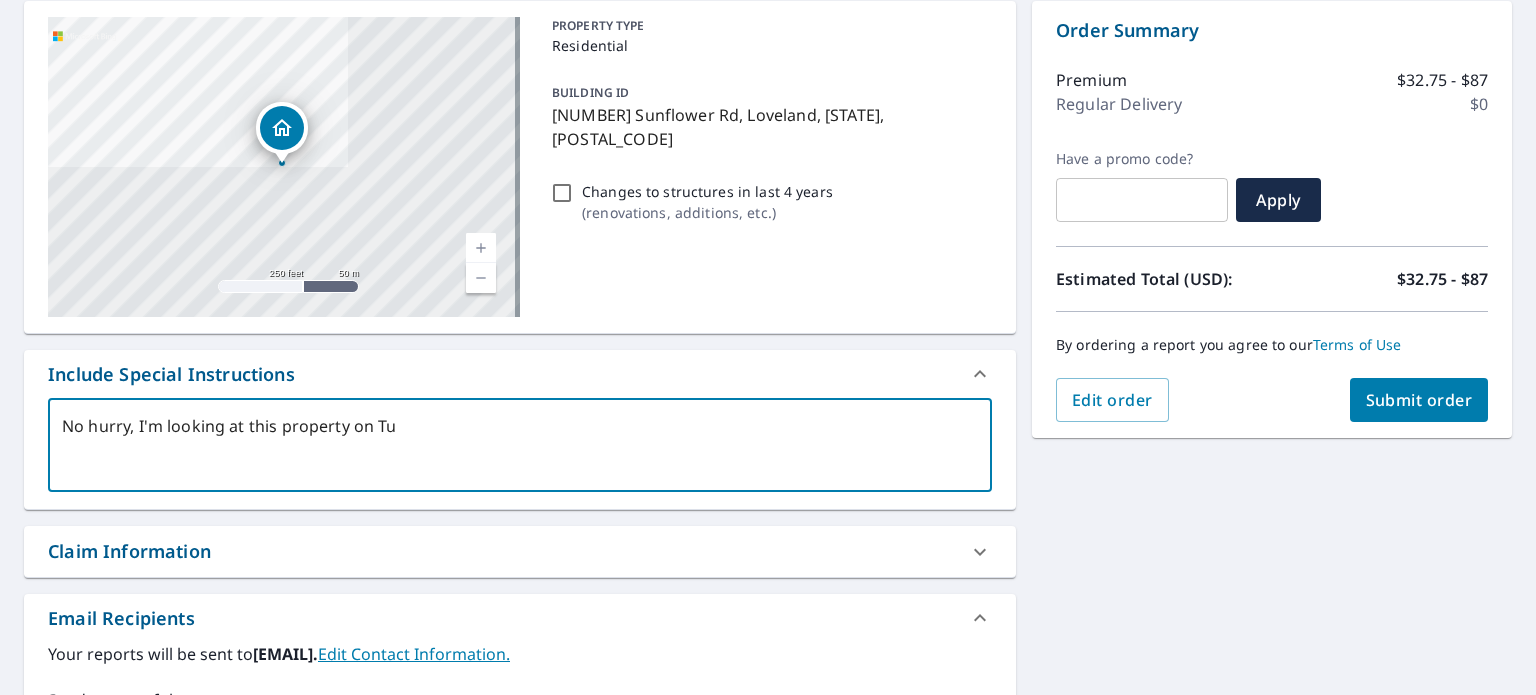 type on "x" 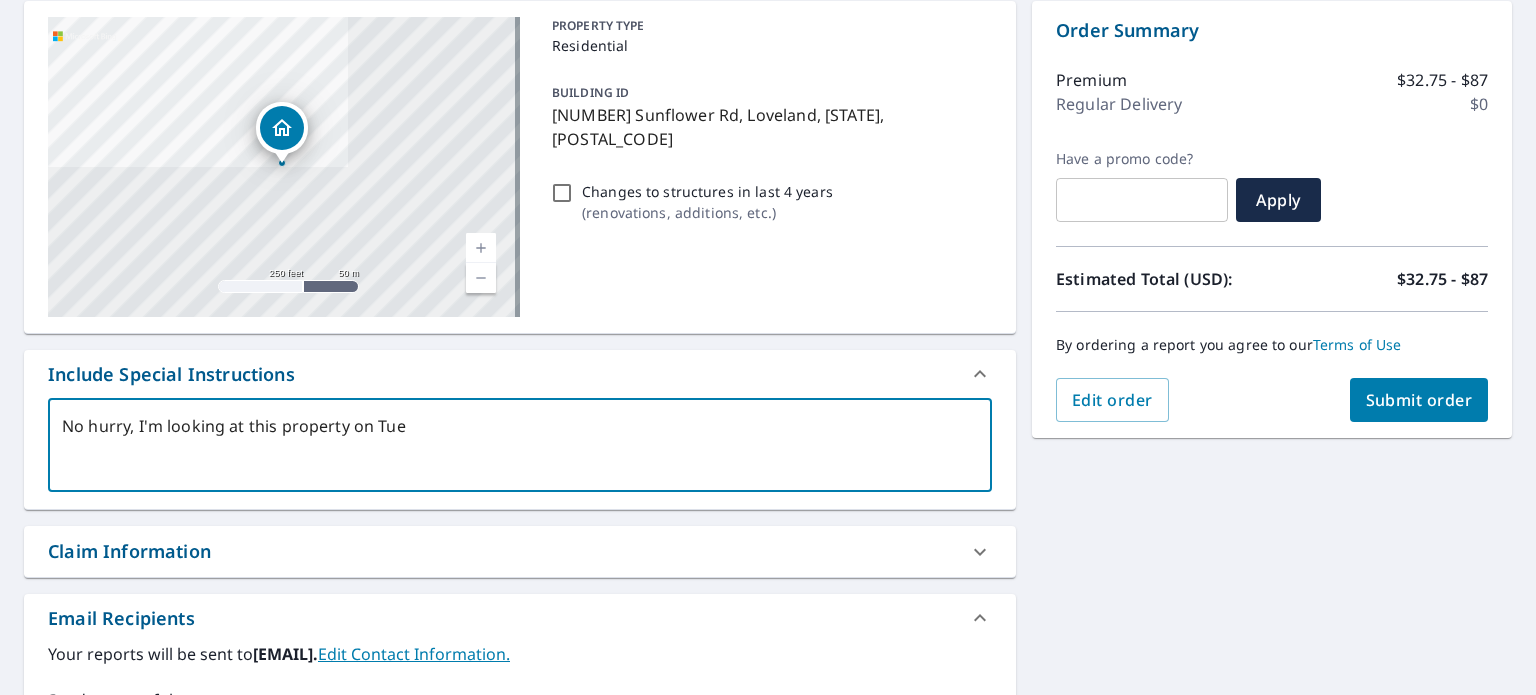 type on "x" 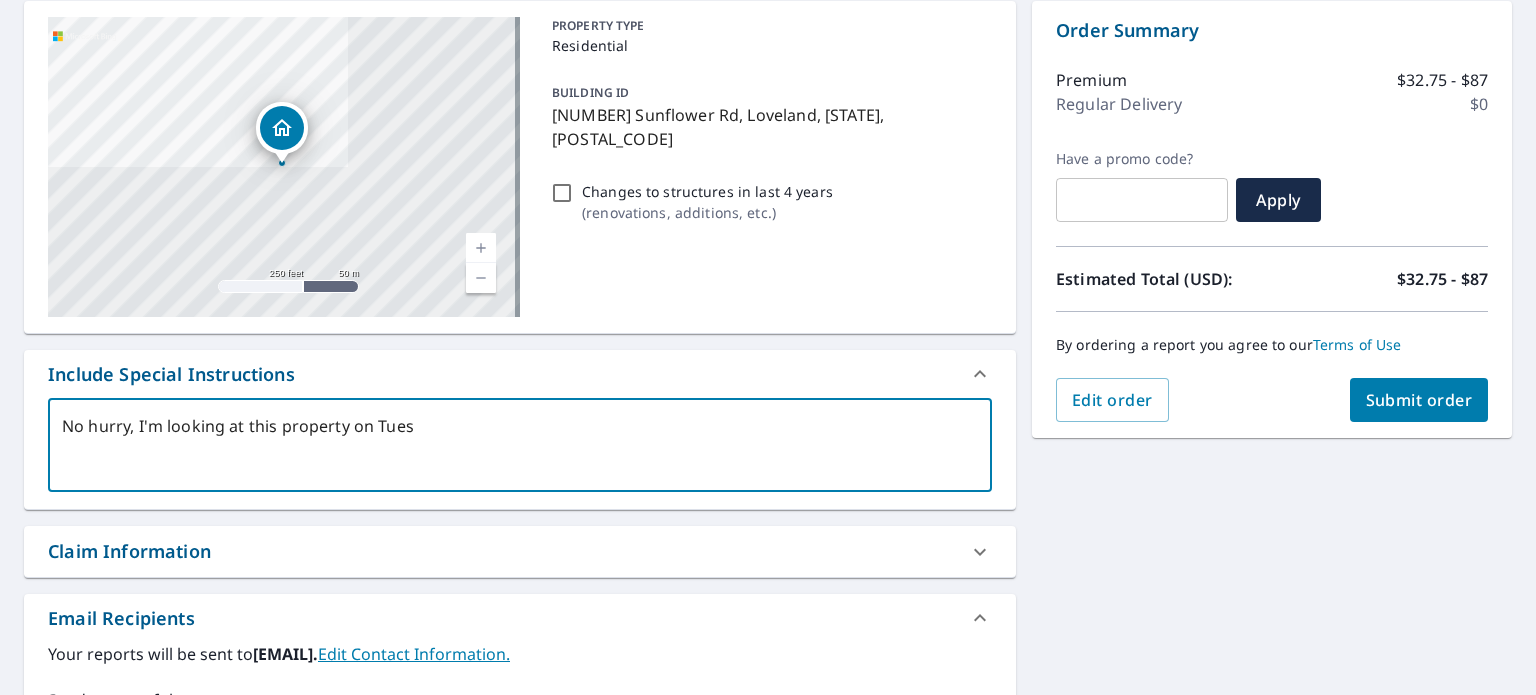 type on "No hurry, I'm looking at this property on Tuesd" 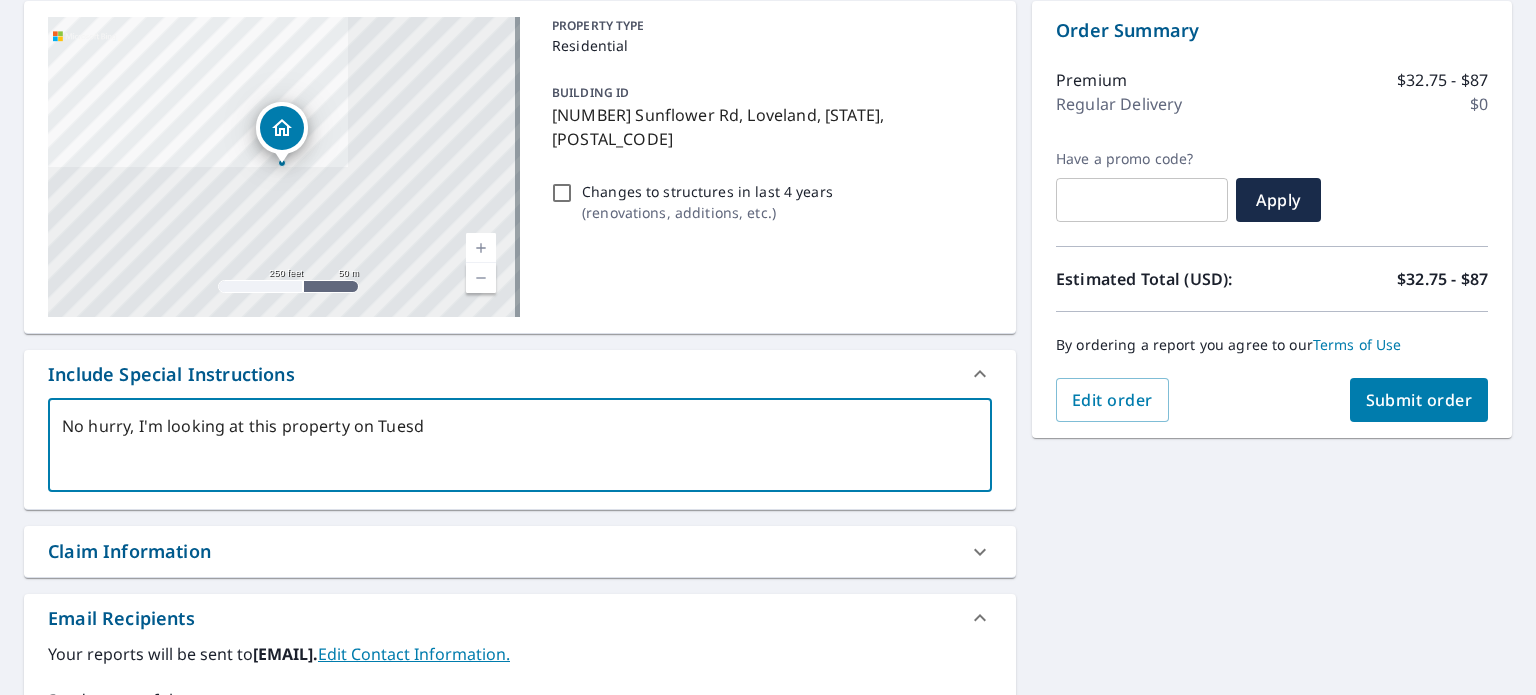 type on "No hurry, I'm looking at this property on Tuesda" 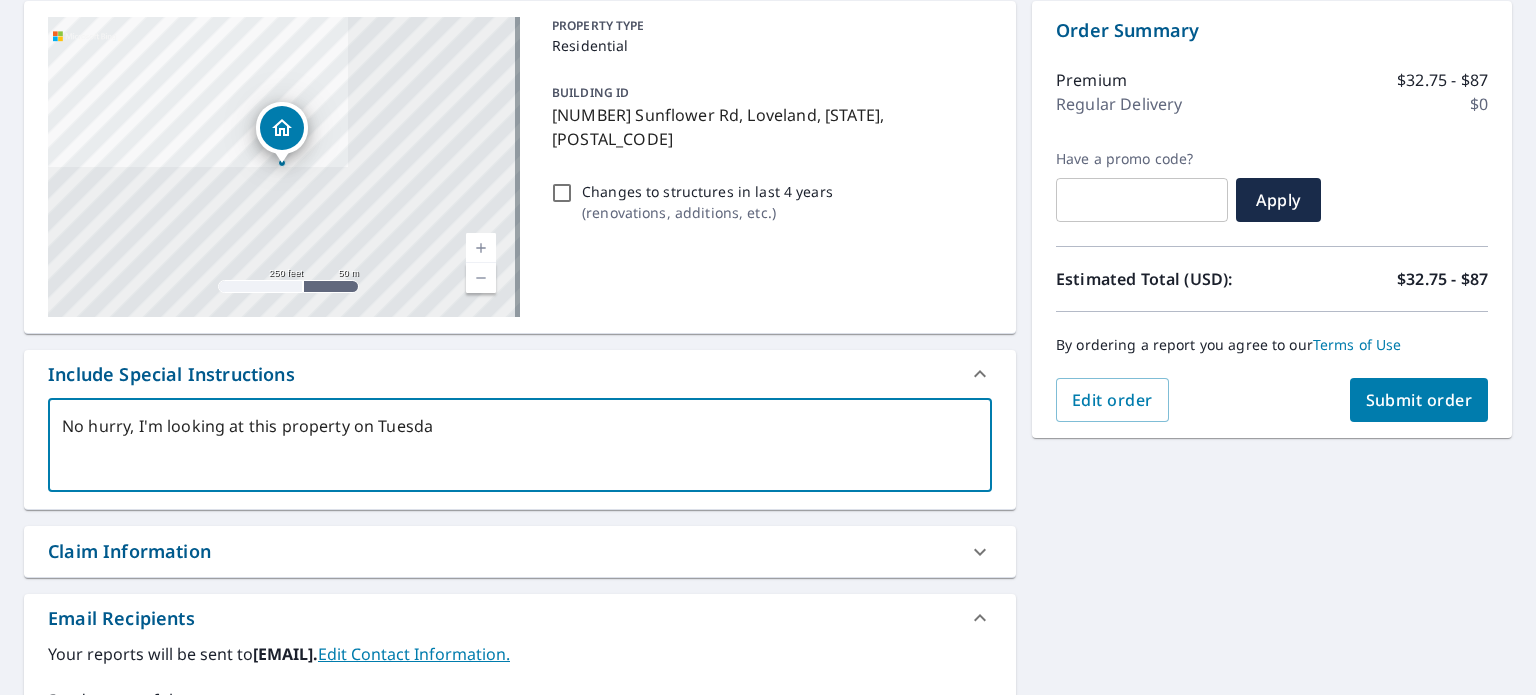 type on "x" 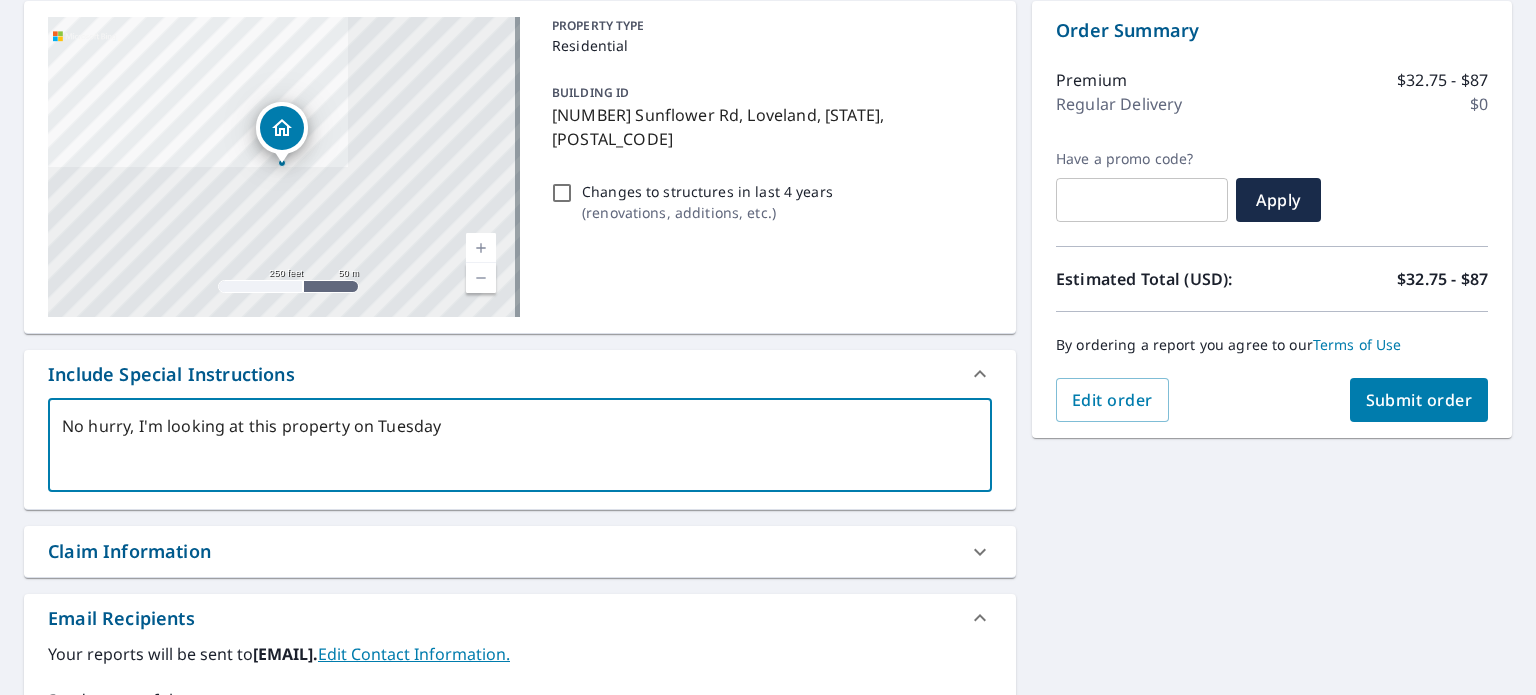 type on "No hurry, I'm looking at this property on Tuesday" 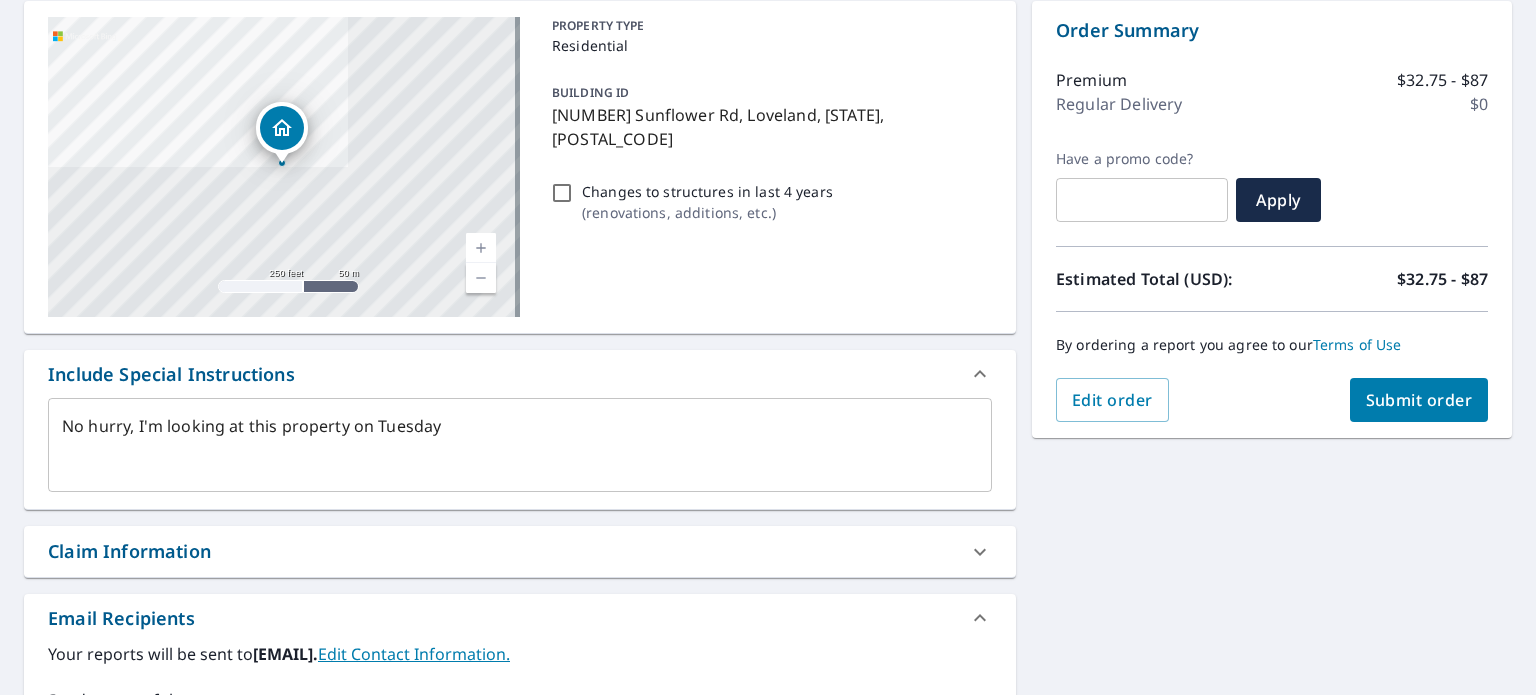 type on "x" 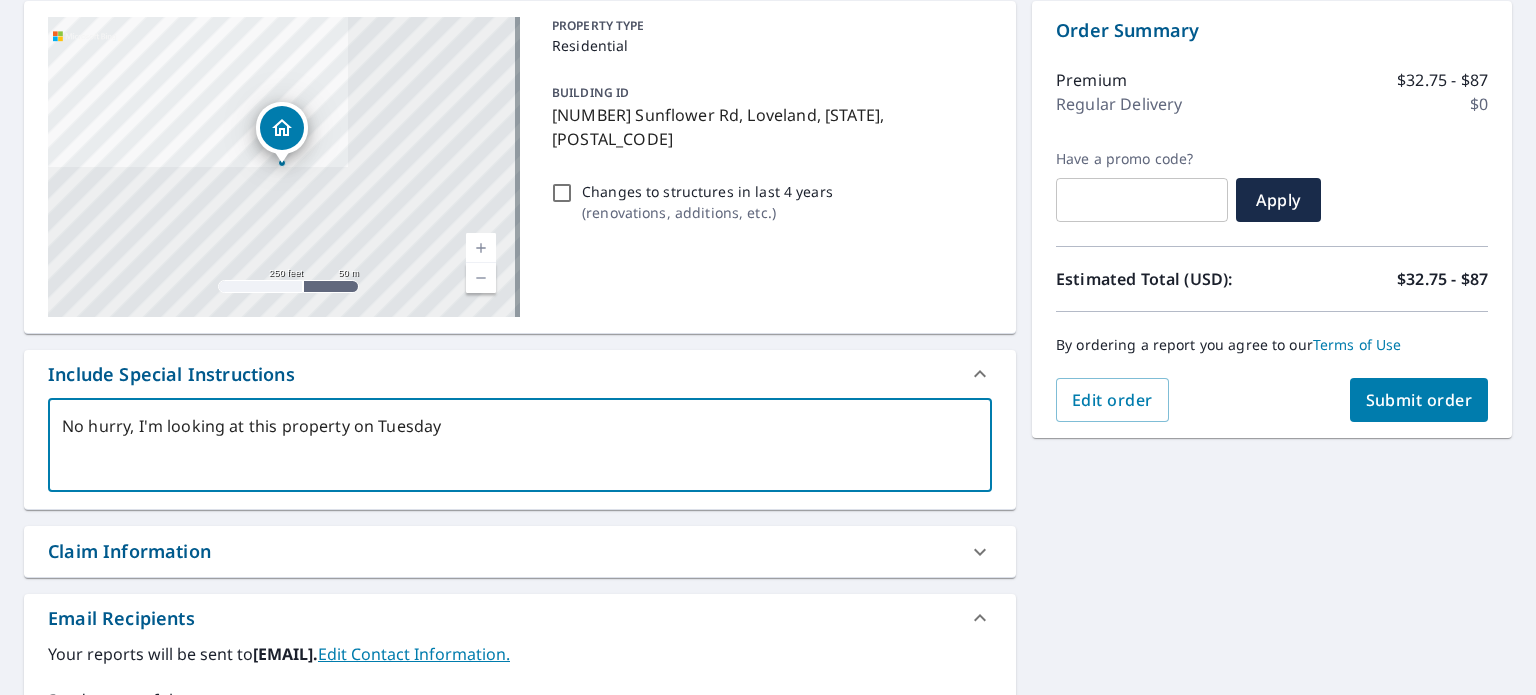 click on "No hurry, I'm looking at this property on Tuesday" at bounding box center (520, 445) 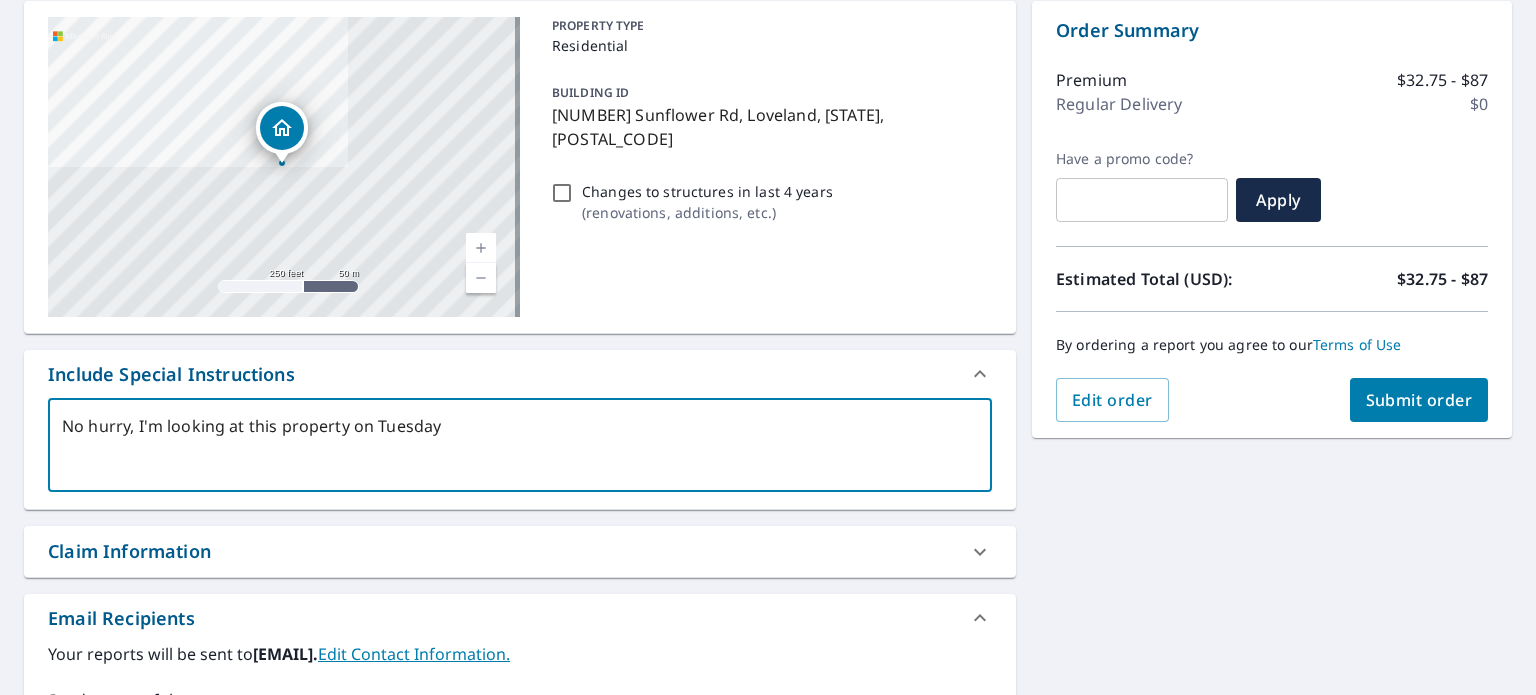 type on "No hurry, I'm looking at this property on Tuesday" 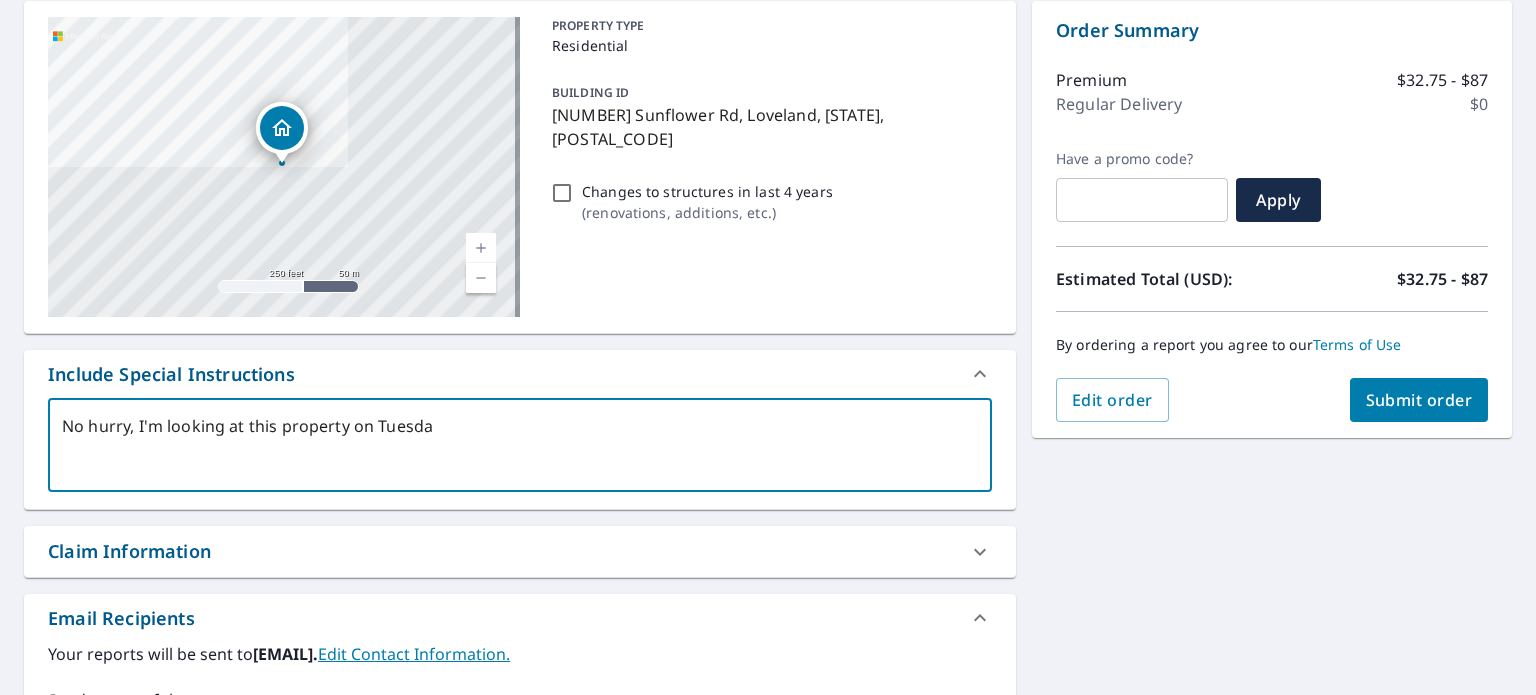 type on "No hurry, I'm looking at this property on Tuesd" 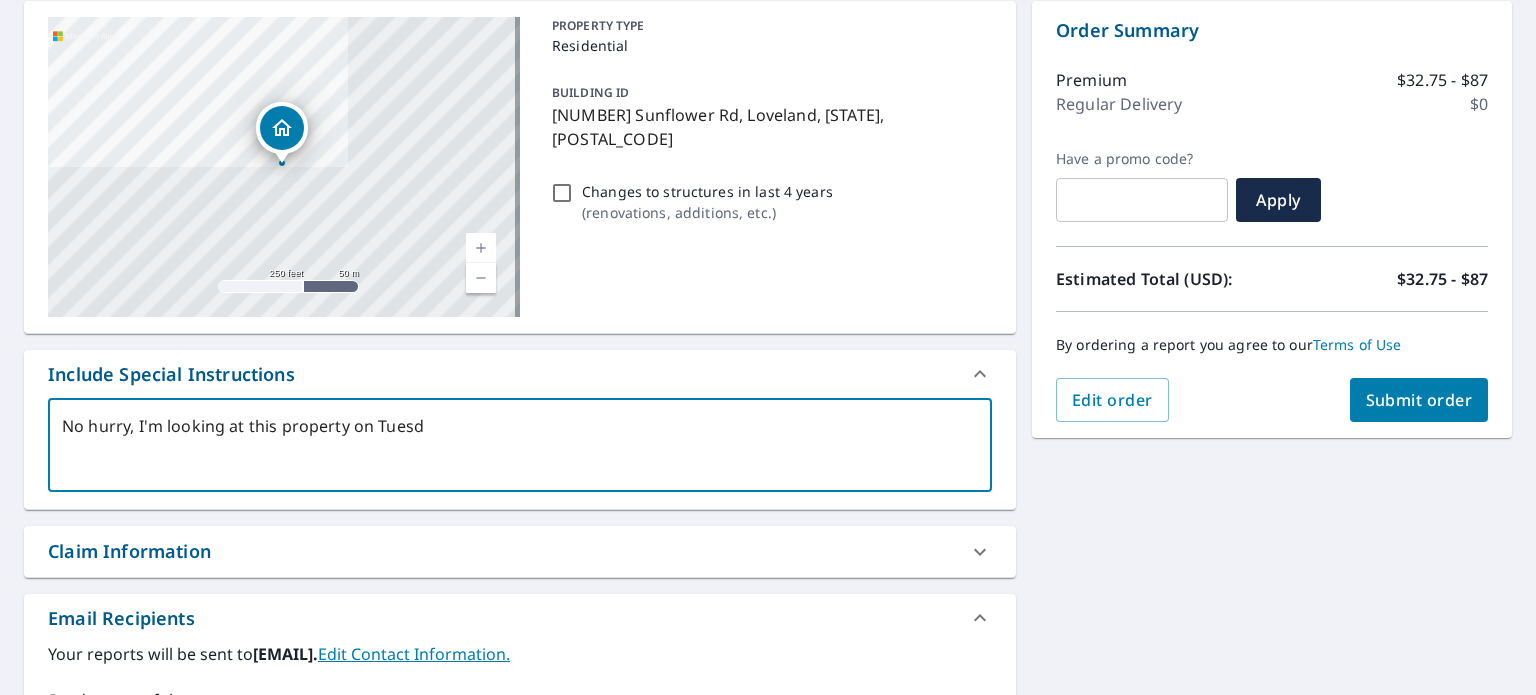 type on "No hurry, I'm looking at this property on Tues" 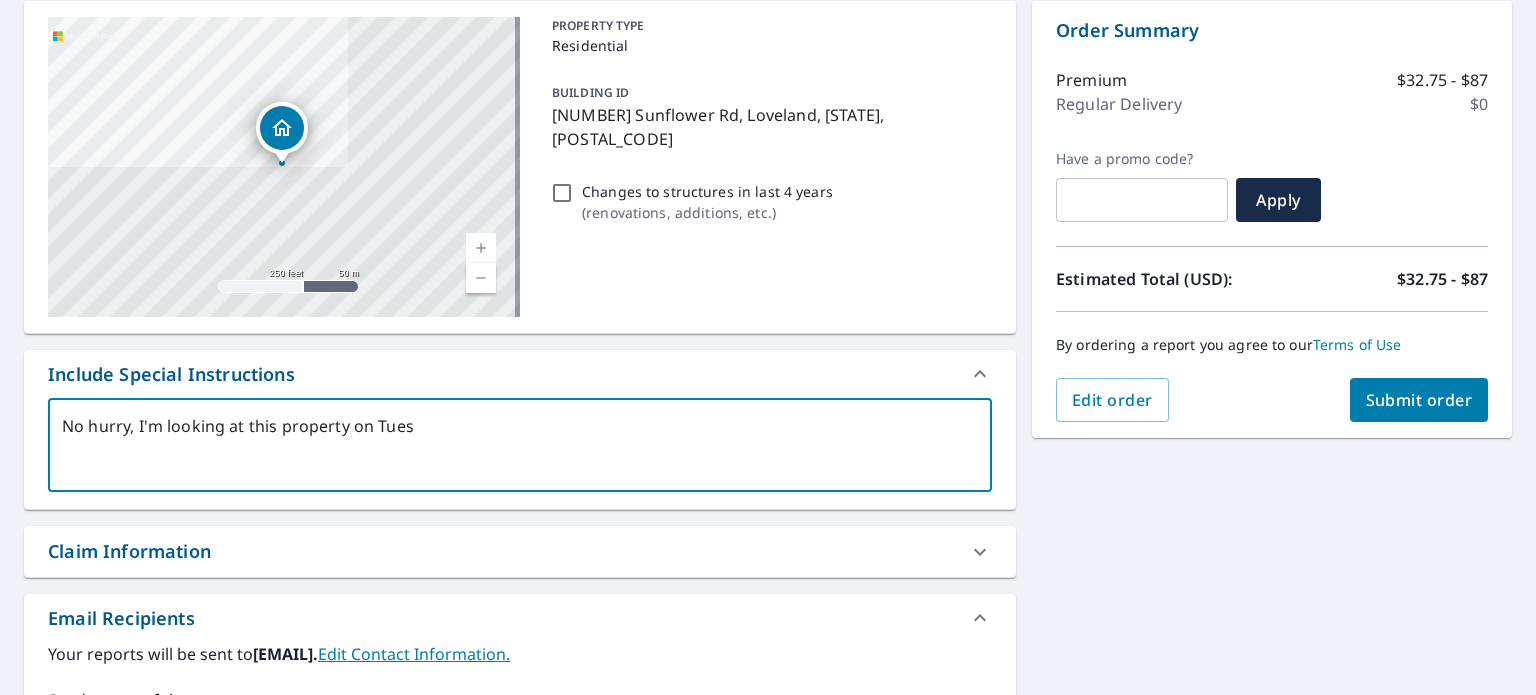 type on "No hurry, I'm looking at this property on Tue" 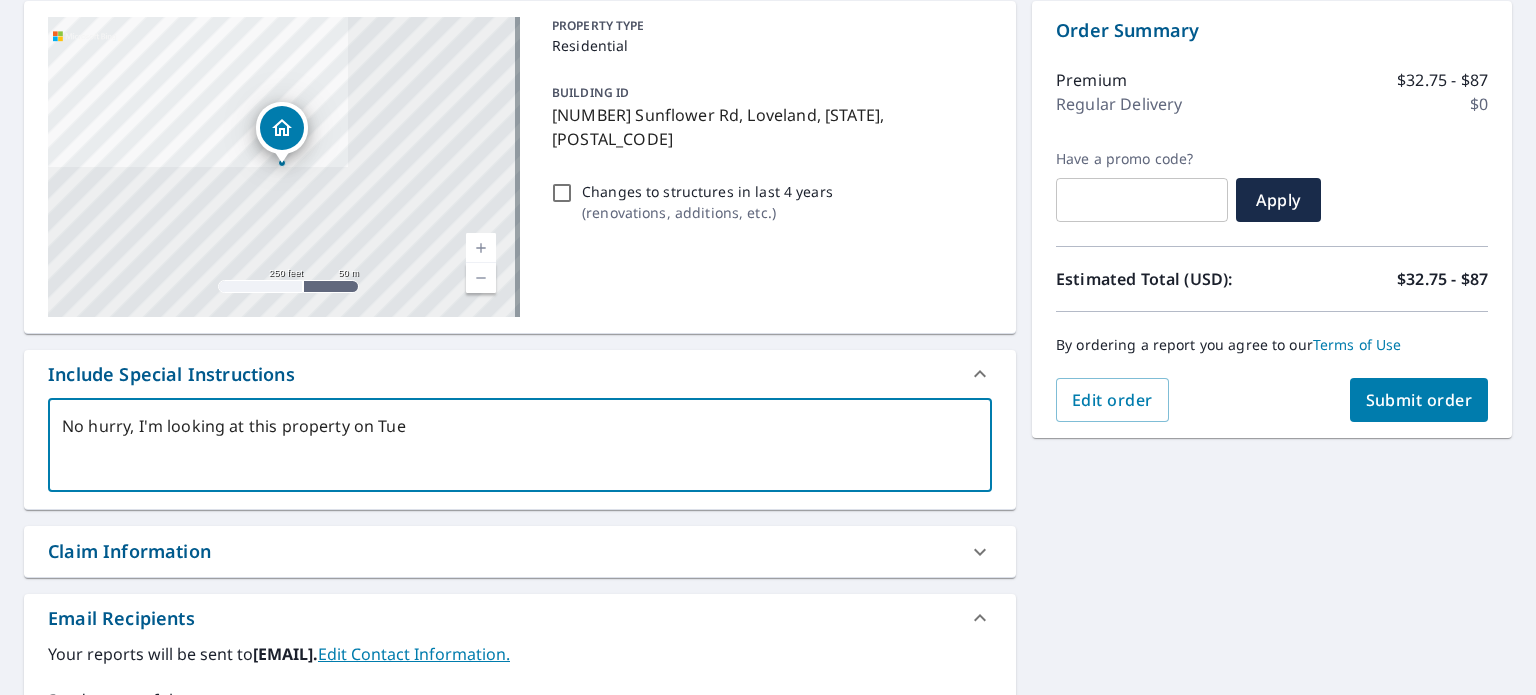 type on "No hurry, I'm looking at this property on Tu" 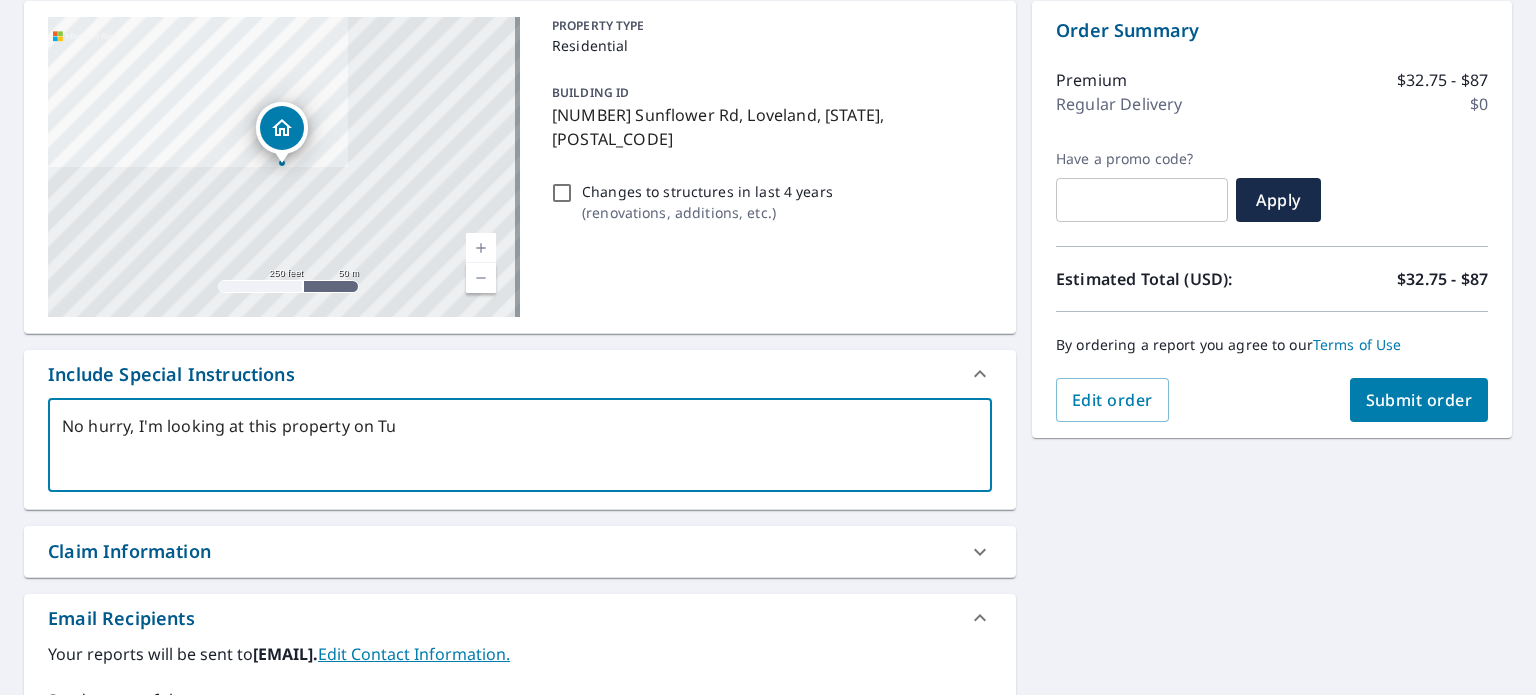 type on "No hurry, I'm looking at this property on [DAY_OF_WEEK]" 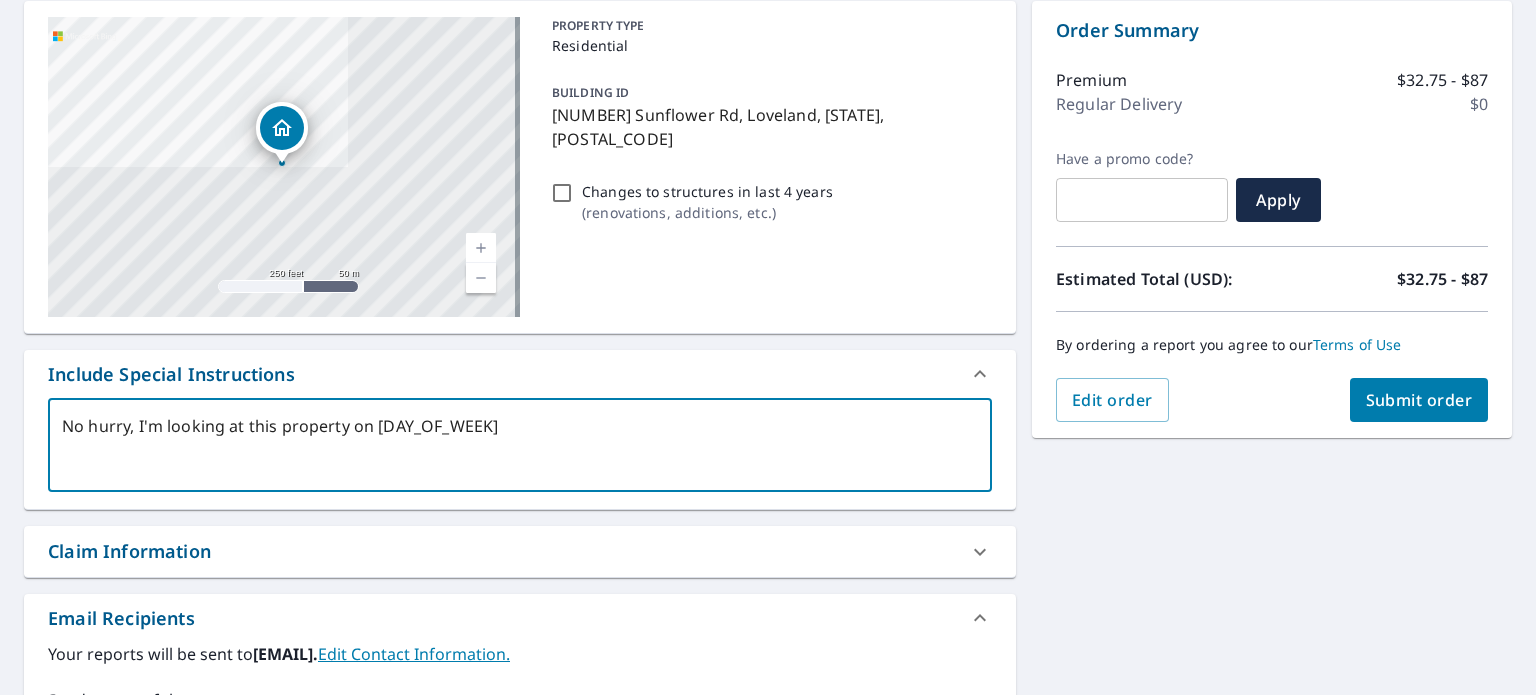 type on "No hurry, I'm looking at this property on" 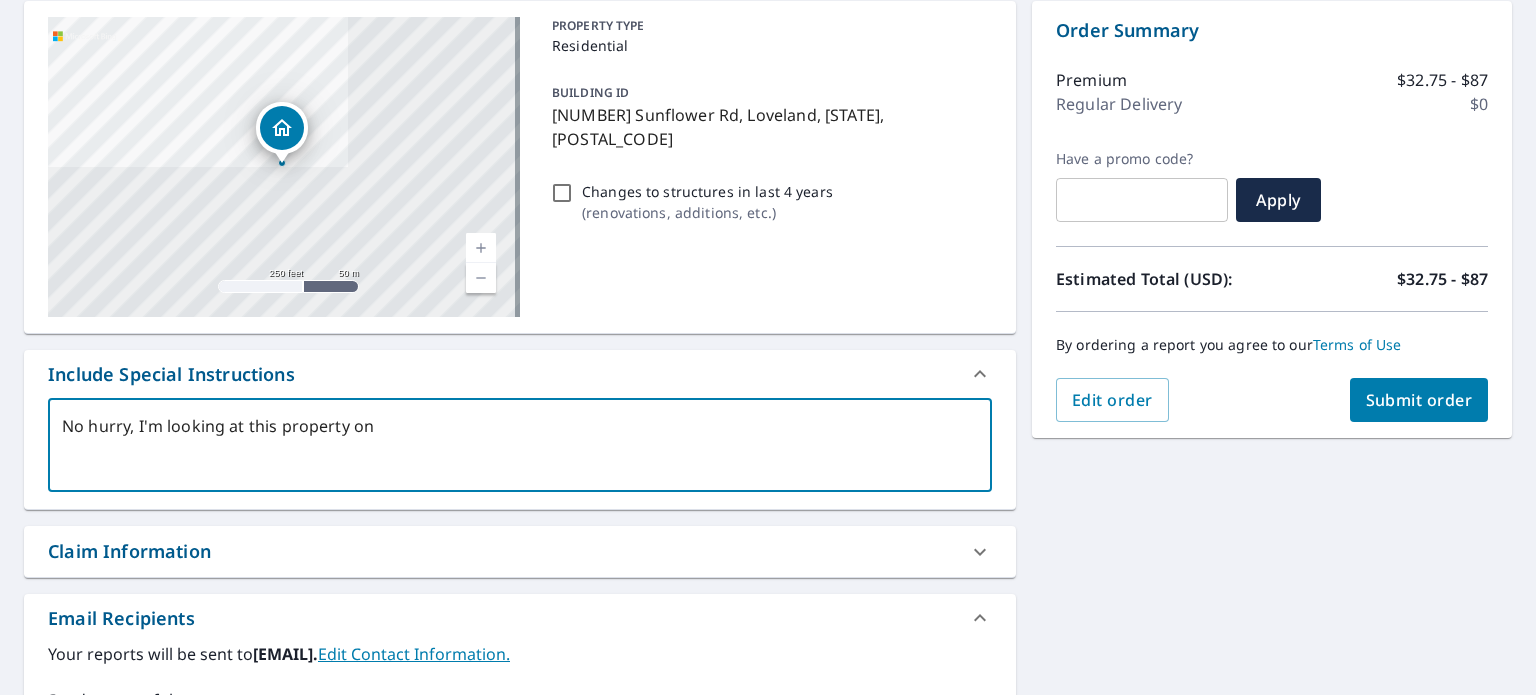 type on "No hurry, I'm looking at this property on M" 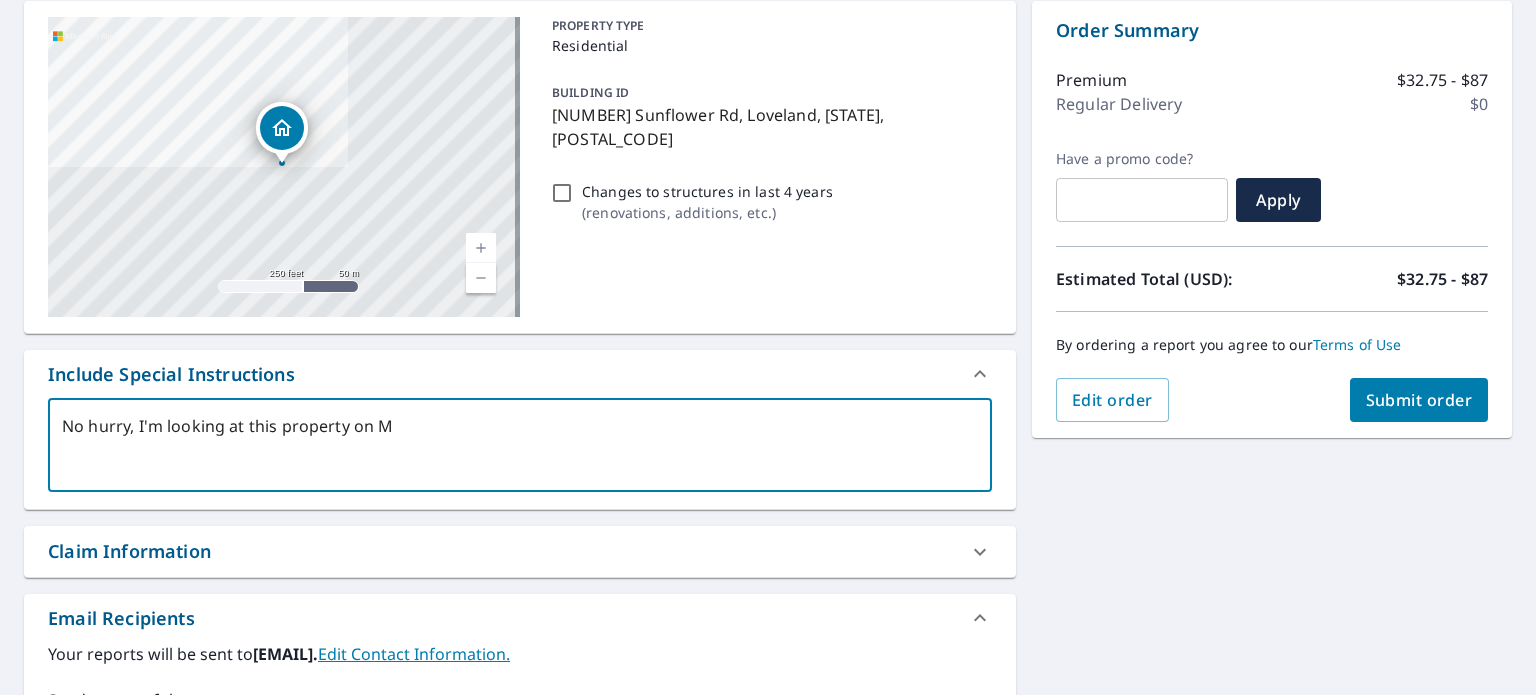 type on "No hurry, I'm looking at this property on Mo" 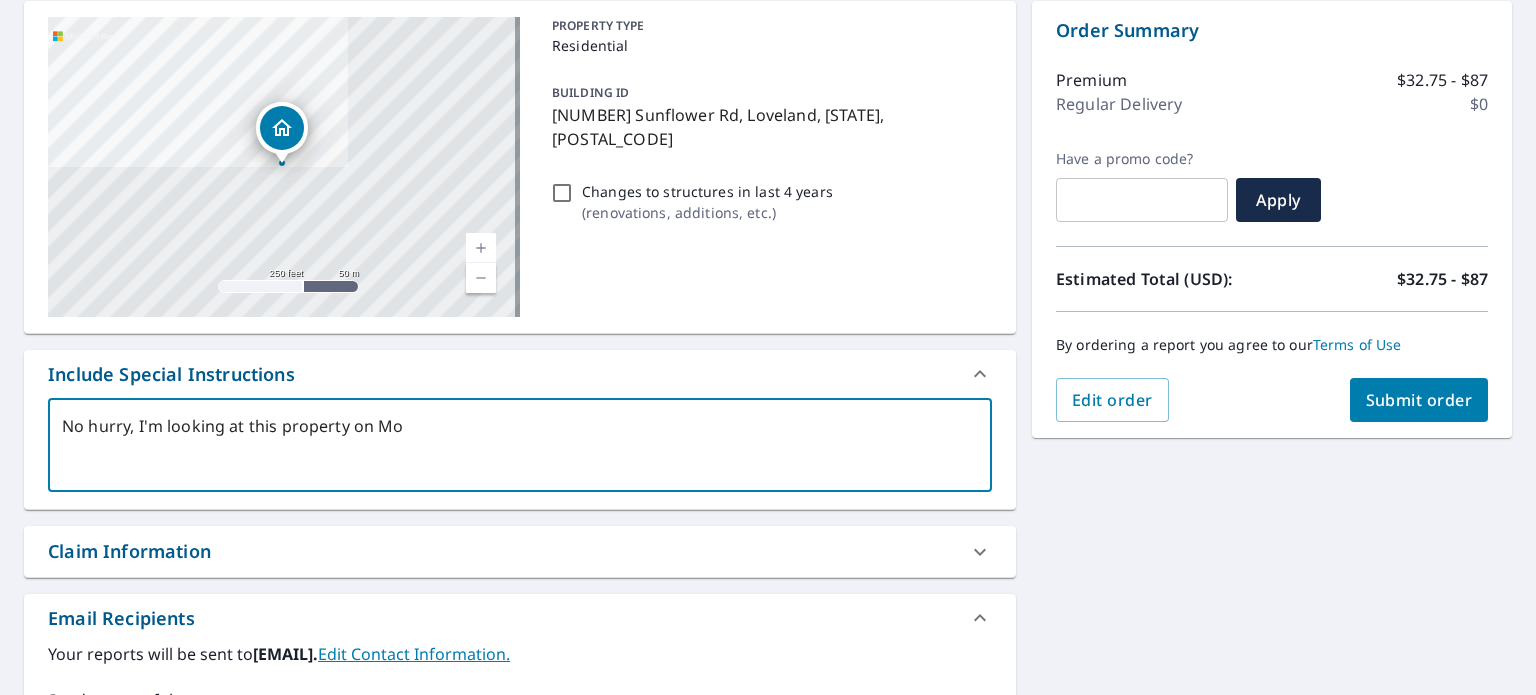 type on "No hurry, I'm looking at this property on [DAY_OF_WEEK]" 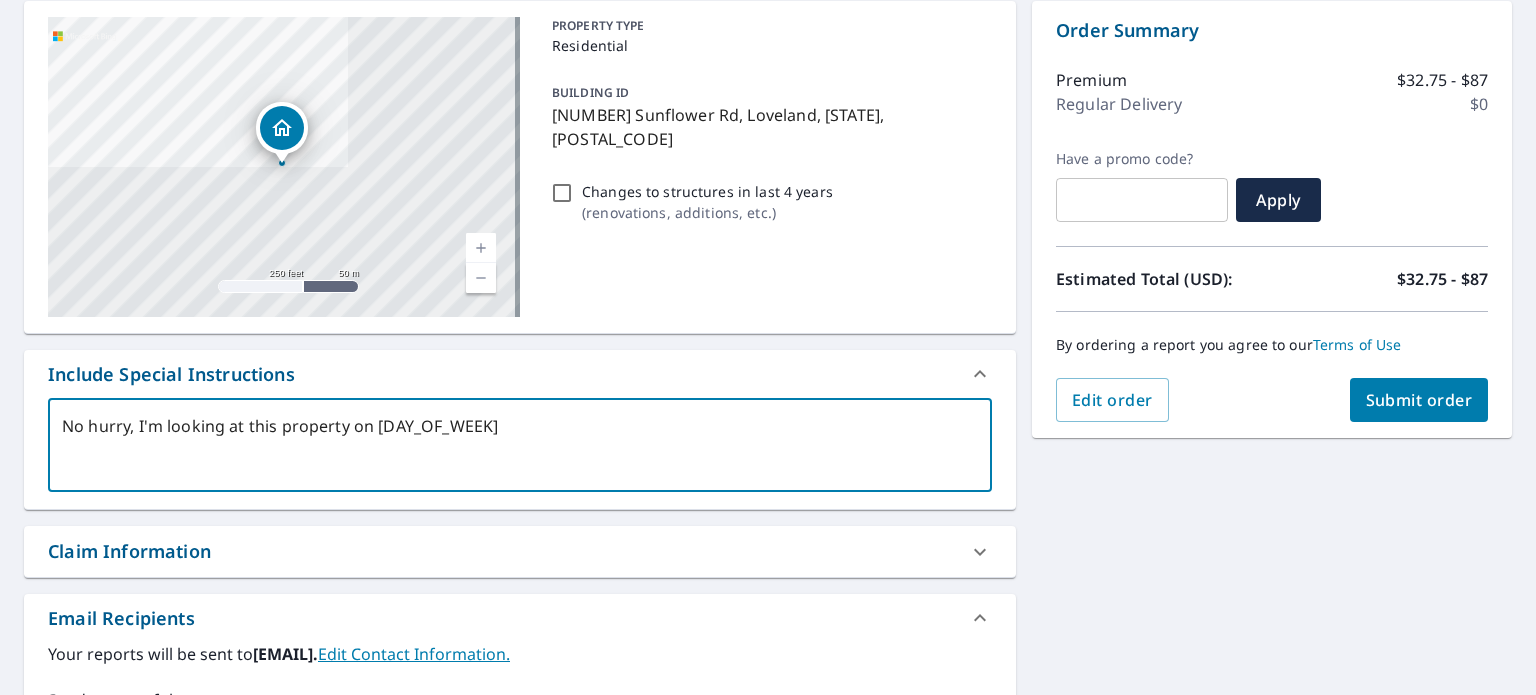 type on "No hurry, I'm looking at this property on Mond" 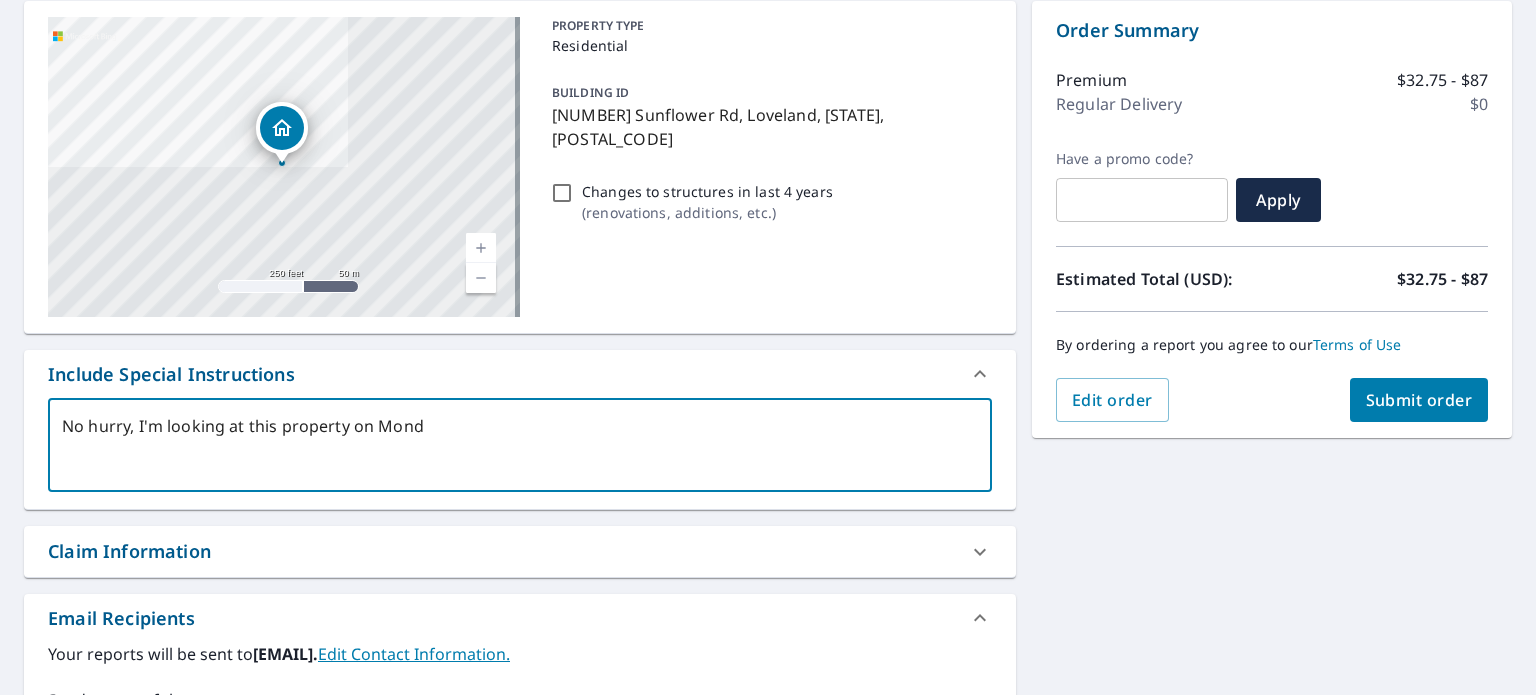 type on "No hurry, I'm looking at this property on Monday" 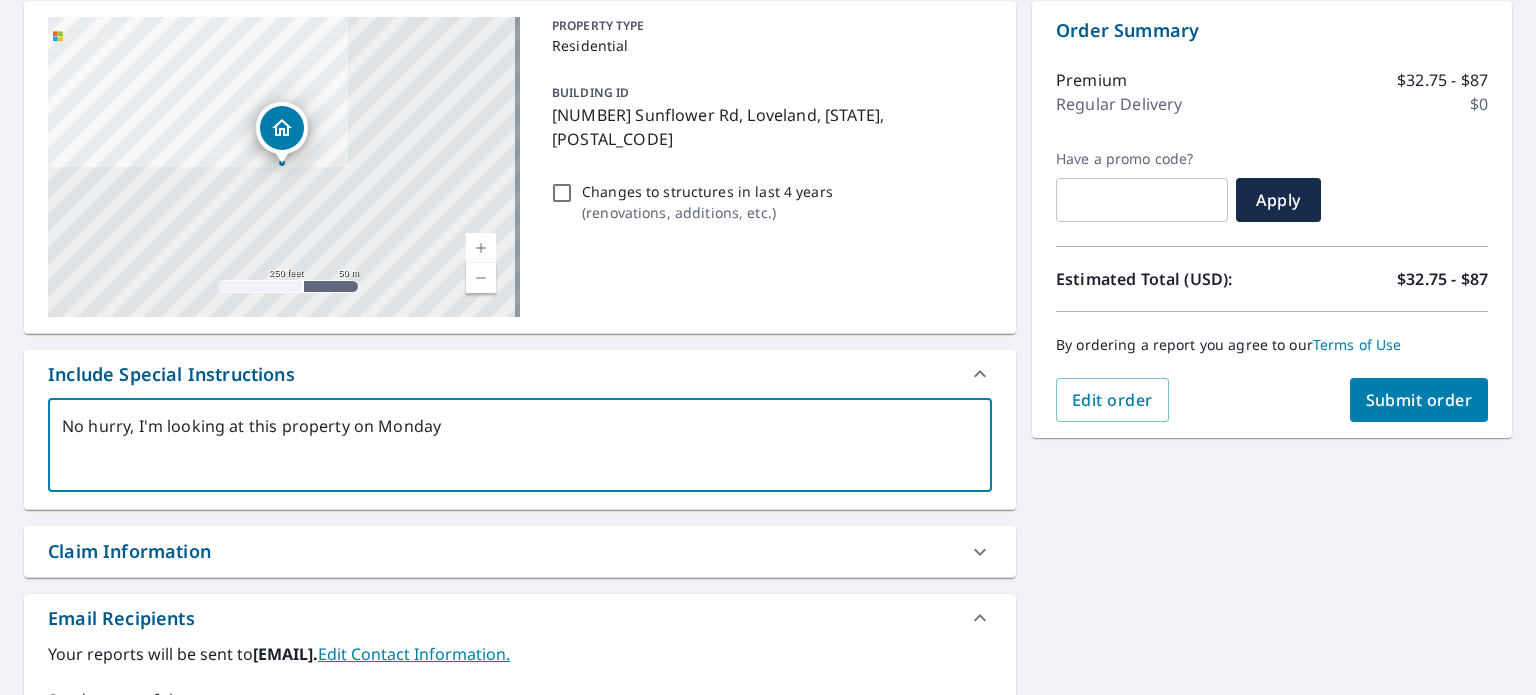 type on "No hurry, I'm looking at this property on Monday" 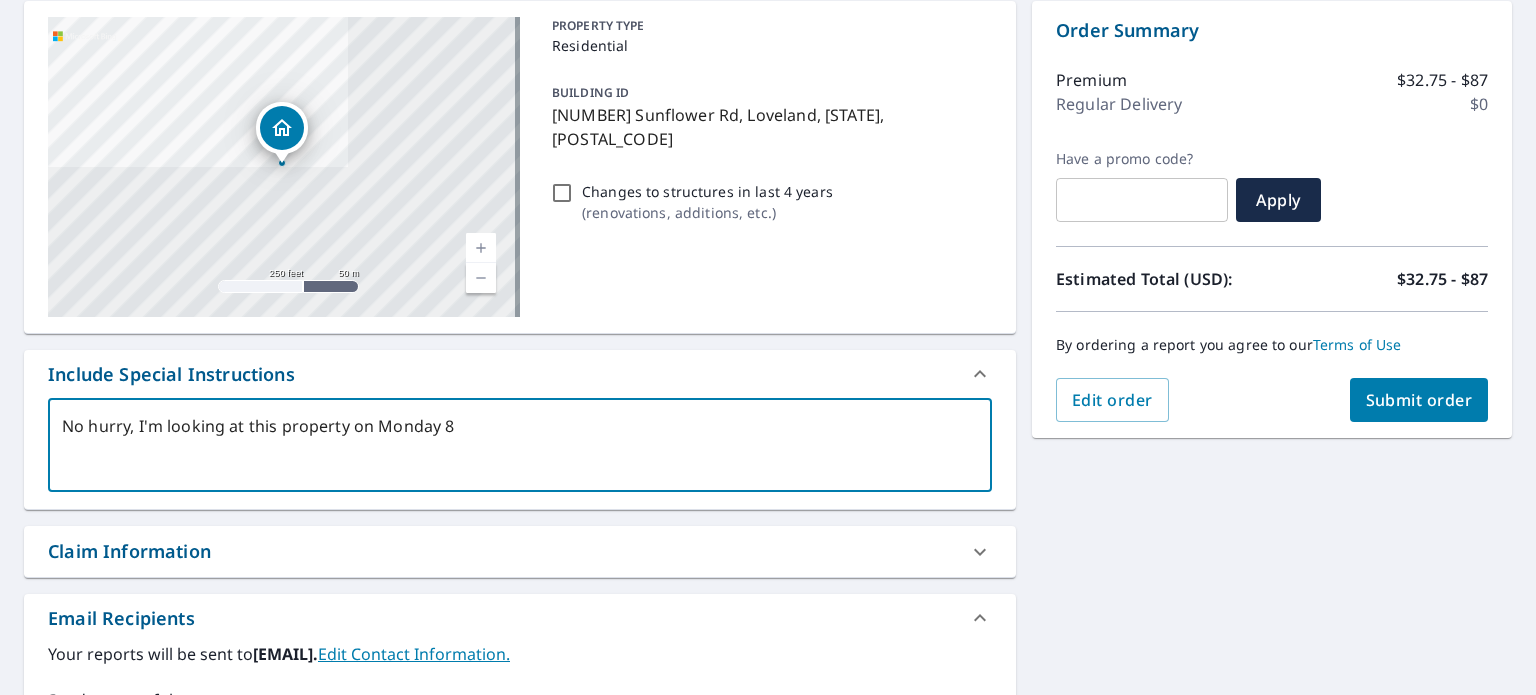 type on "No hurry, I'm looking at this property on Monday 8/" 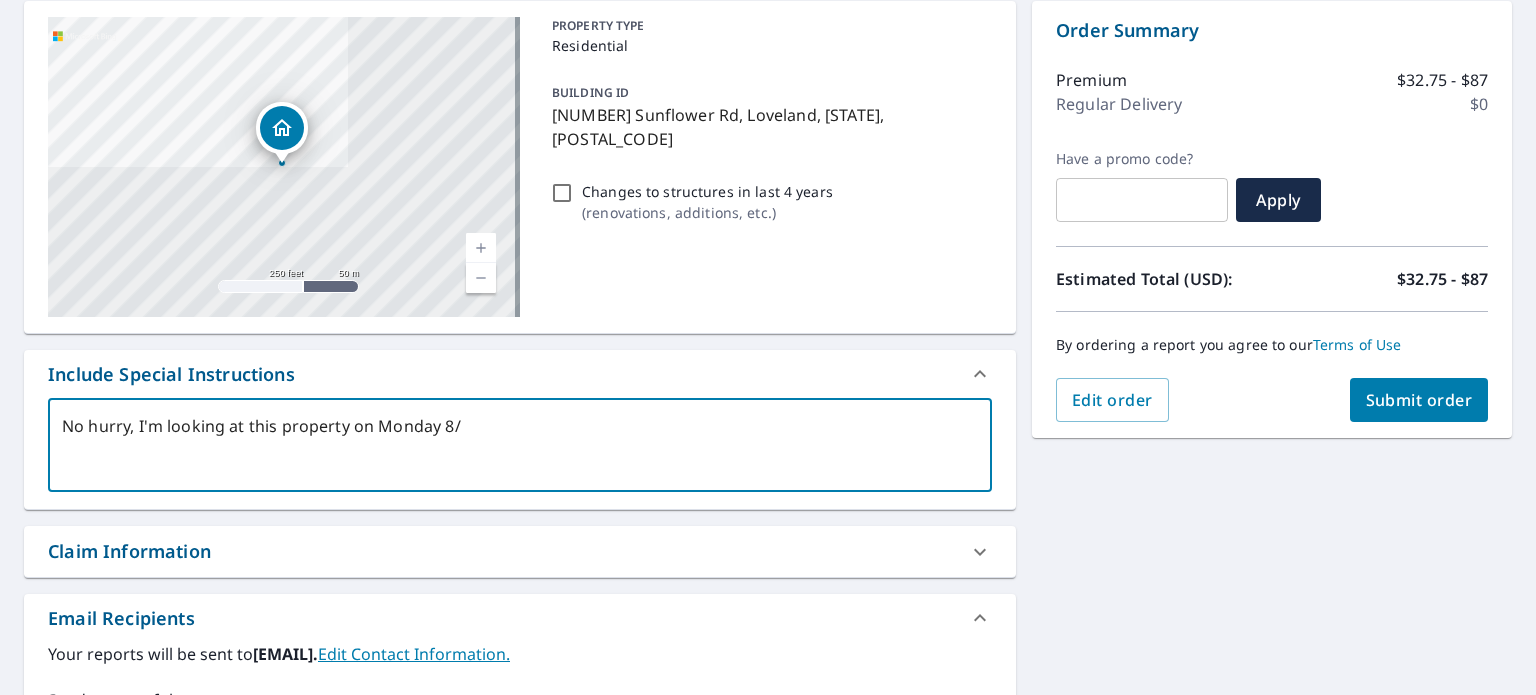 type on "No hurry, I'm looking at this property on Monday 8/1" 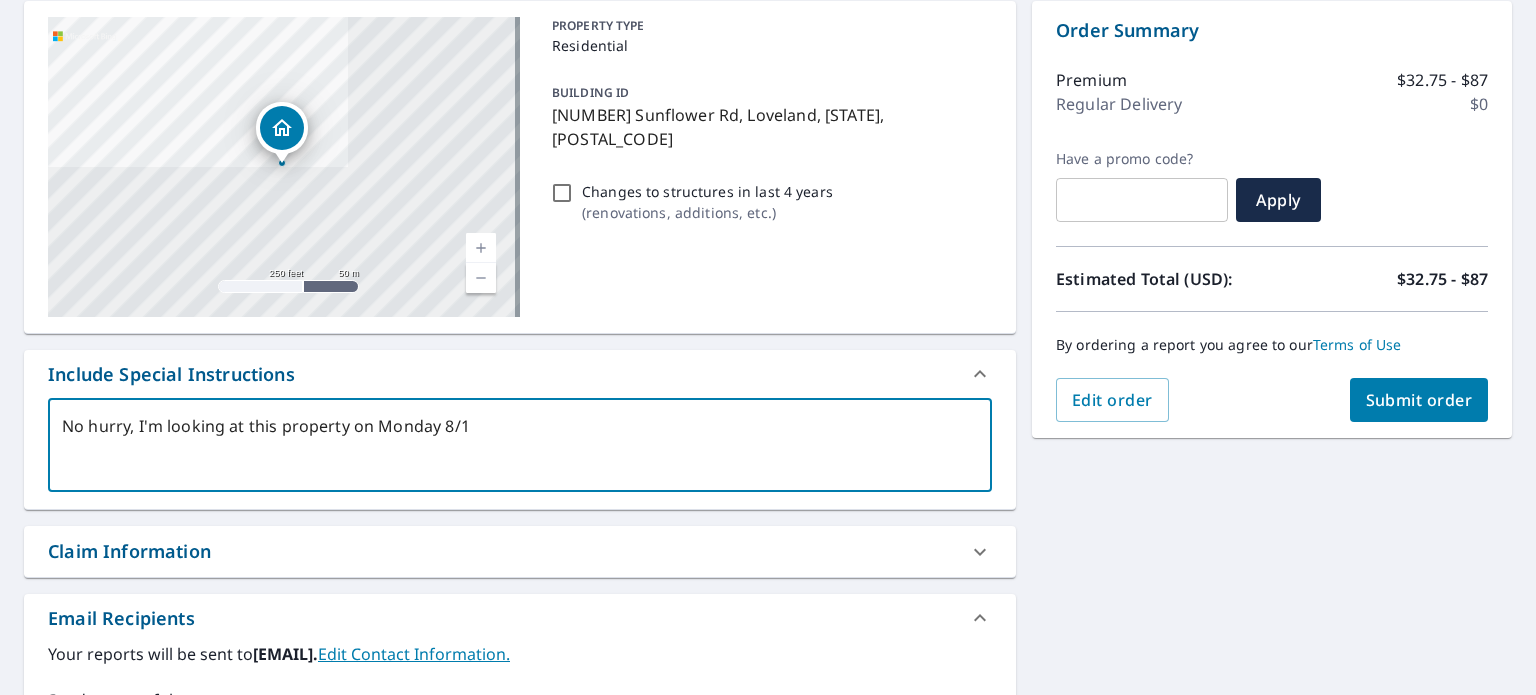 type on "No hurry, I'm looking at this property on Monday 8/11" 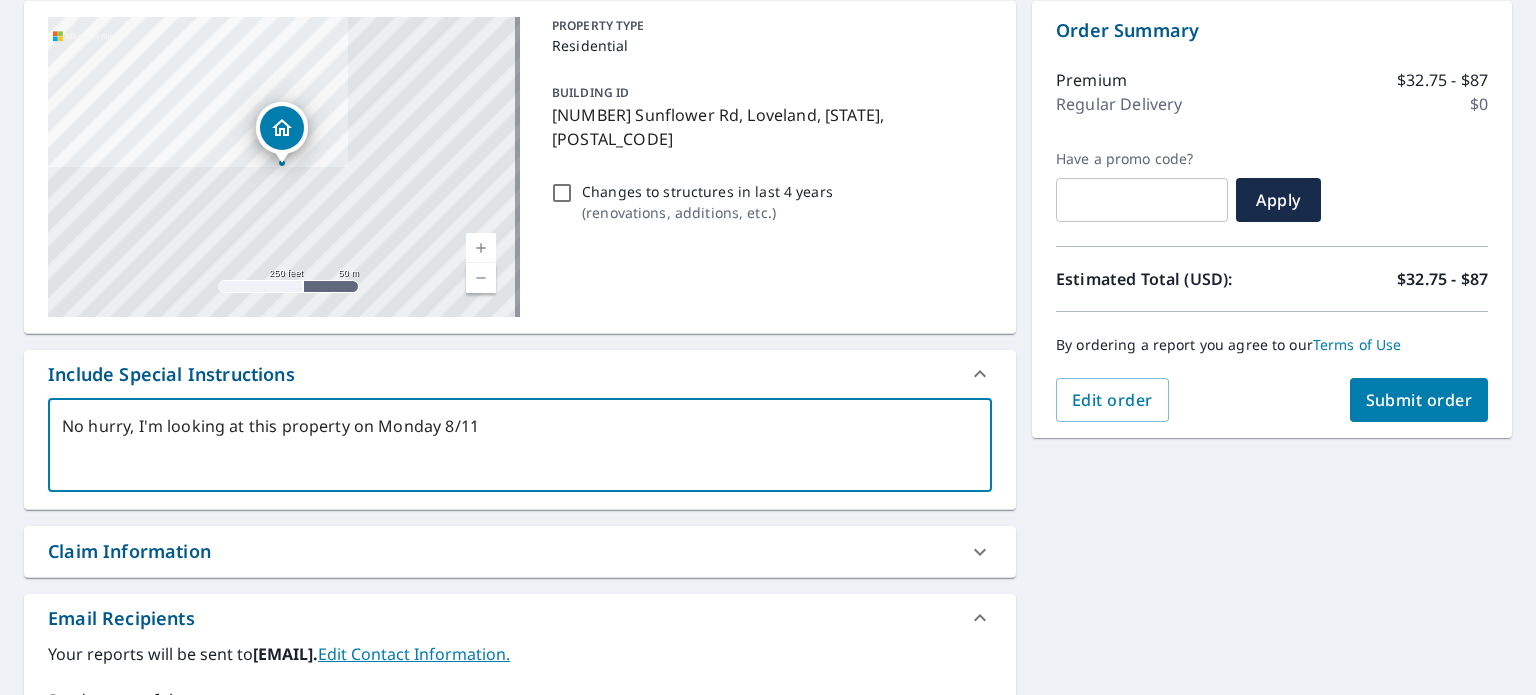 type on "x" 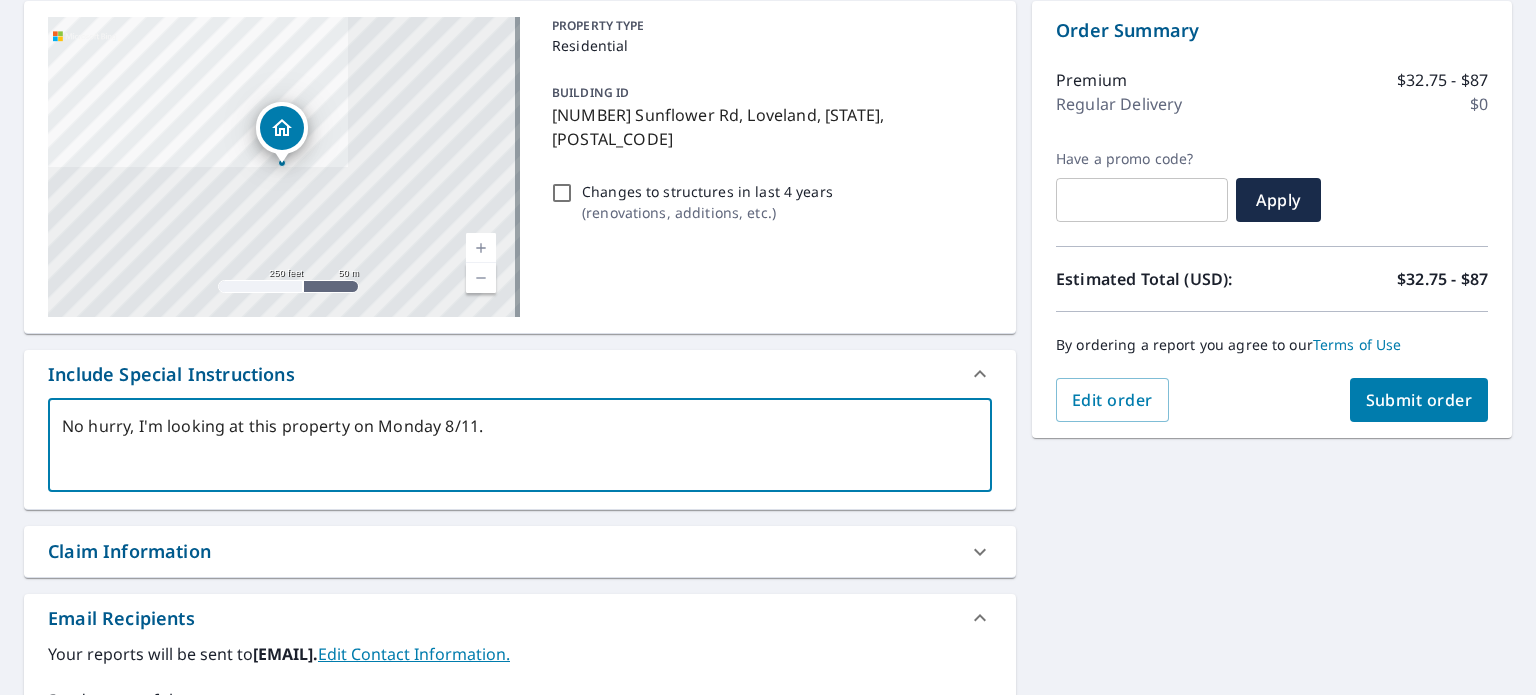 type on "No hurry, I'm looking at this property on Monday 8/11." 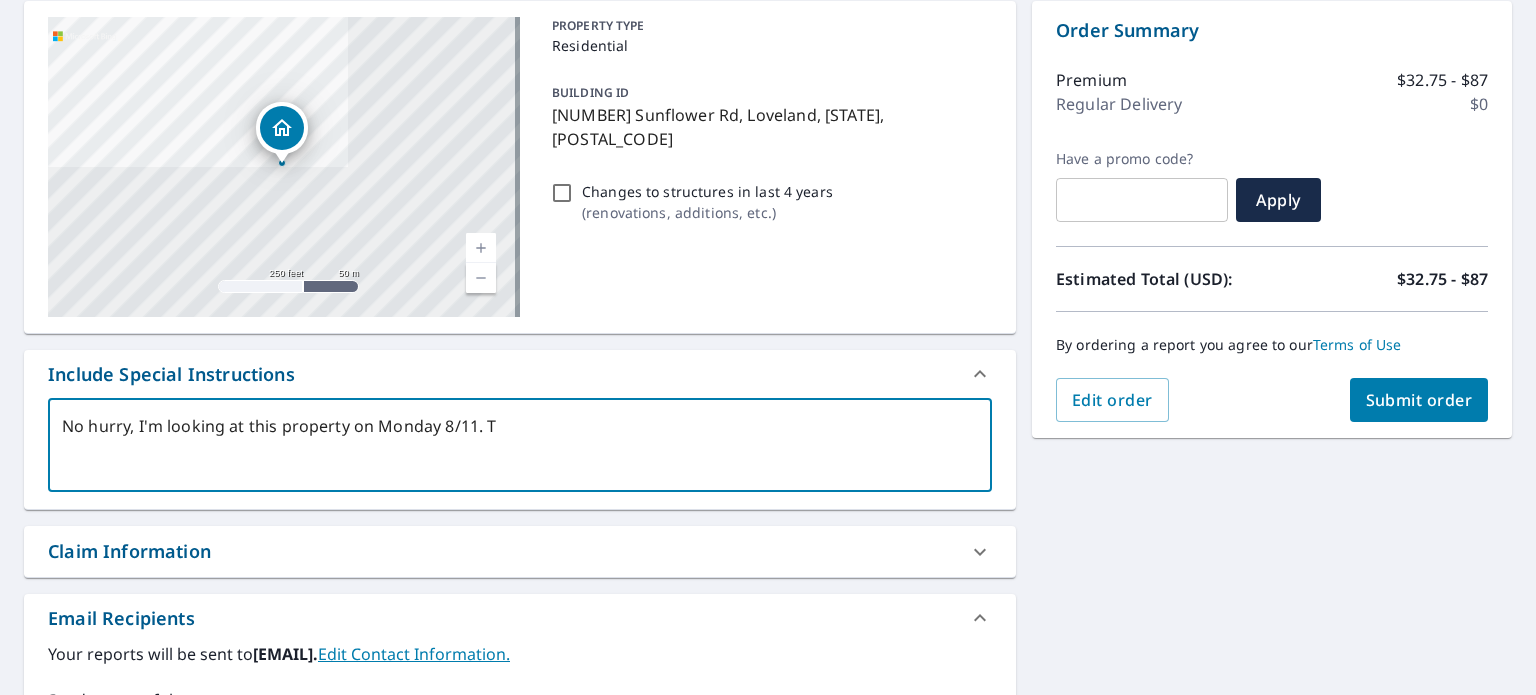 type on "x" 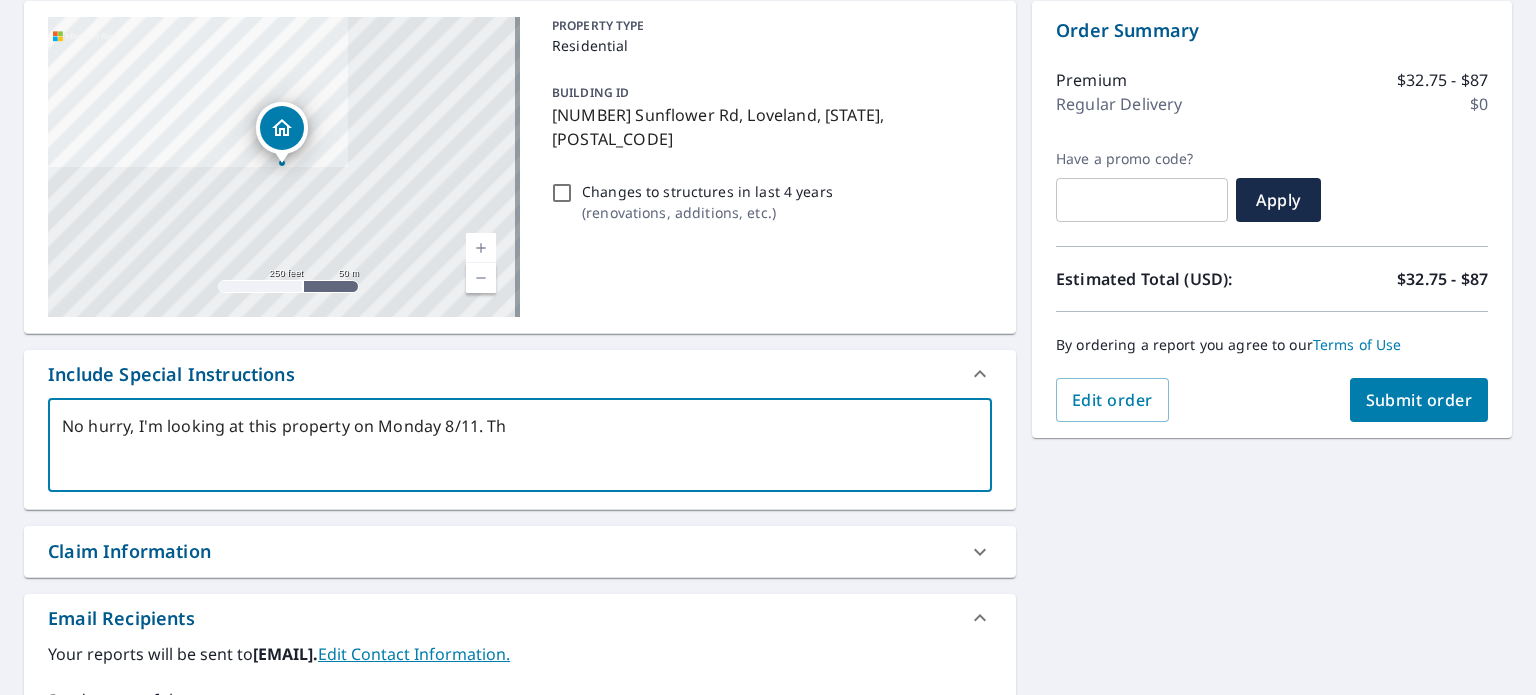type on "x" 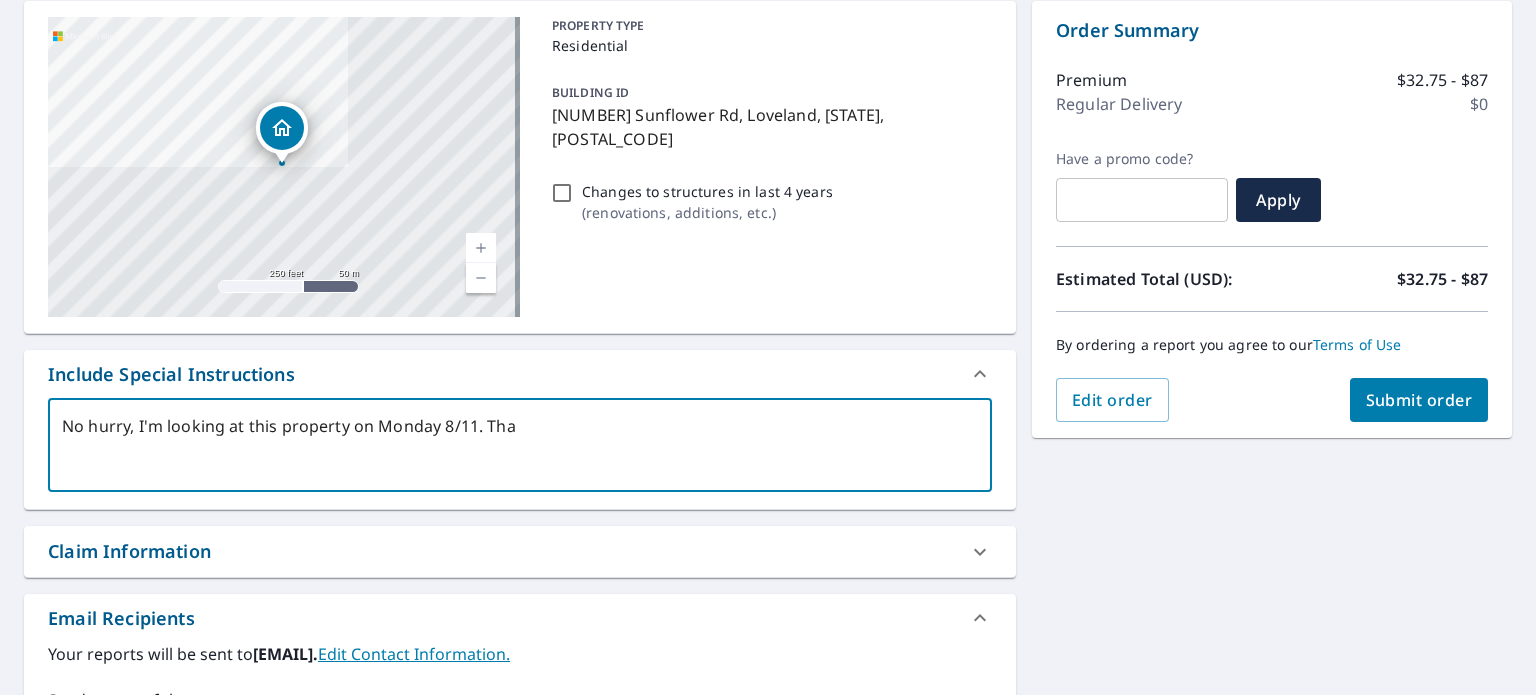 type on "No hurry, I'm looking at this property on Monday 8/11. Than" 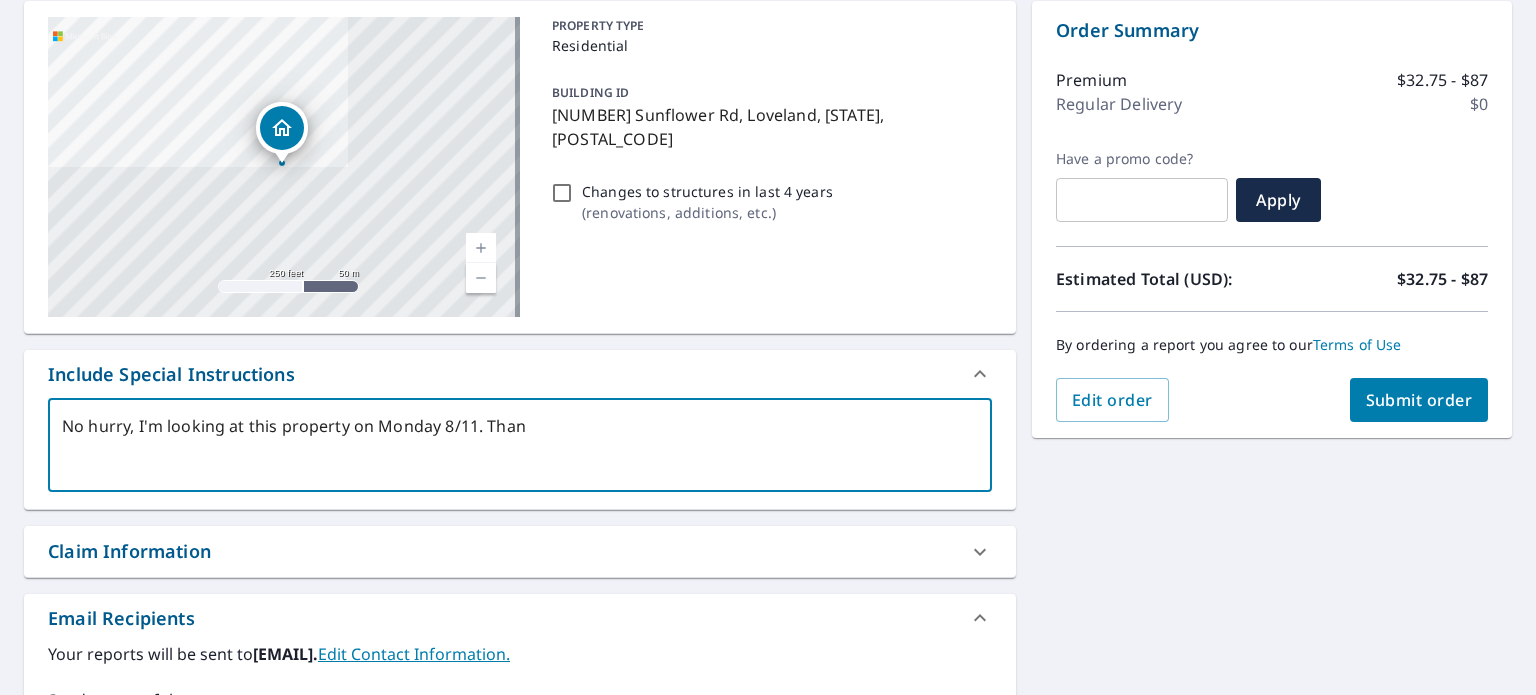 type on "x" 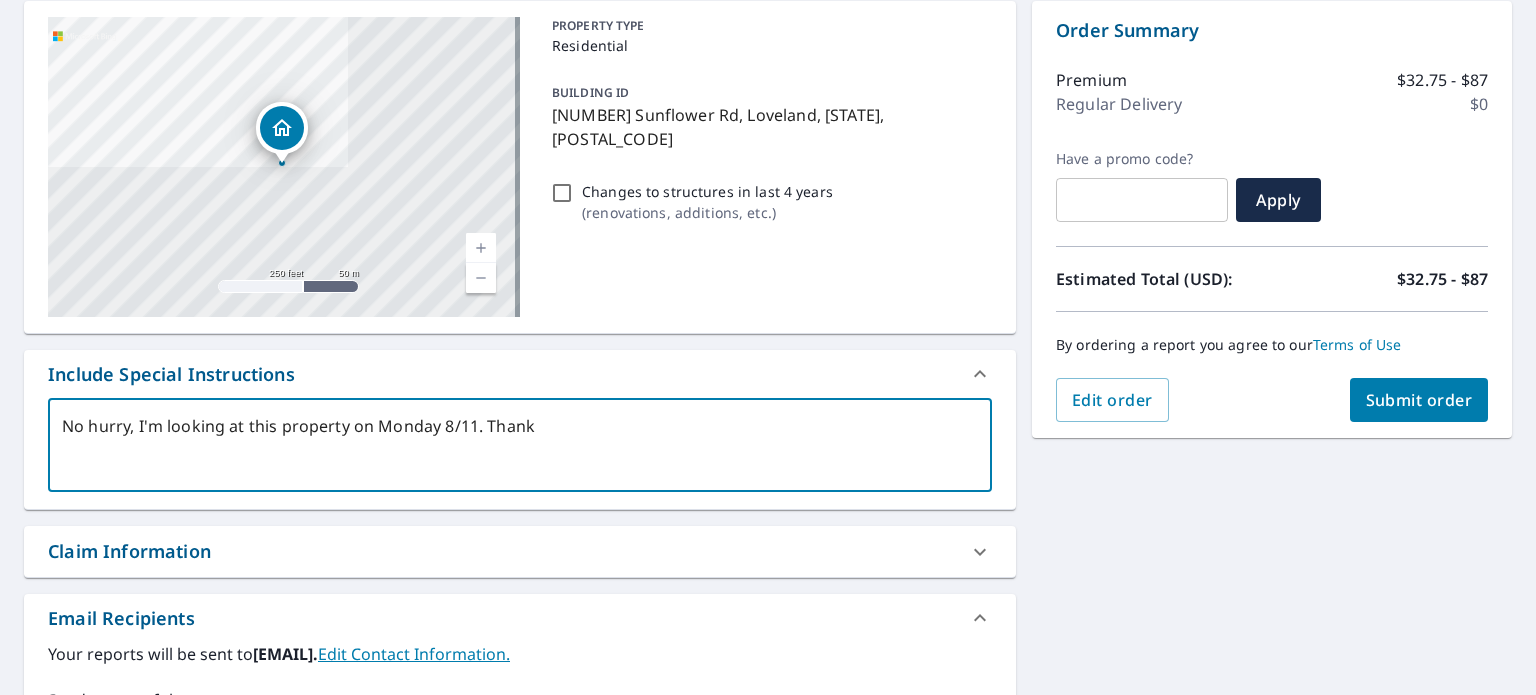 type on "No hurry, I'm looking at this property on Monday 8/11. Thank" 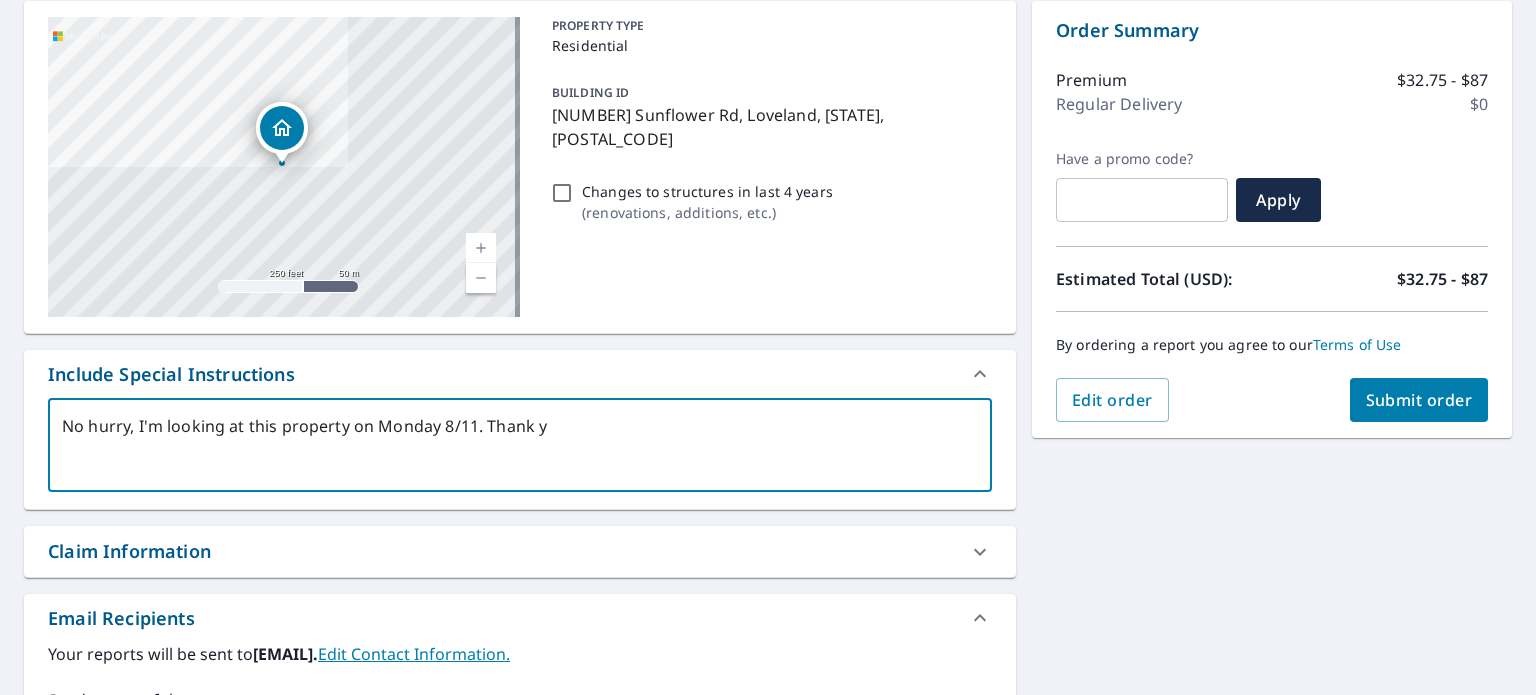 type on "No hurry, I'm looking at this property on Monday 8/11. Thank yo" 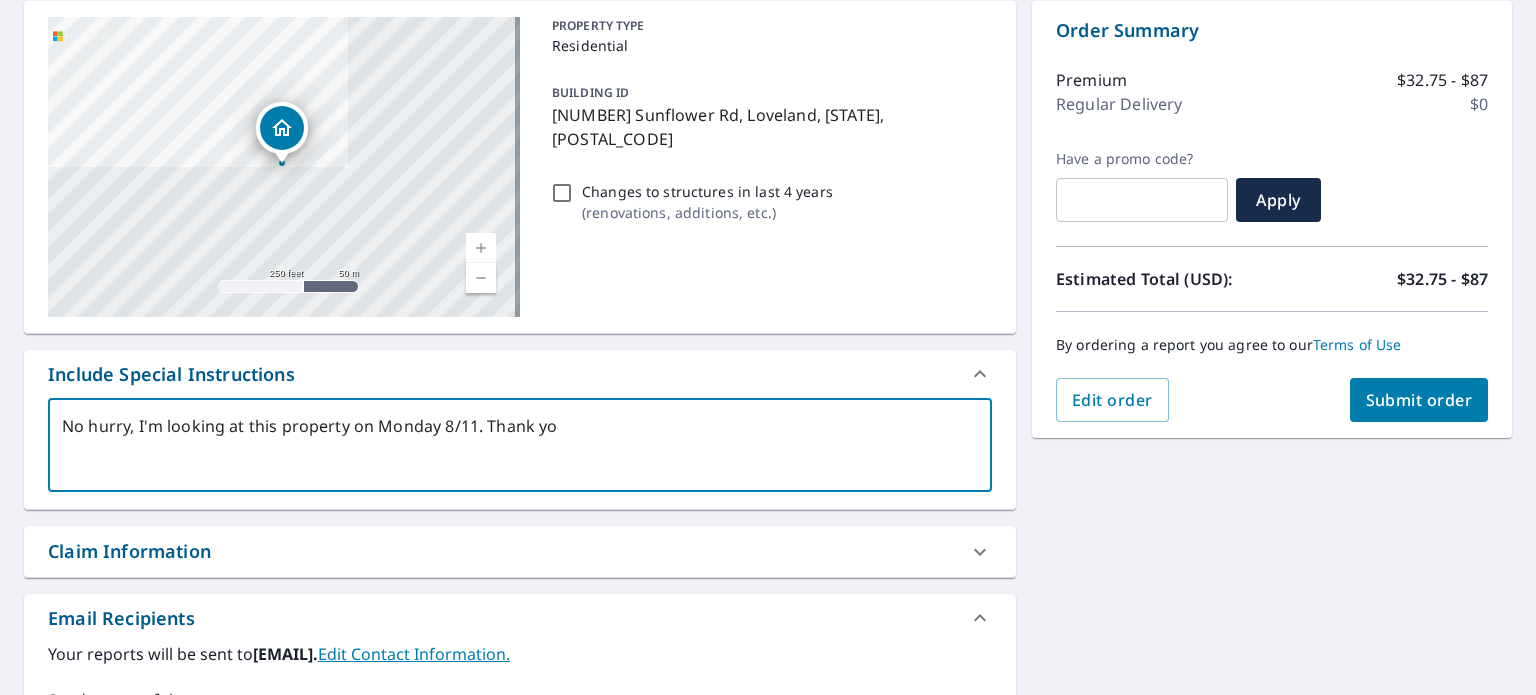 type on "No hurry, I'm looking at this property on Monday 8/11. Thank you" 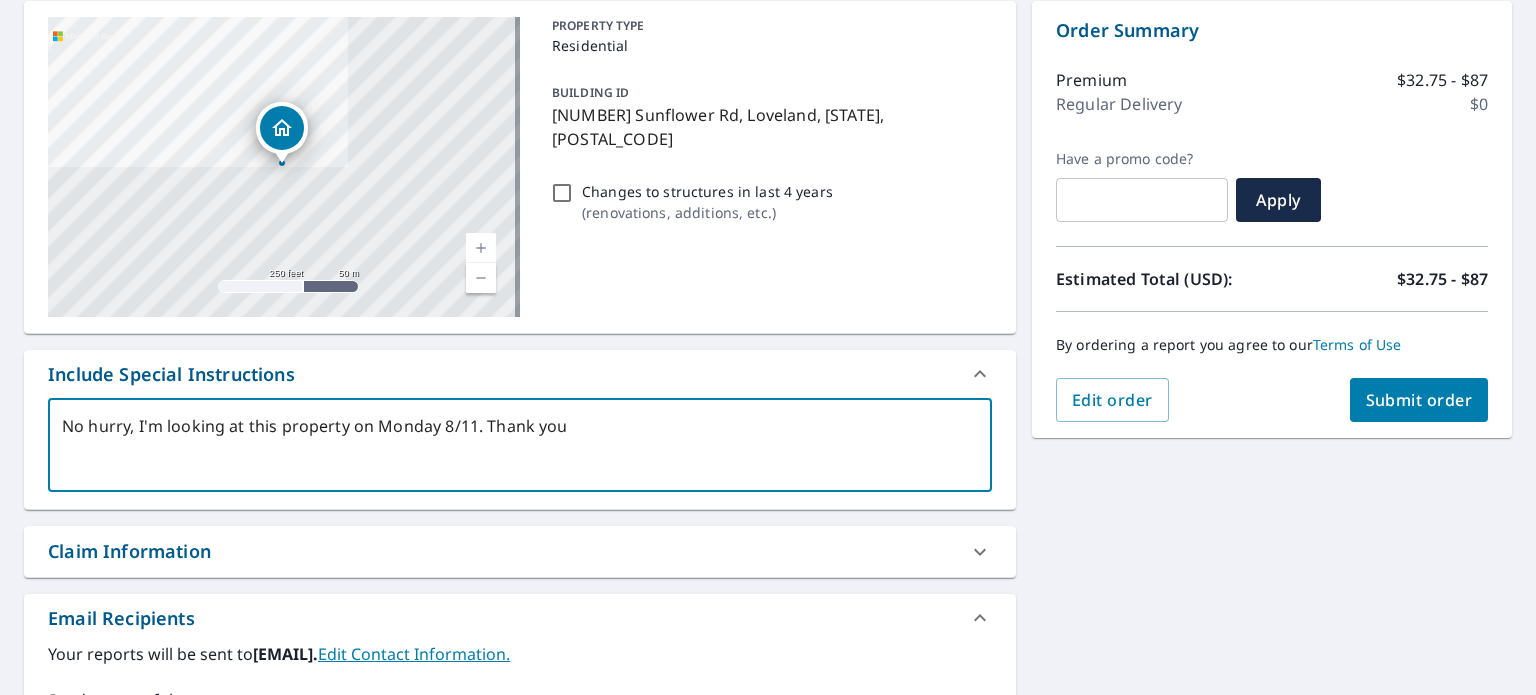 type on "x" 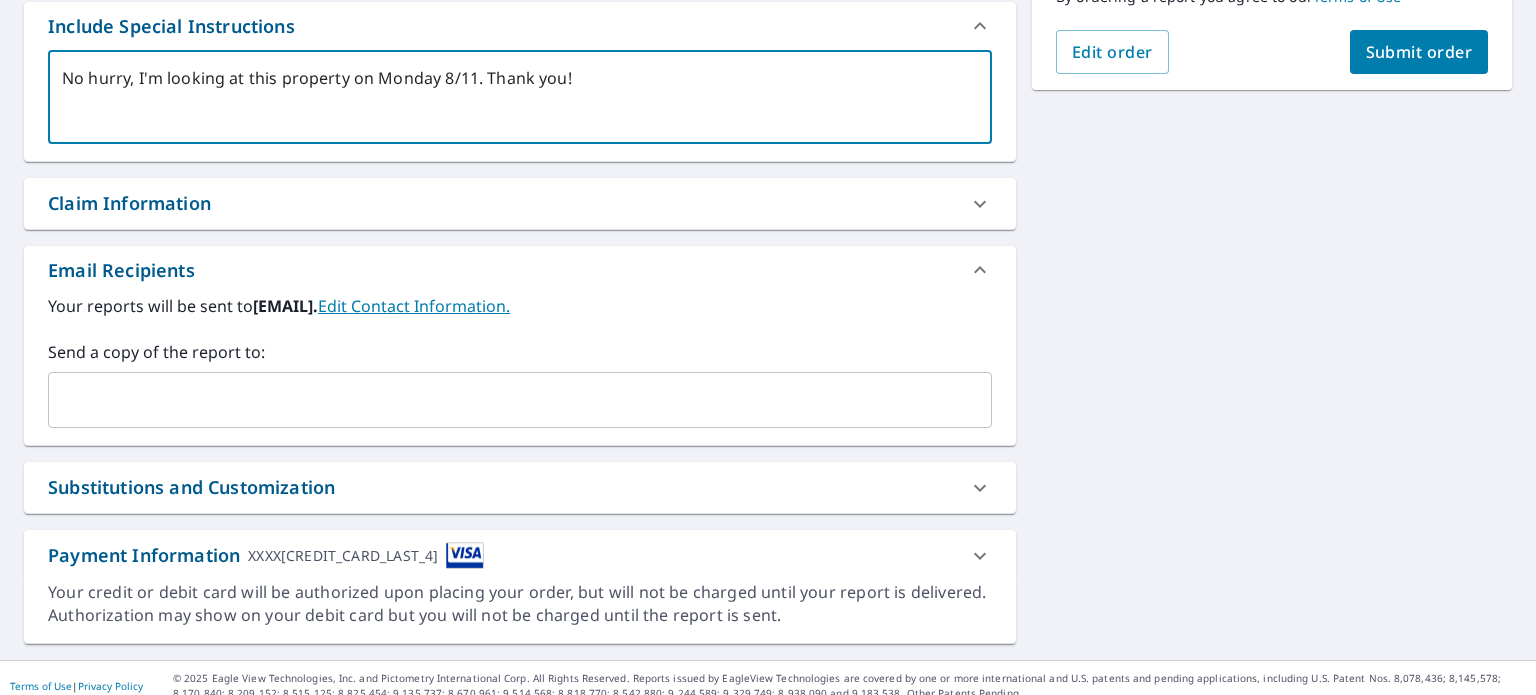 scroll, scrollTop: 562, scrollLeft: 0, axis: vertical 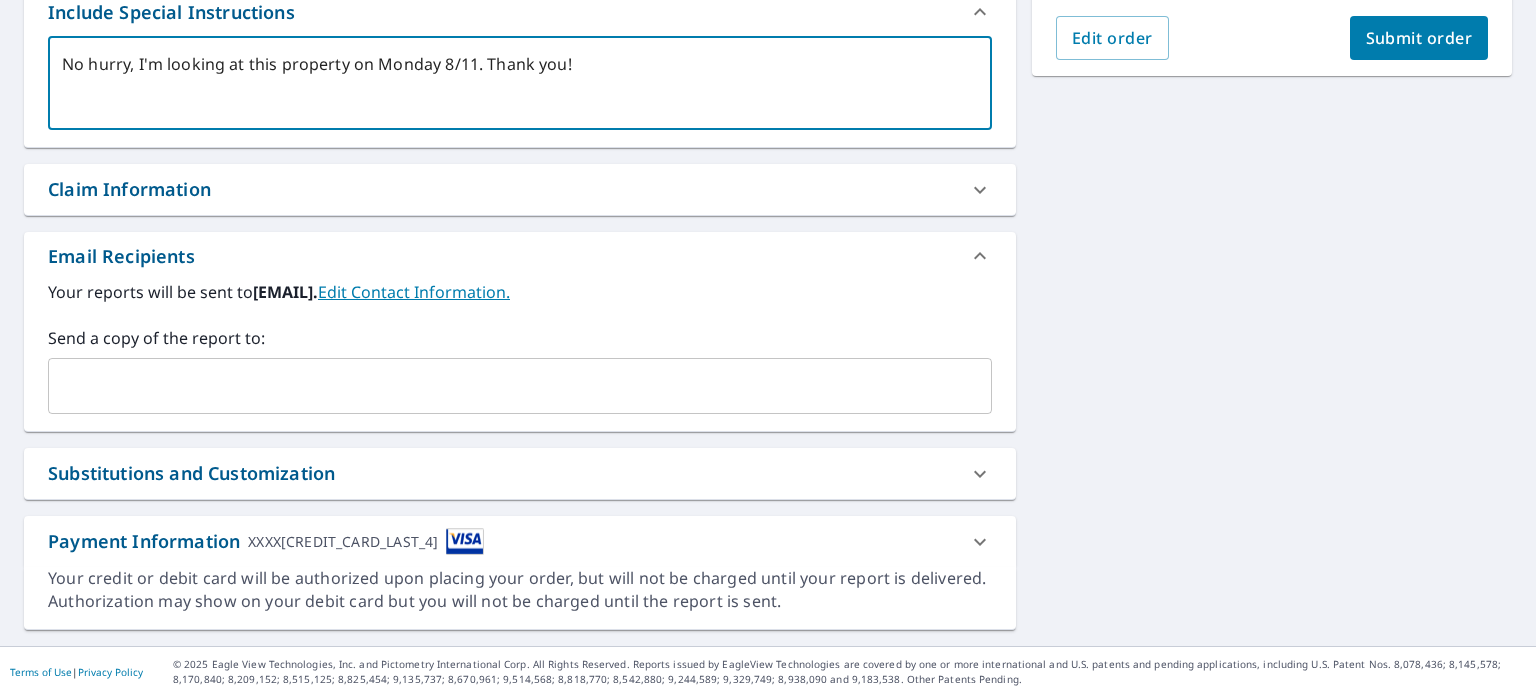 type on "No hurry, I'm looking at this property on Monday 8/11. Thank you!" 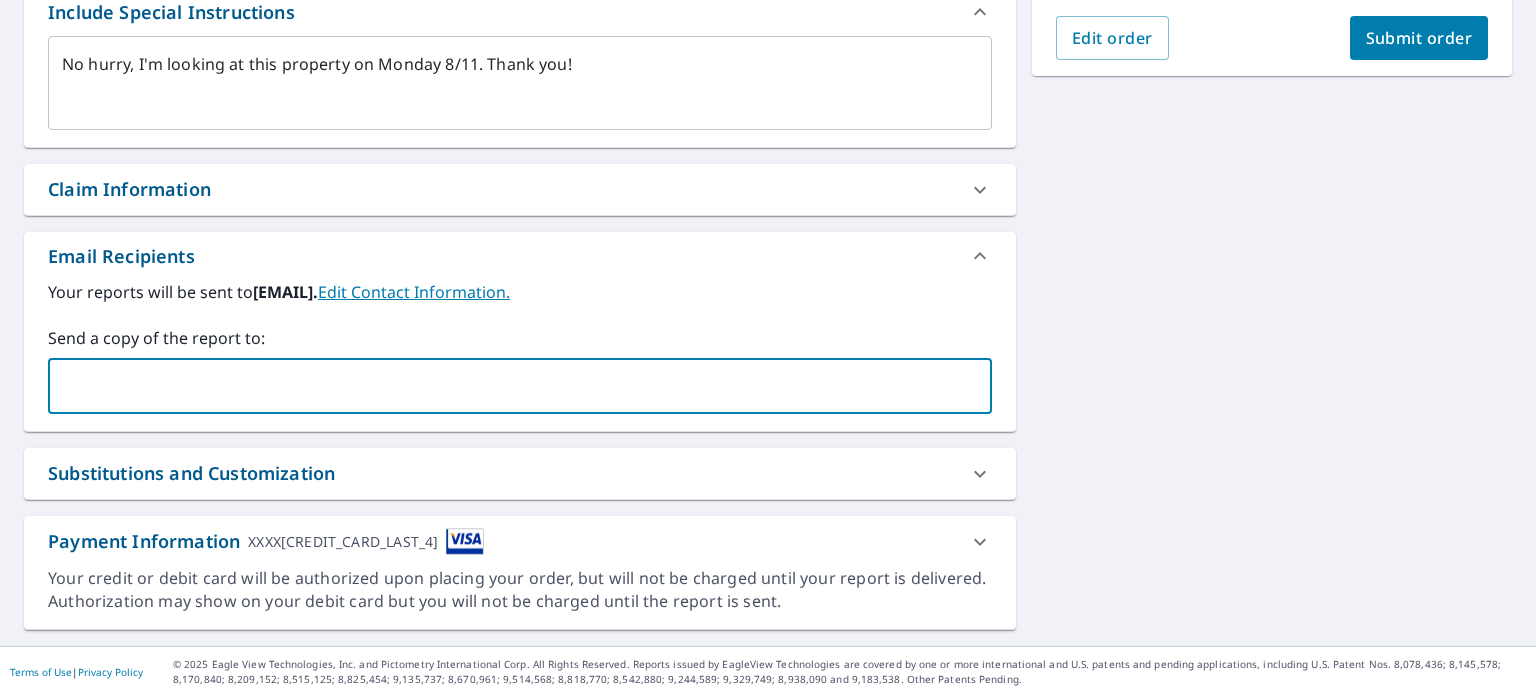 click at bounding box center [505, 386] 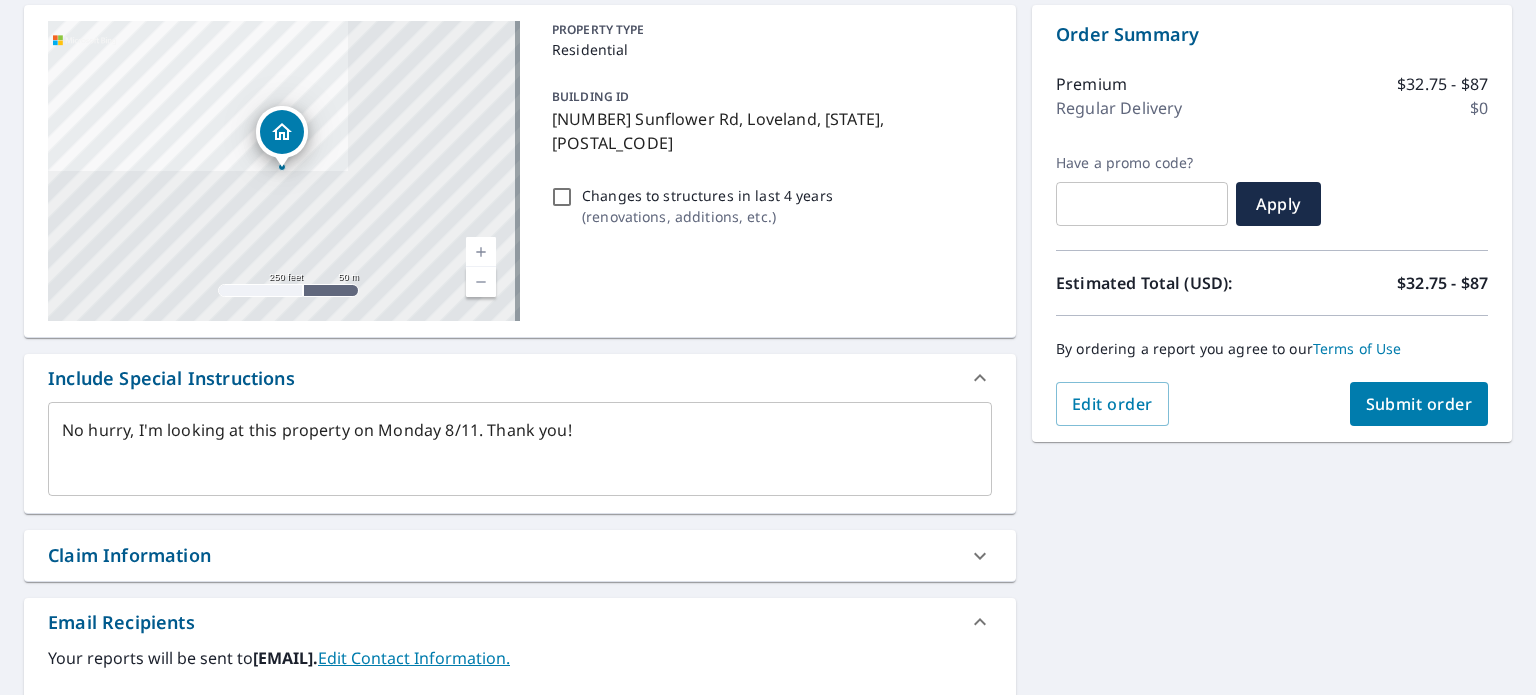 scroll, scrollTop: 62, scrollLeft: 0, axis: vertical 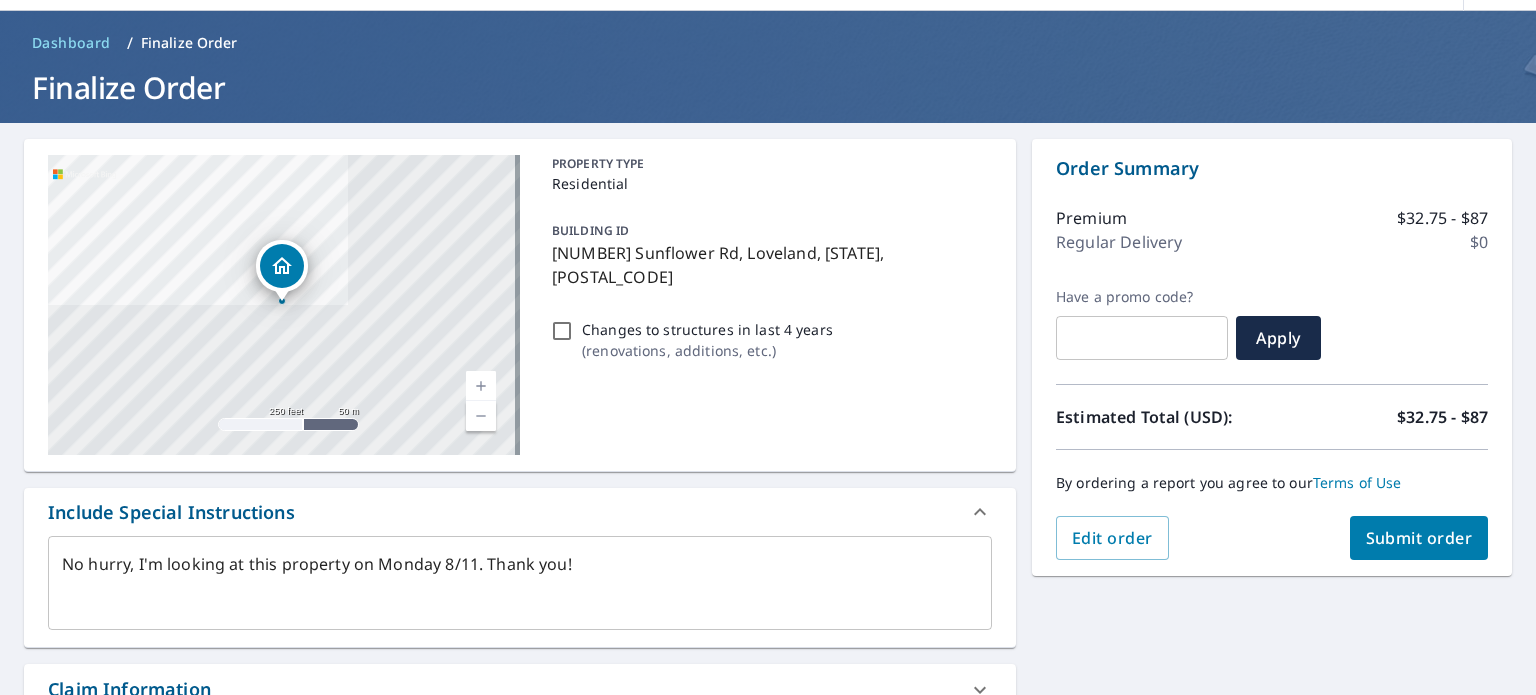 type on "[EMAIL]" 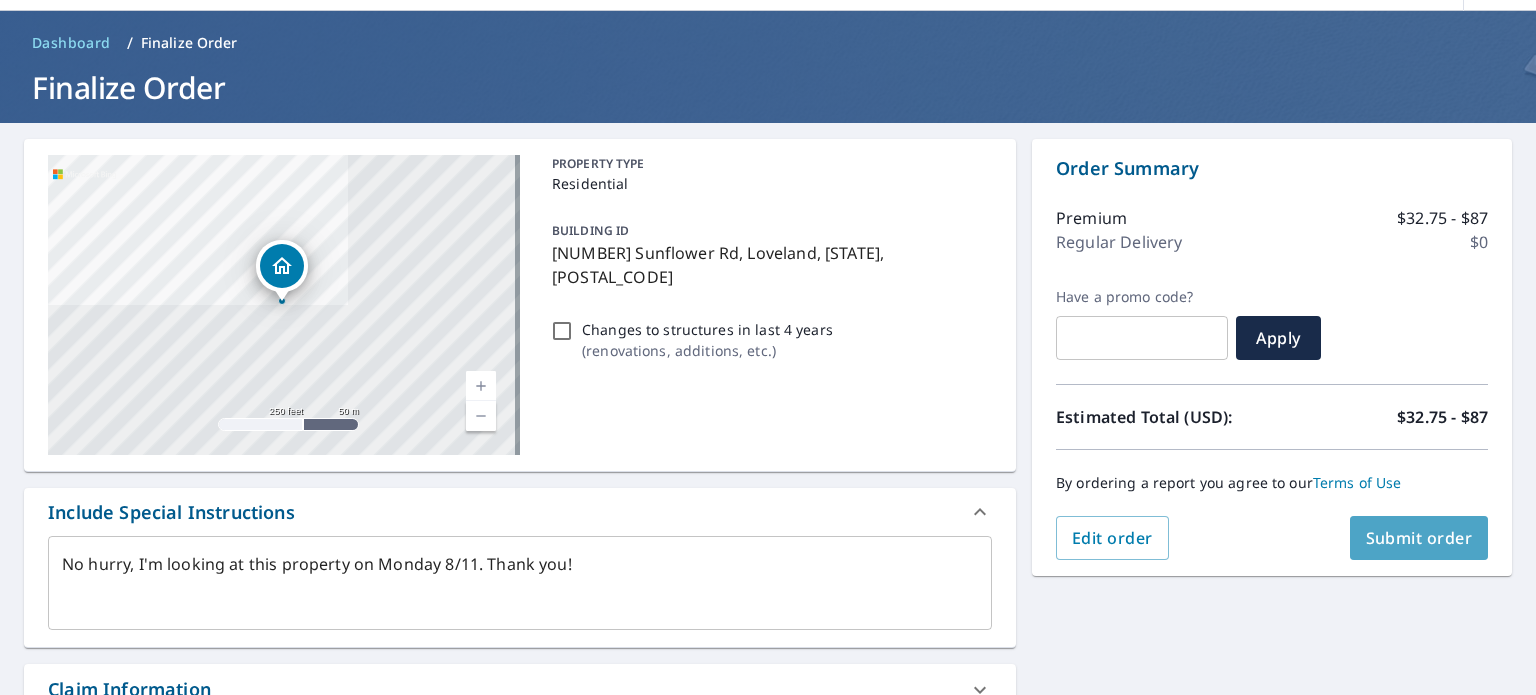 click on "Submit order" at bounding box center [1419, 538] 